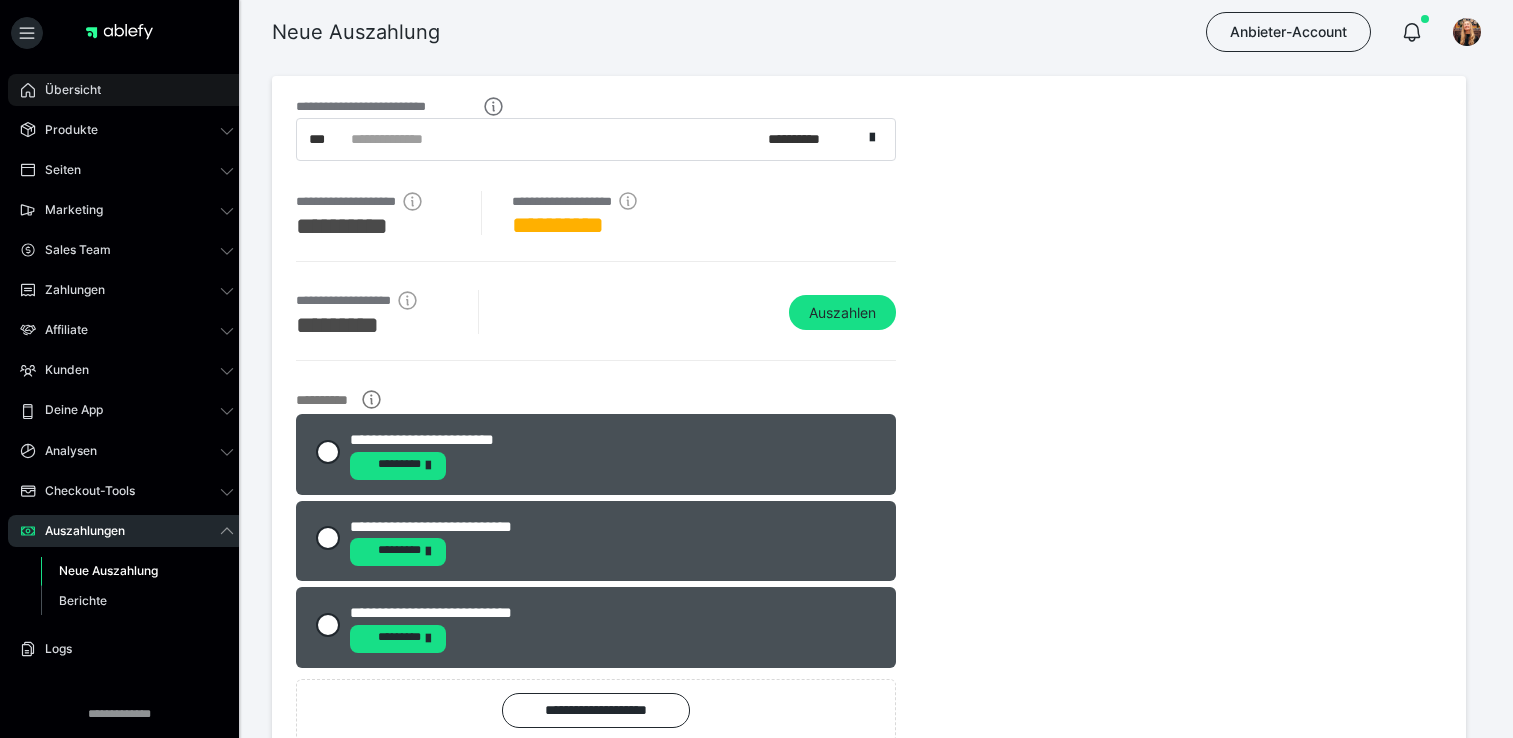 scroll, scrollTop: 0, scrollLeft: 0, axis: both 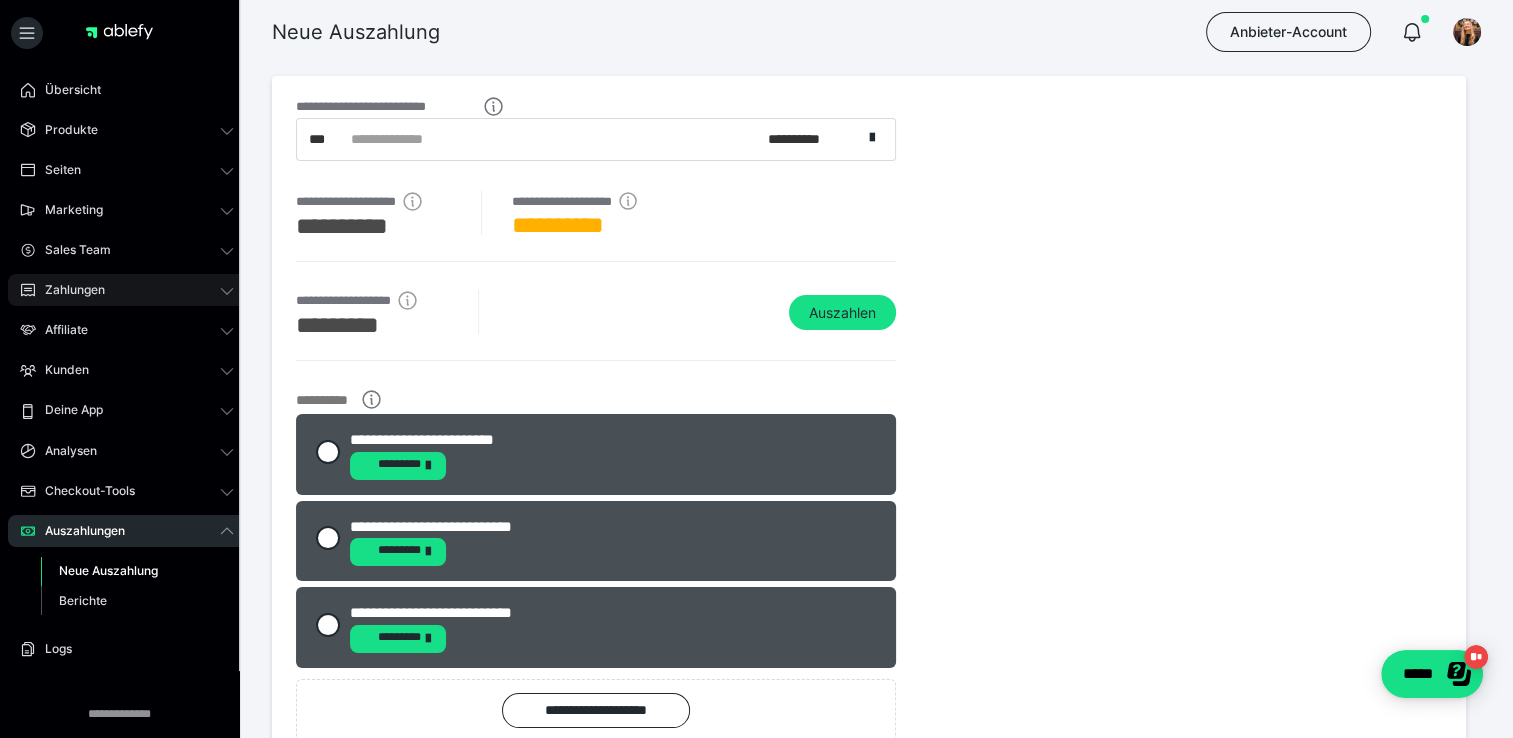 click on "Zahlungen" at bounding box center (68, 290) 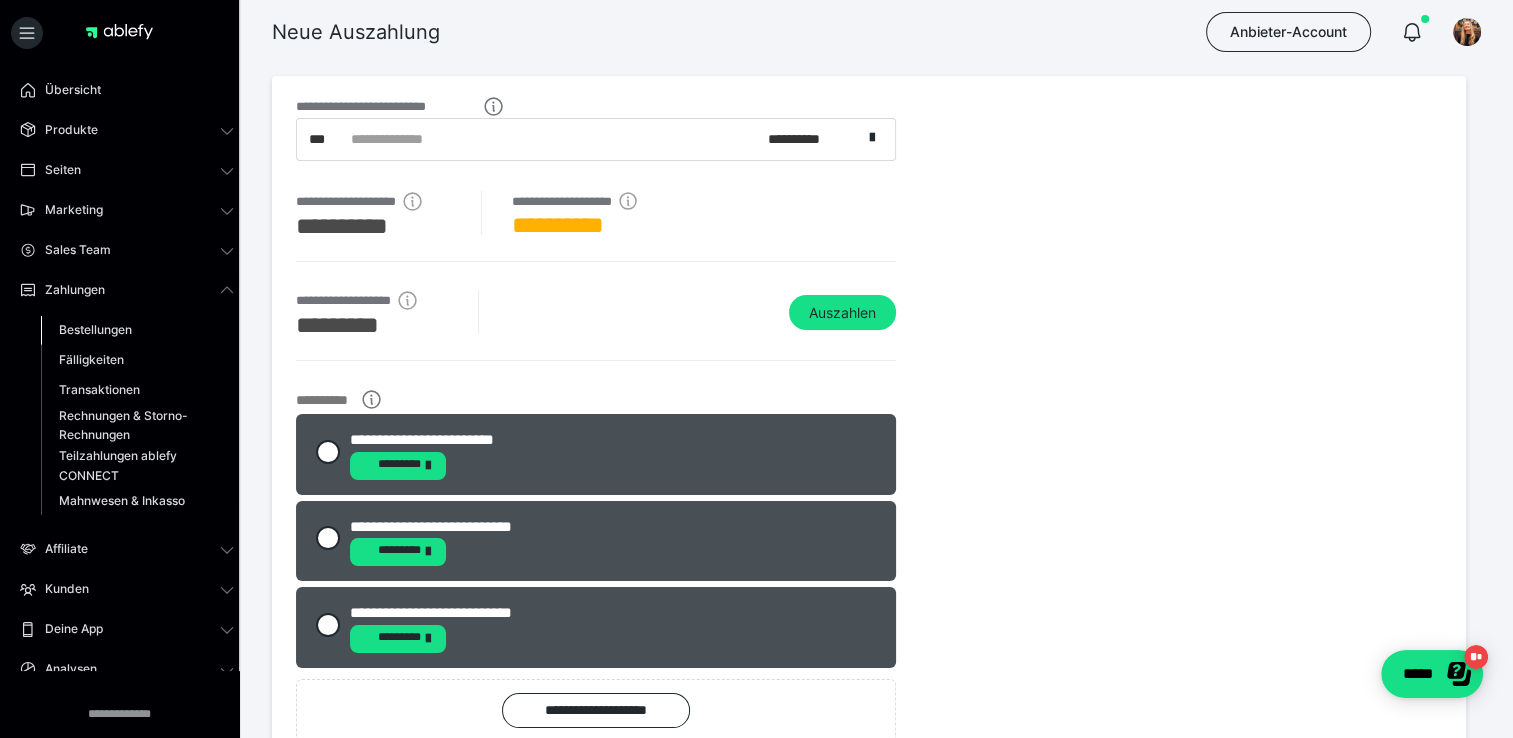 click on "Bestellungen" at bounding box center [95, 329] 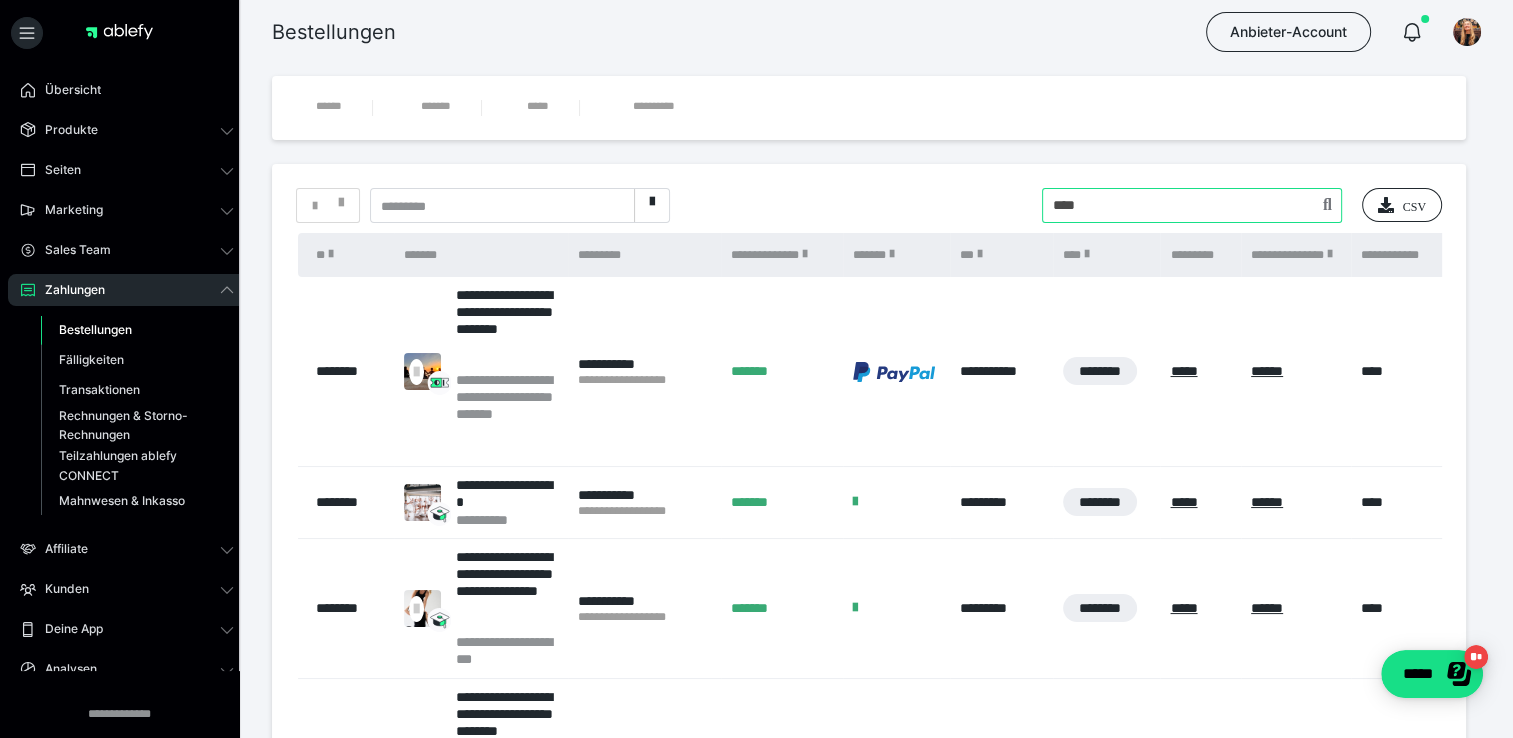 drag, startPoint x: 1108, startPoint y: 199, endPoint x: 979, endPoint y: 212, distance: 129.65338 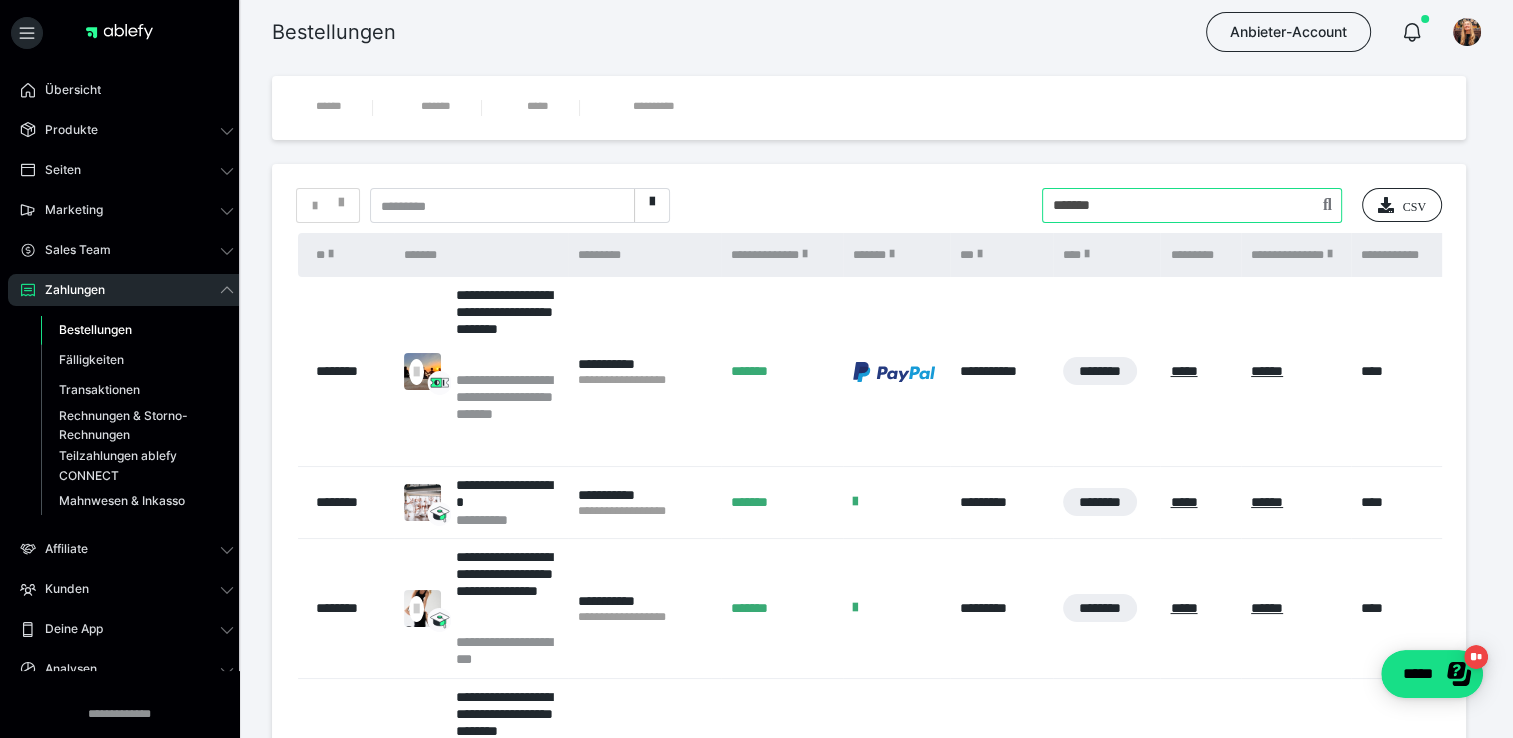 type on "*******" 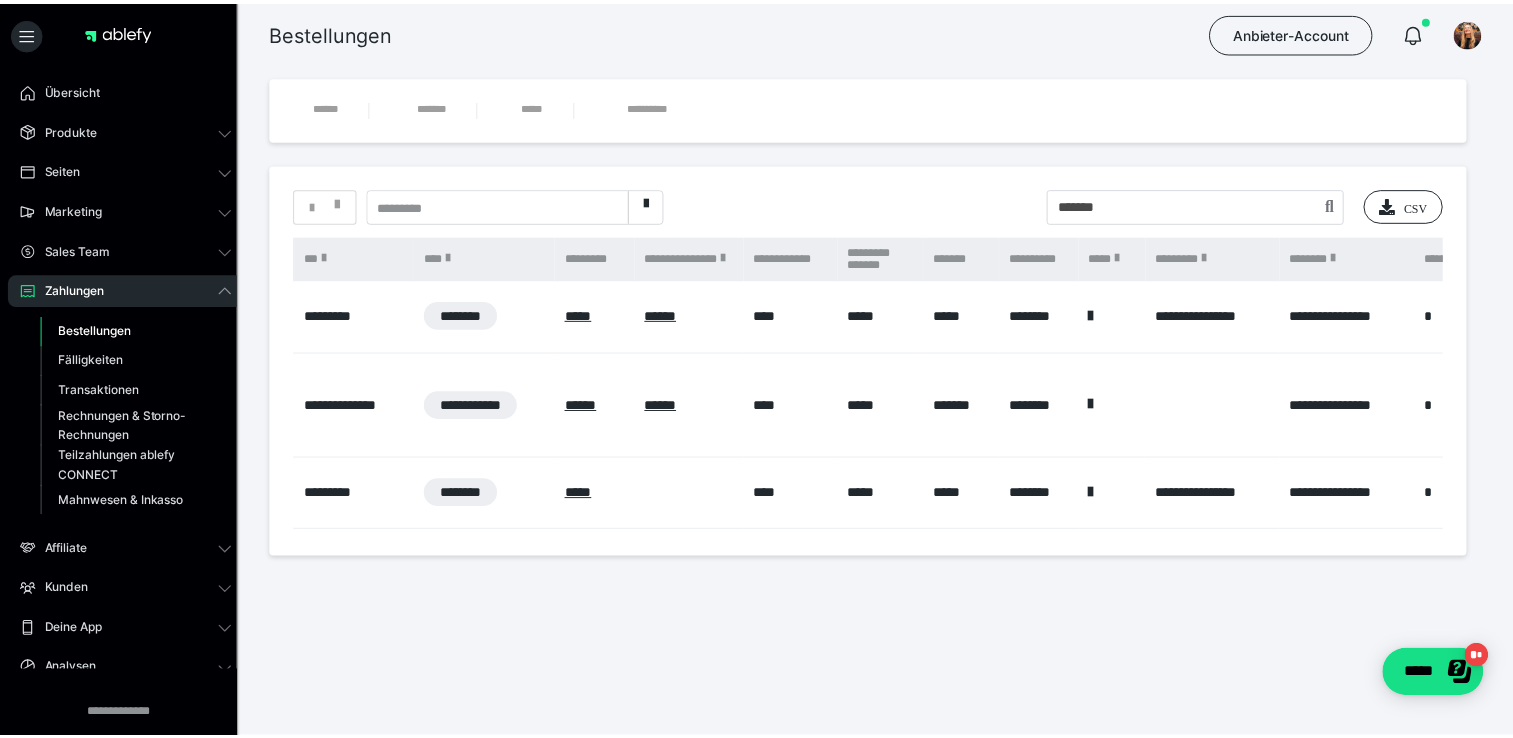 scroll, scrollTop: 0, scrollLeft: 885, axis: horizontal 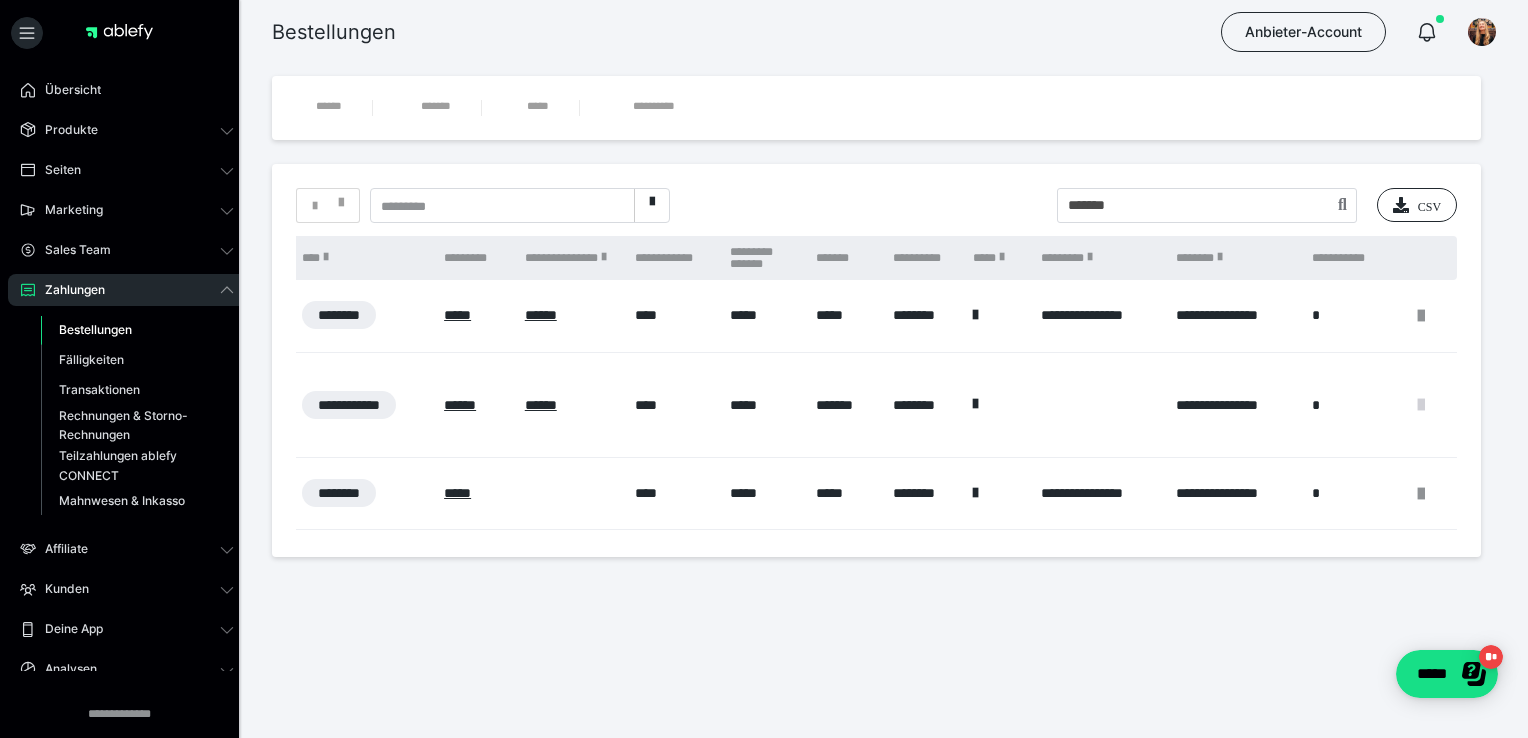 click at bounding box center (1421, 405) 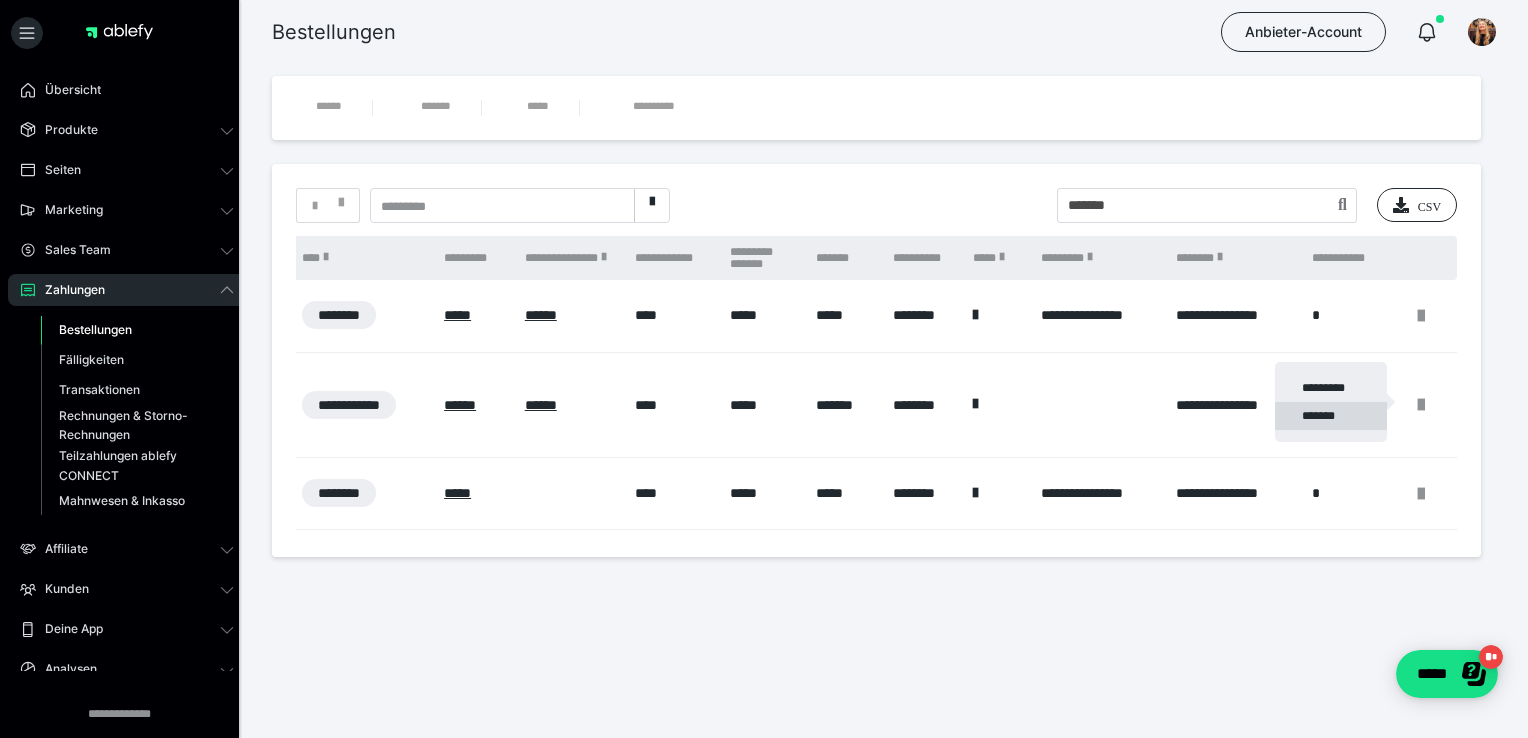 click on "*******" at bounding box center [1331, 416] 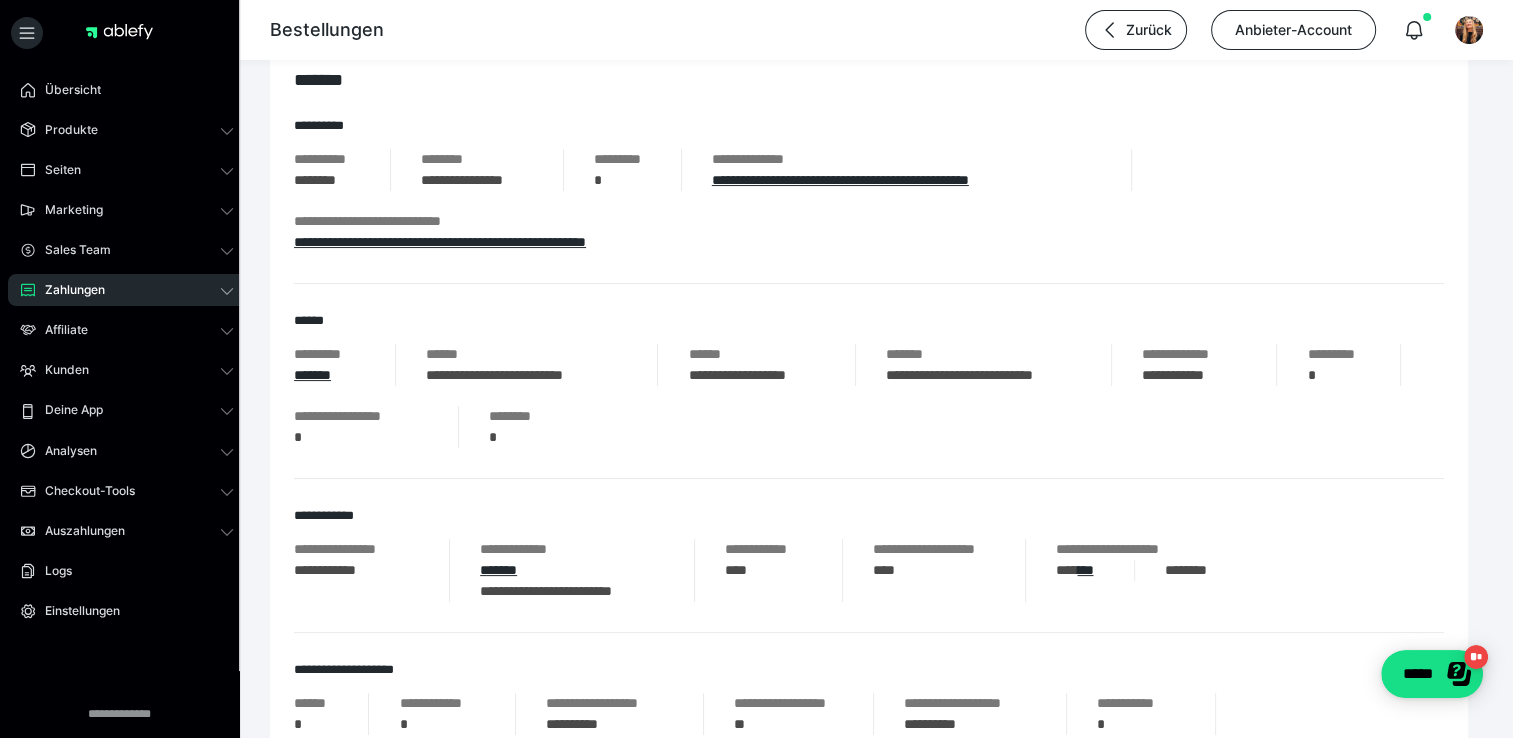 scroll, scrollTop: 0, scrollLeft: 0, axis: both 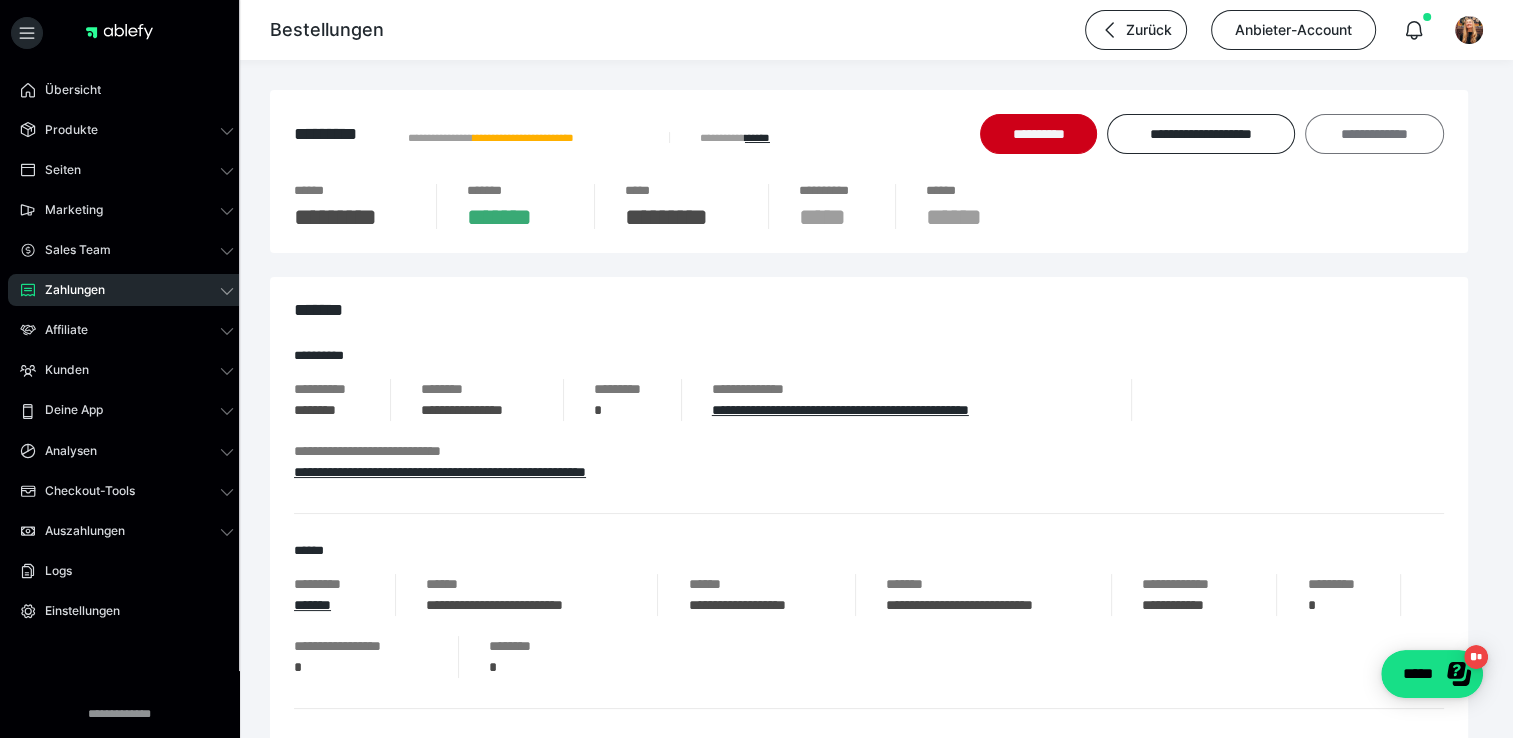 click on "**********" at bounding box center [1374, 134] 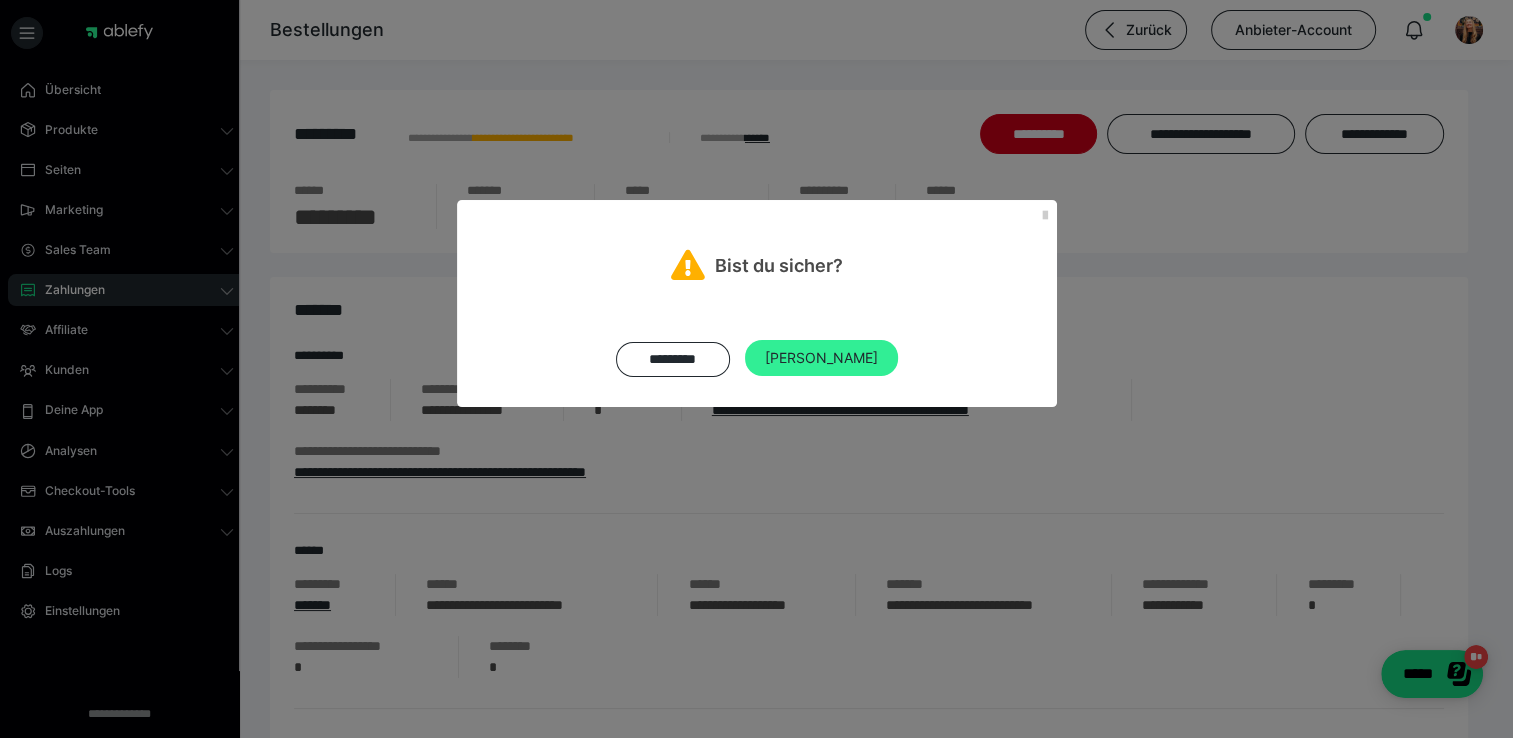 click on "Ja" at bounding box center (821, 358) 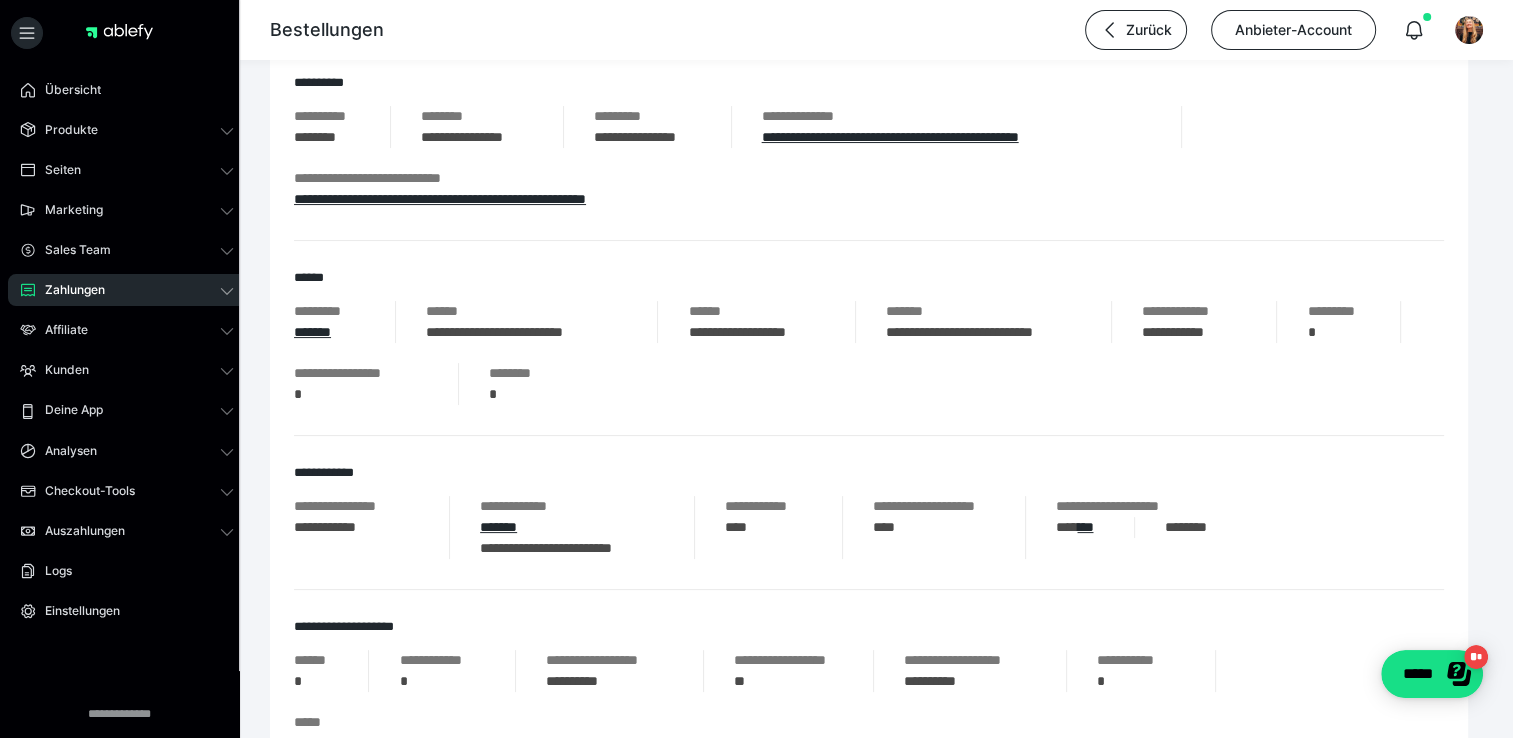 scroll, scrollTop: 0, scrollLeft: 0, axis: both 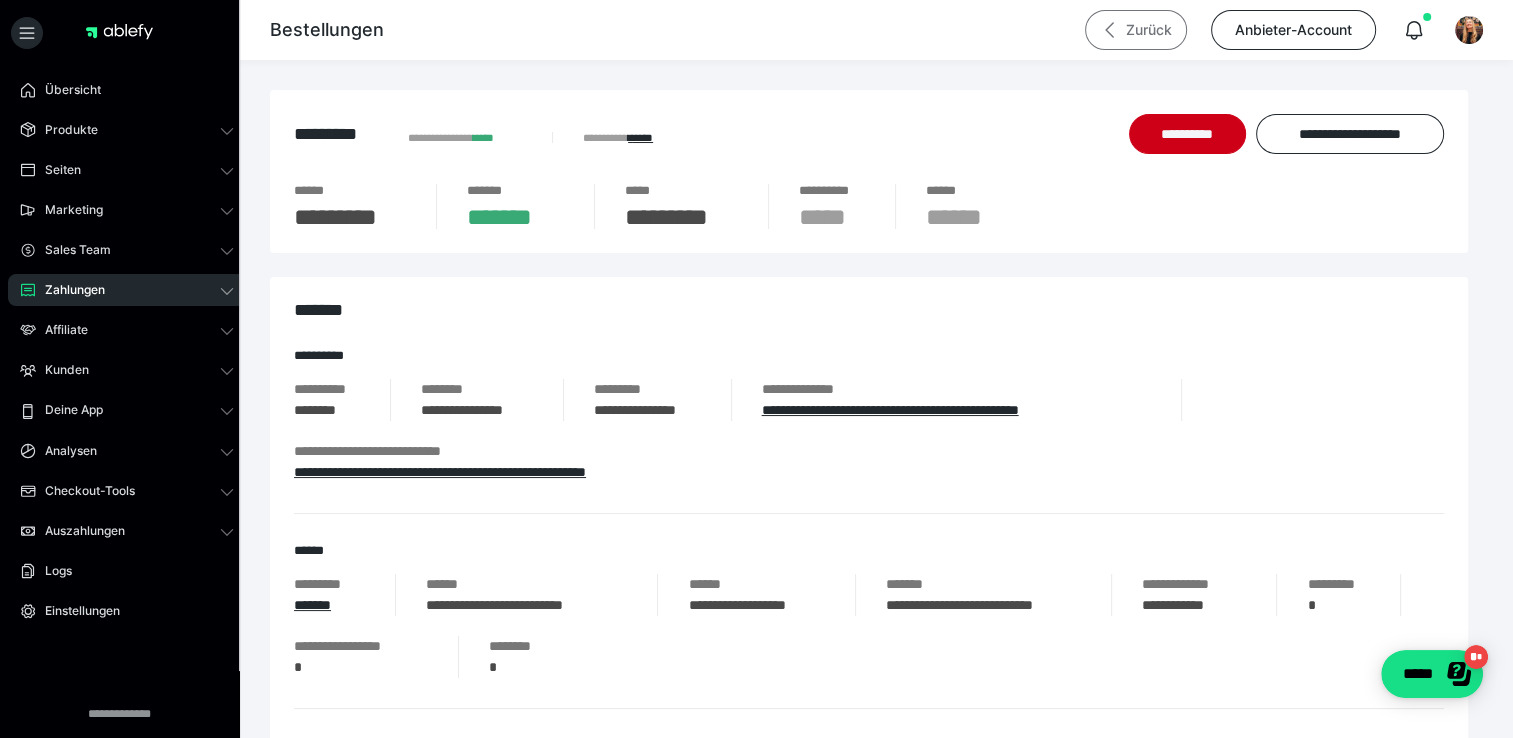 click on "Zurück" at bounding box center [1136, 30] 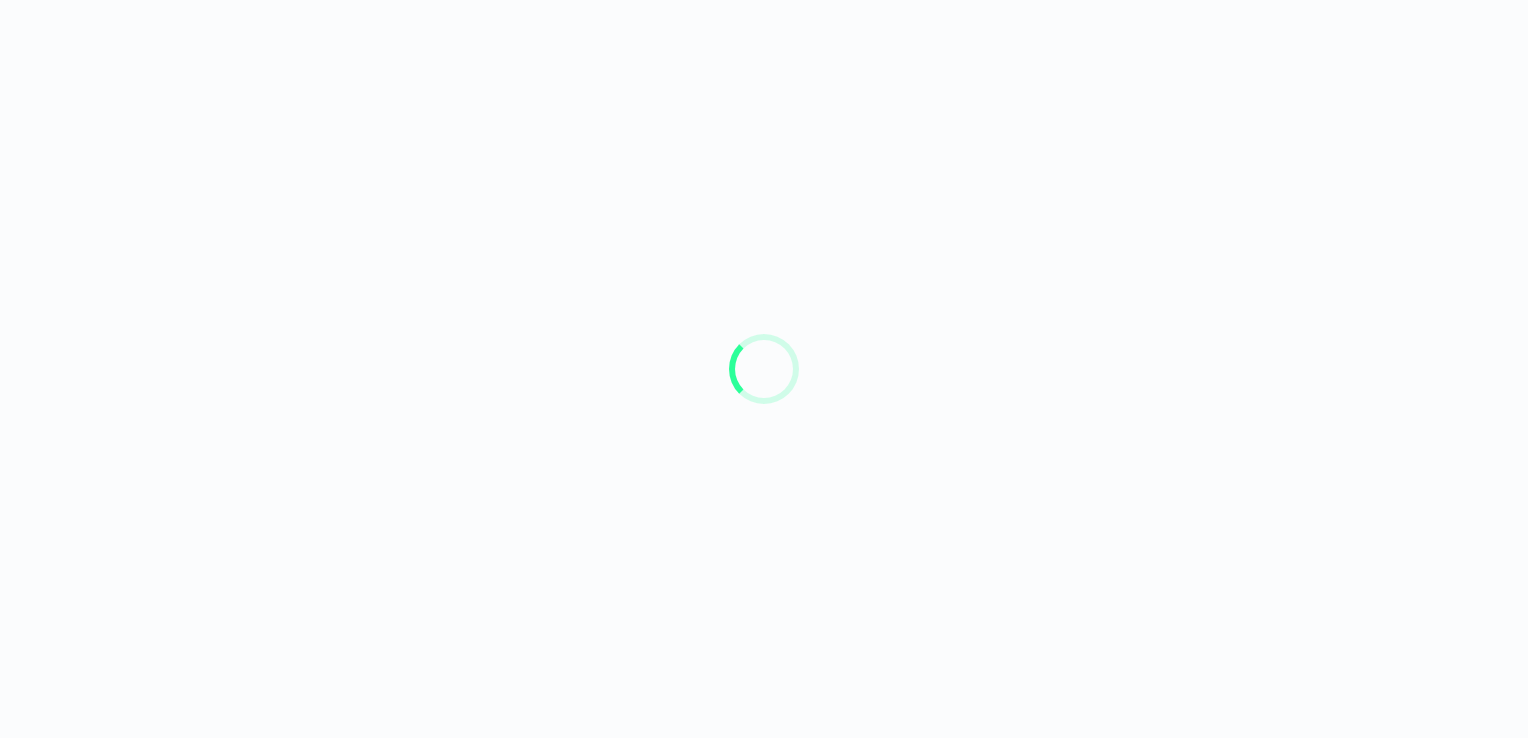 scroll, scrollTop: 0, scrollLeft: 0, axis: both 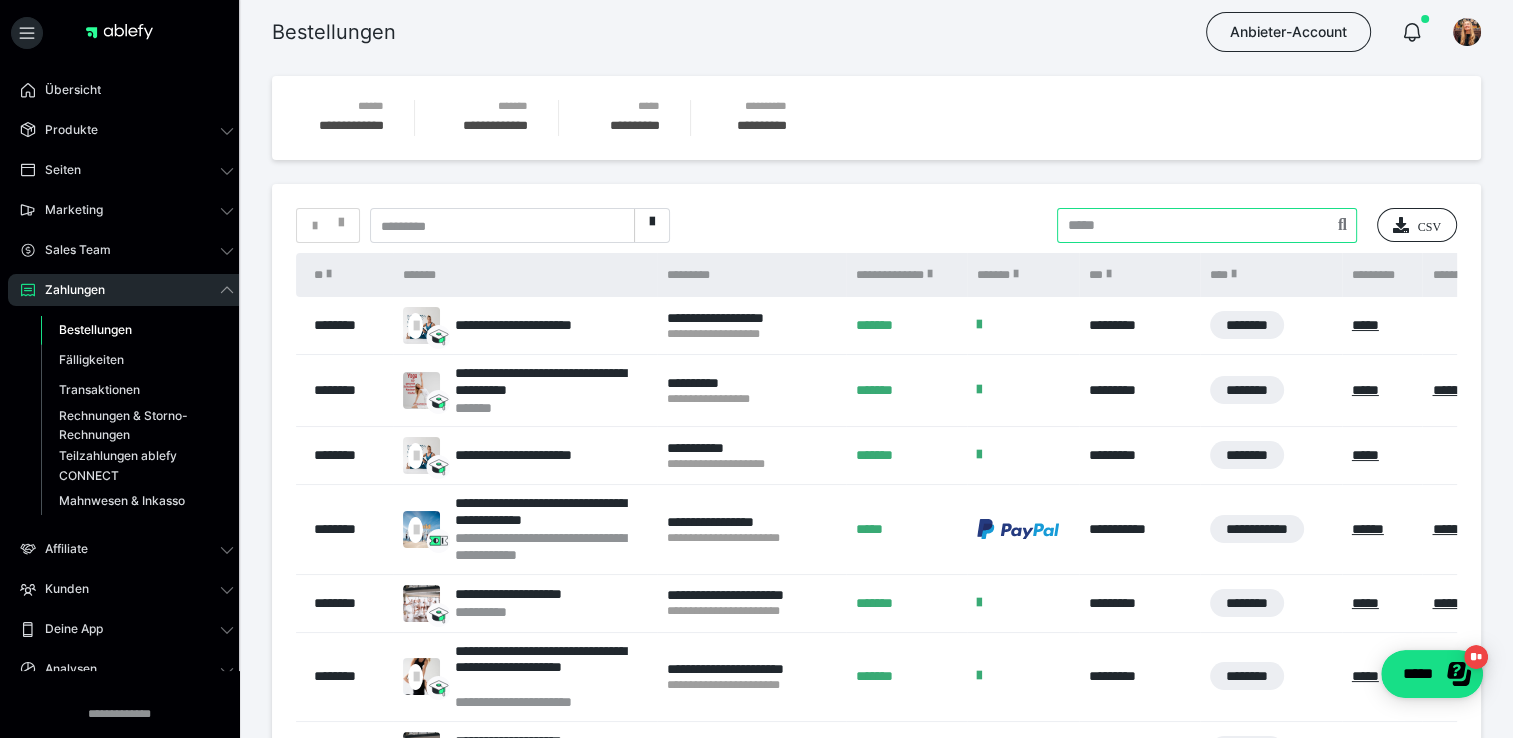 click at bounding box center (1207, 225) 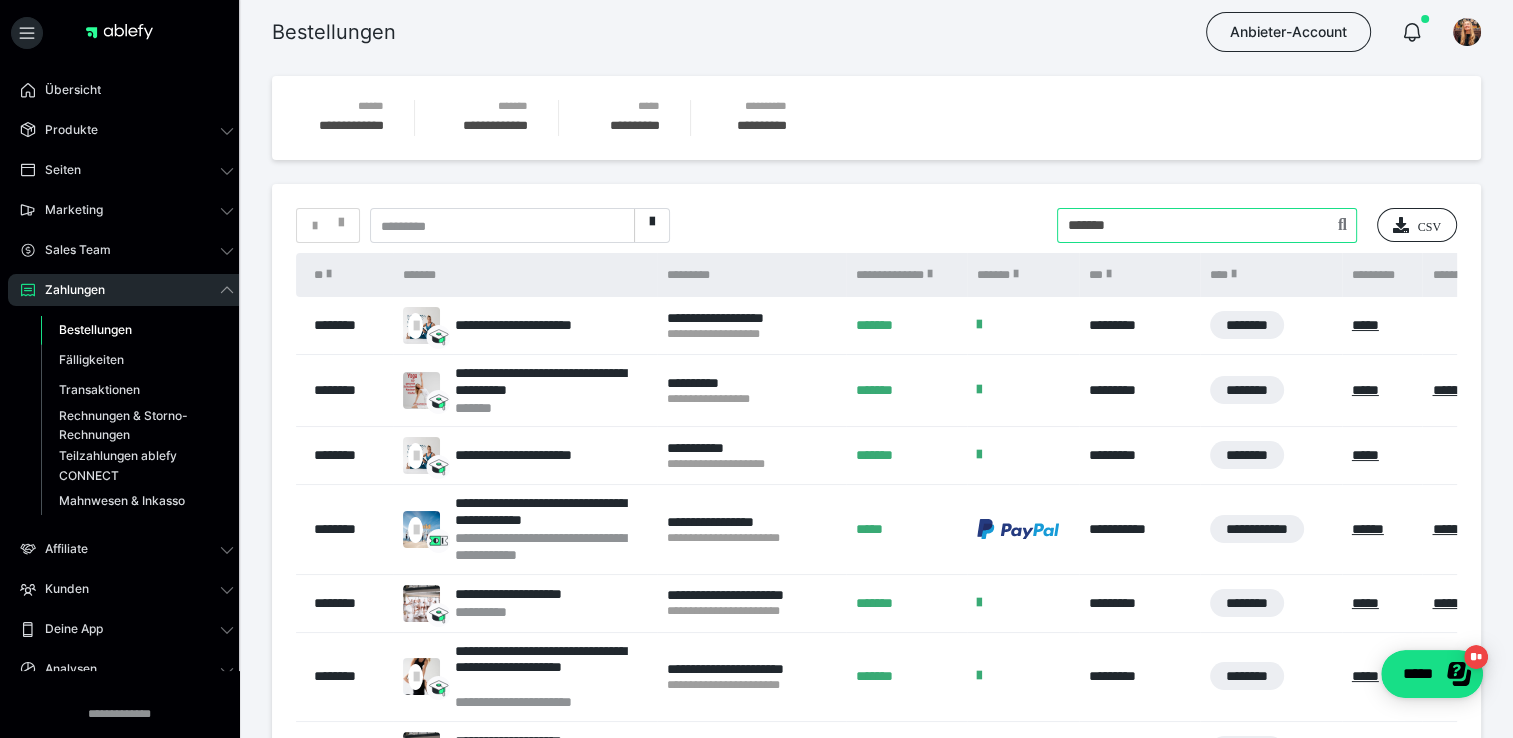 type on "*******" 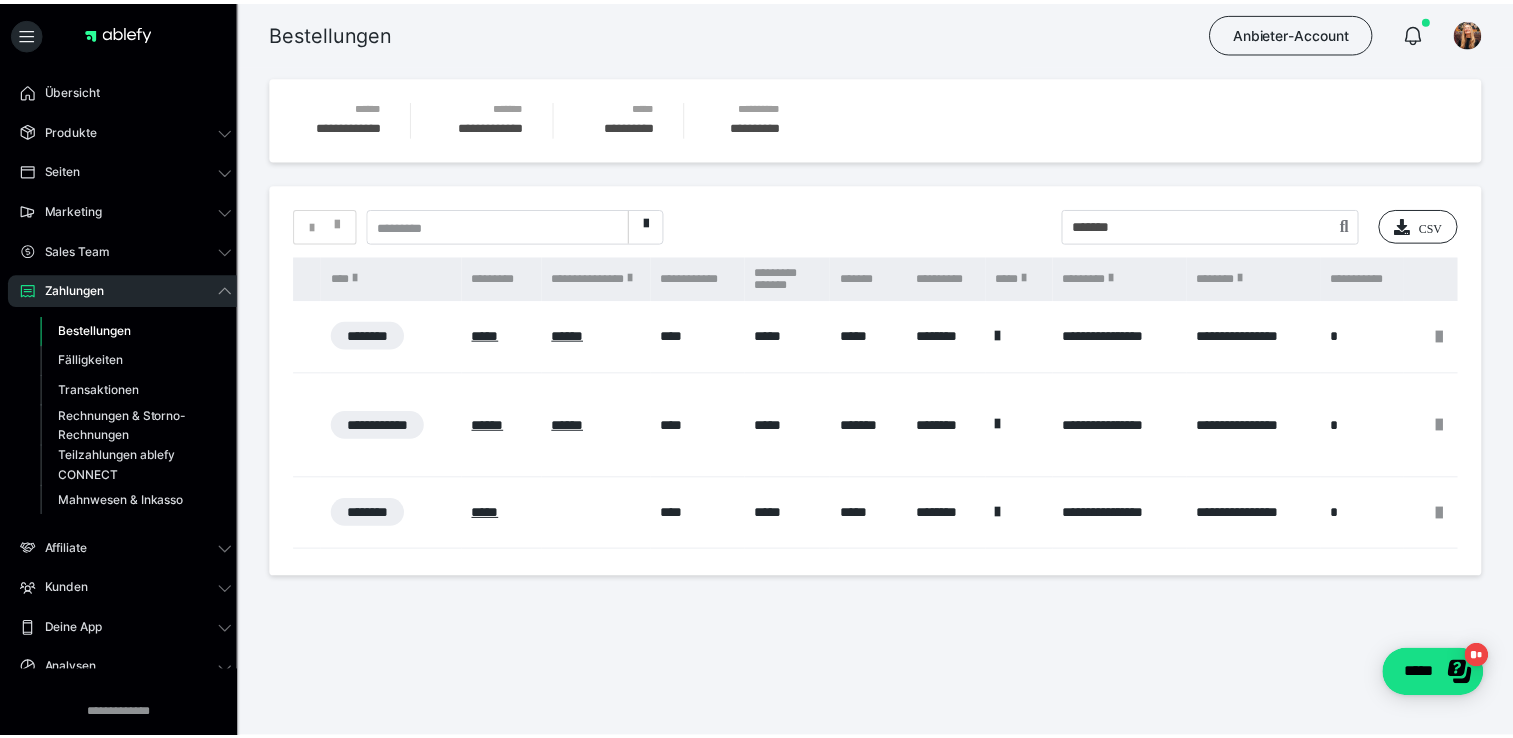 scroll, scrollTop: 0, scrollLeft: 791, axis: horizontal 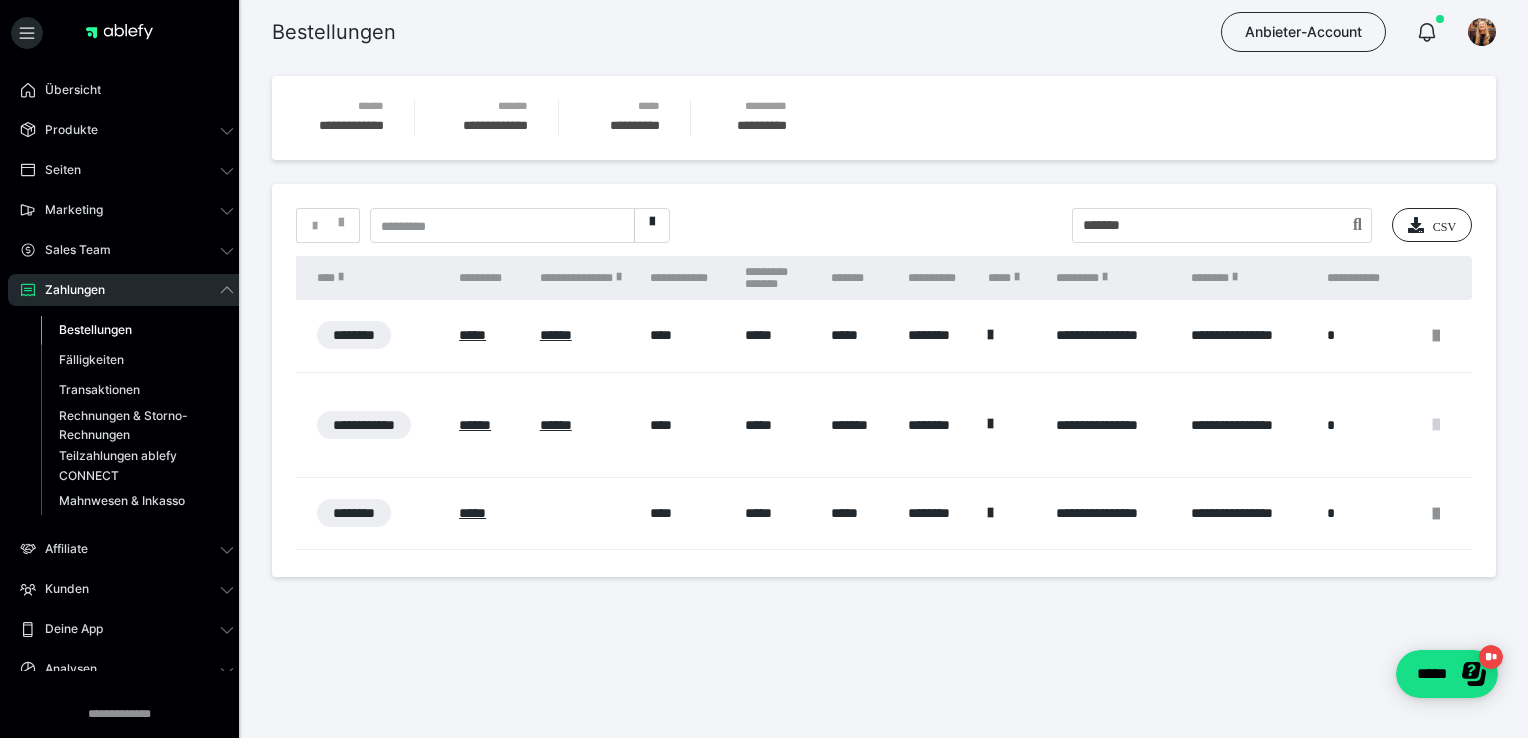 click at bounding box center [1436, 425] 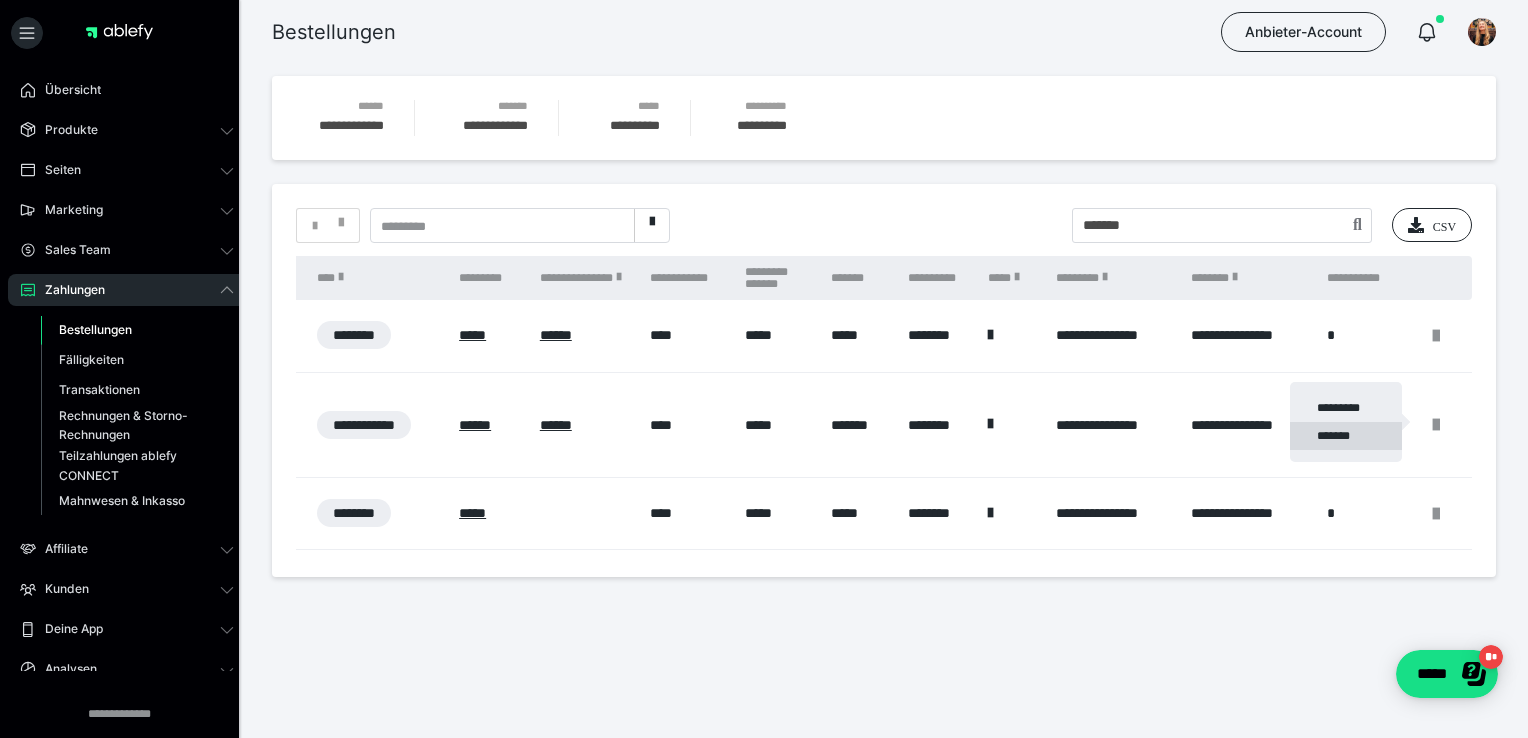 click on "*******" at bounding box center (1346, 436) 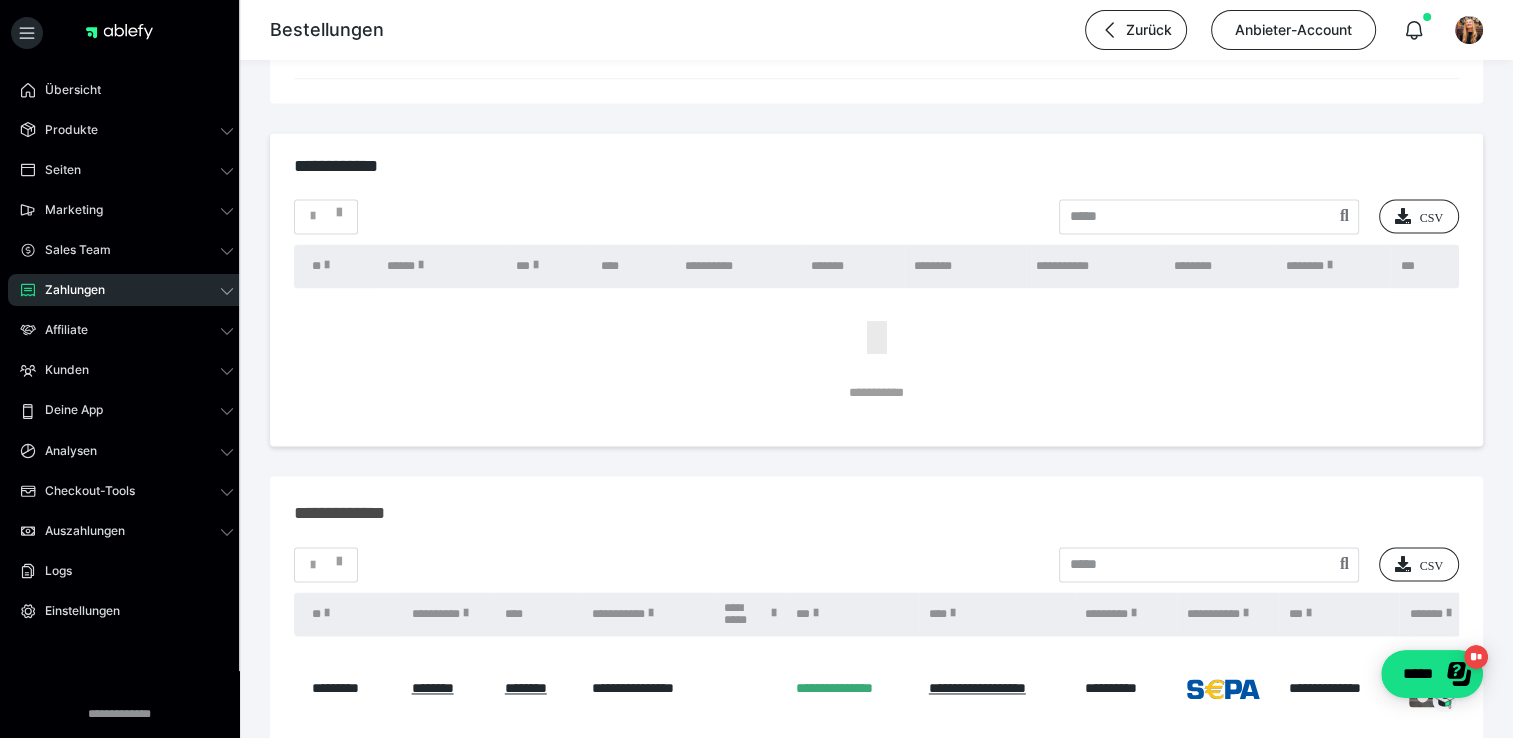 scroll, scrollTop: 2802, scrollLeft: 0, axis: vertical 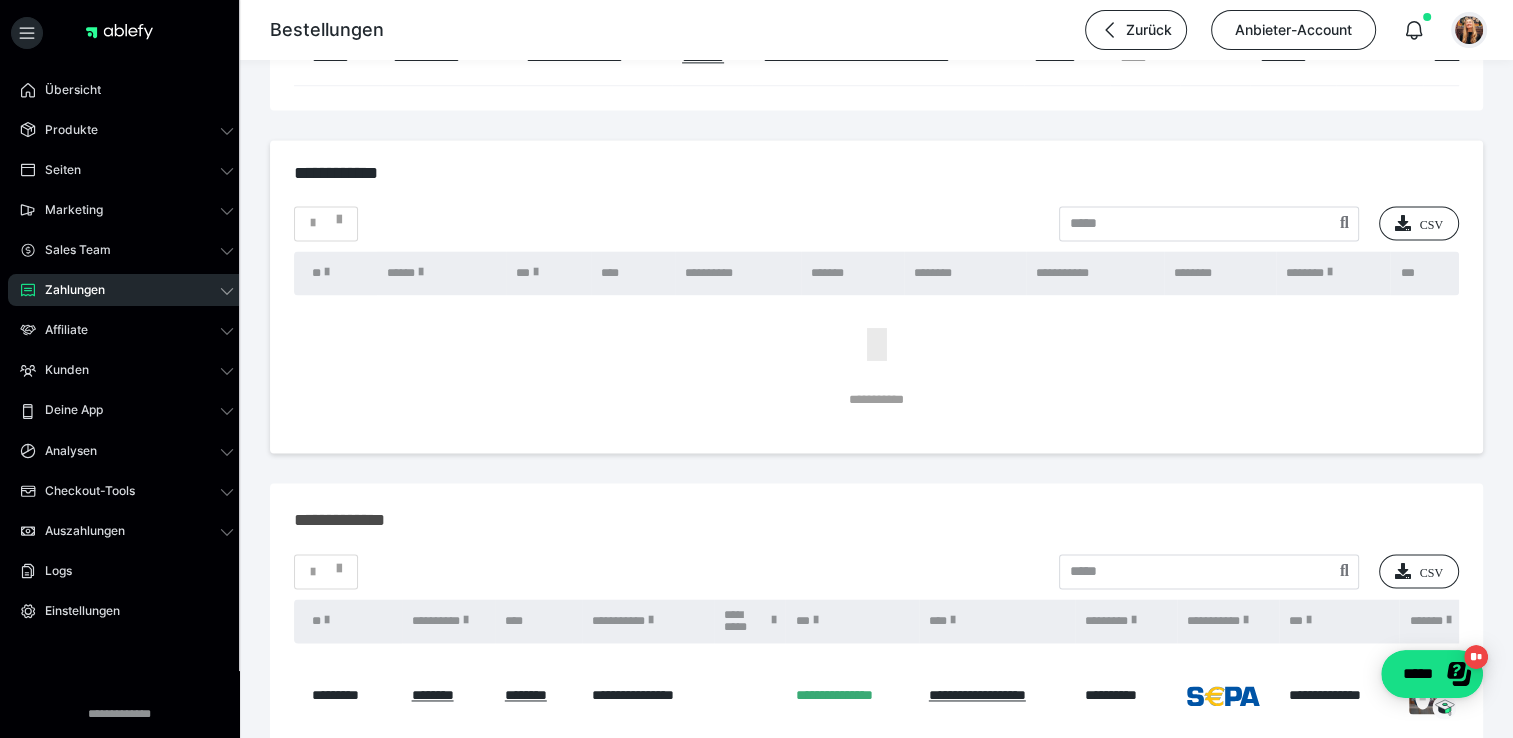 click at bounding box center [1469, 30] 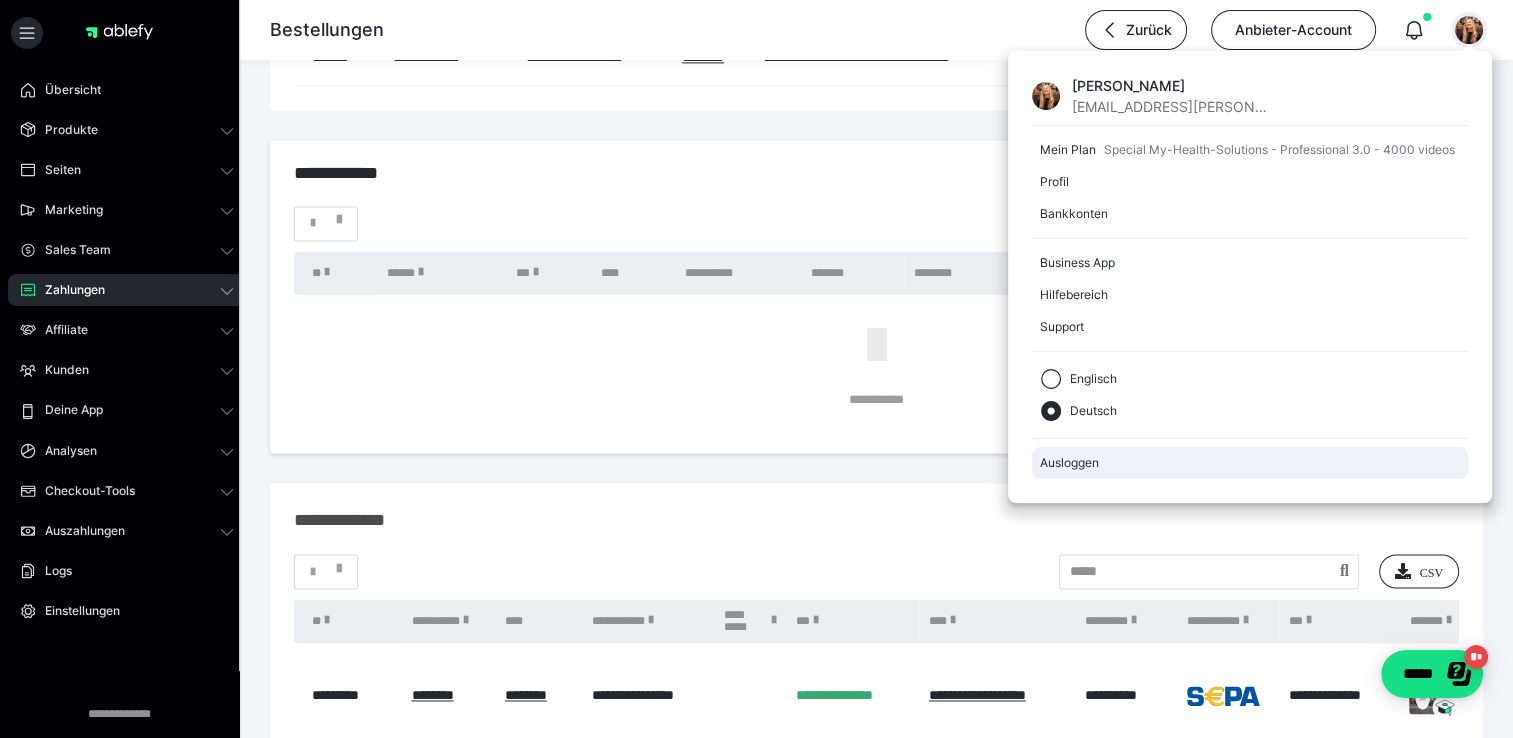 click on "Ausloggen" at bounding box center [1250, 463] 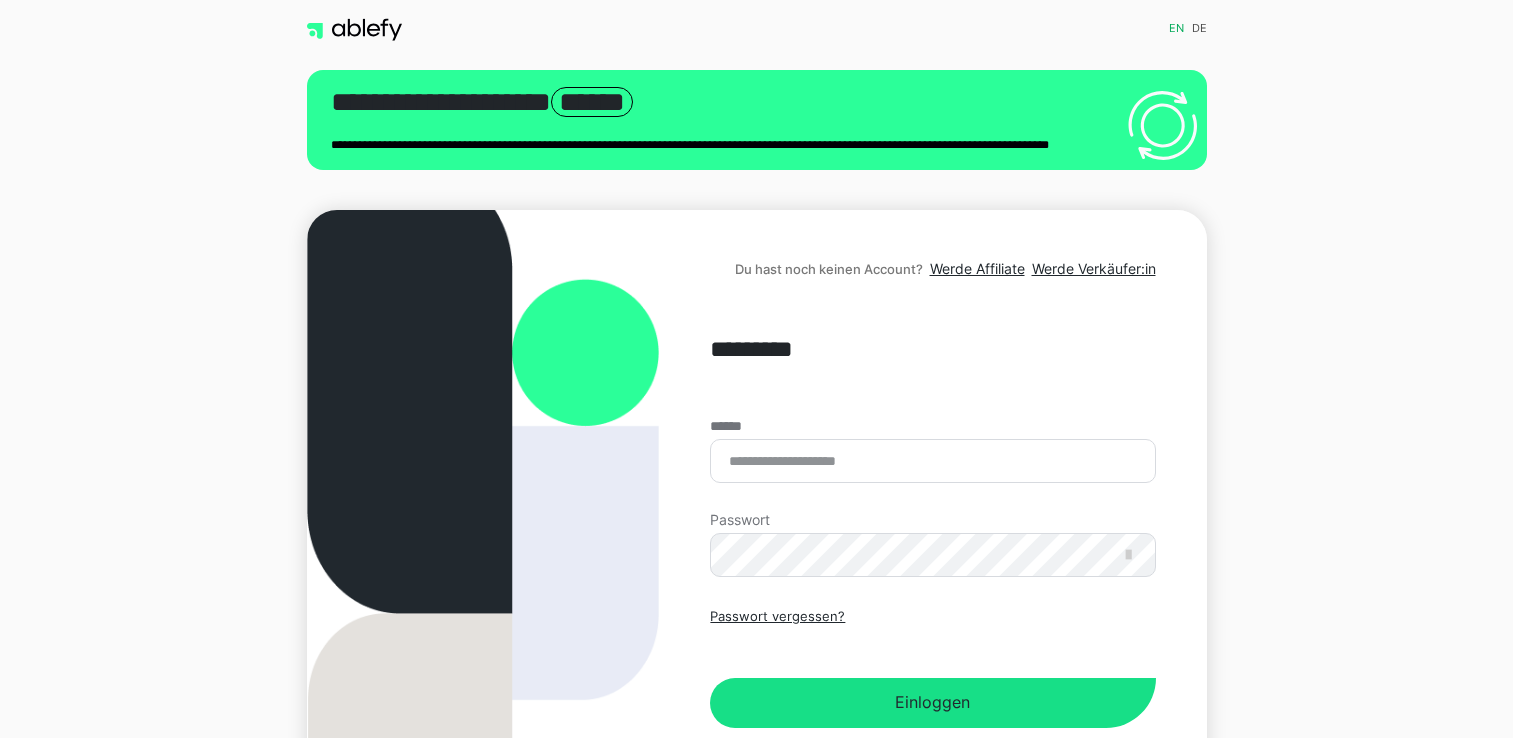 scroll, scrollTop: 0, scrollLeft: 0, axis: both 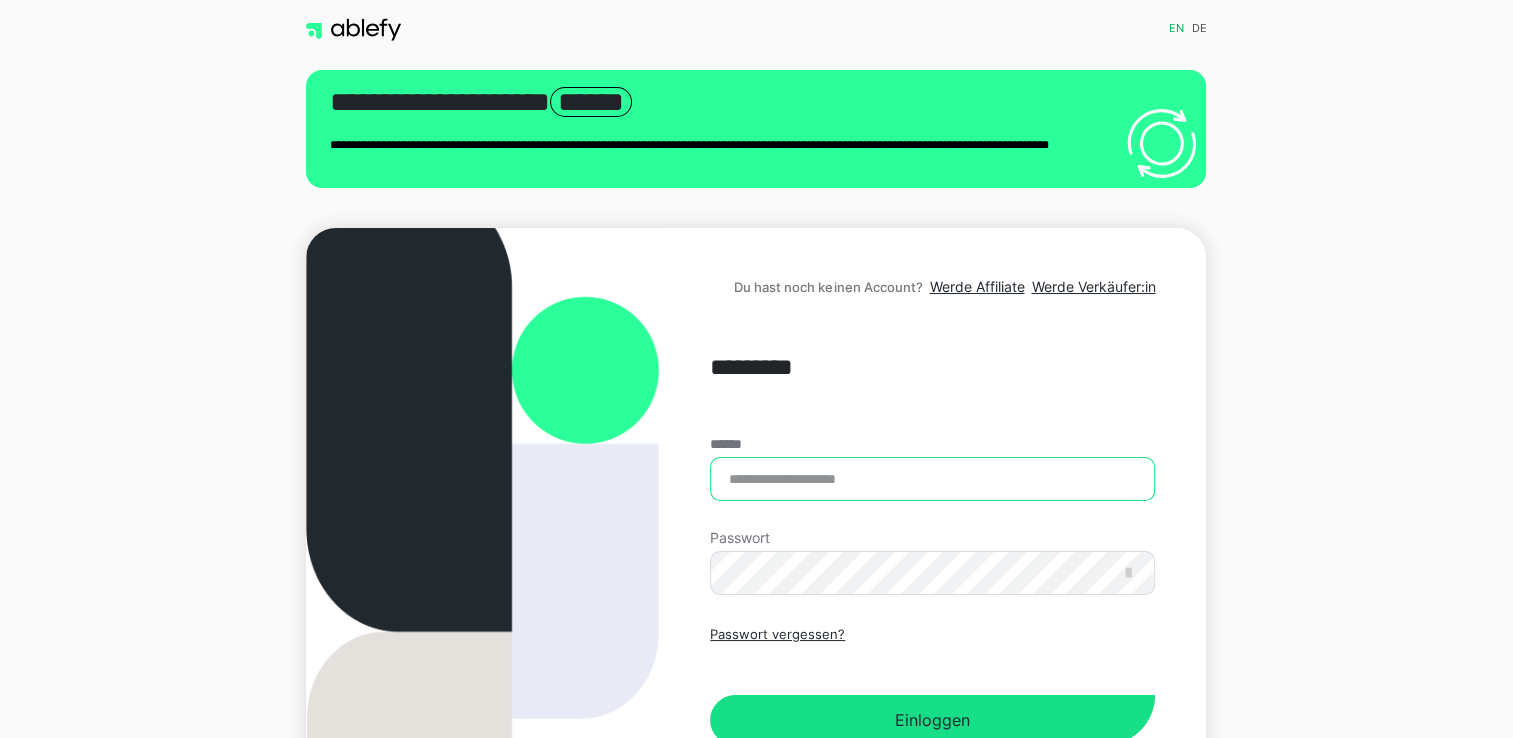 type on "**********" 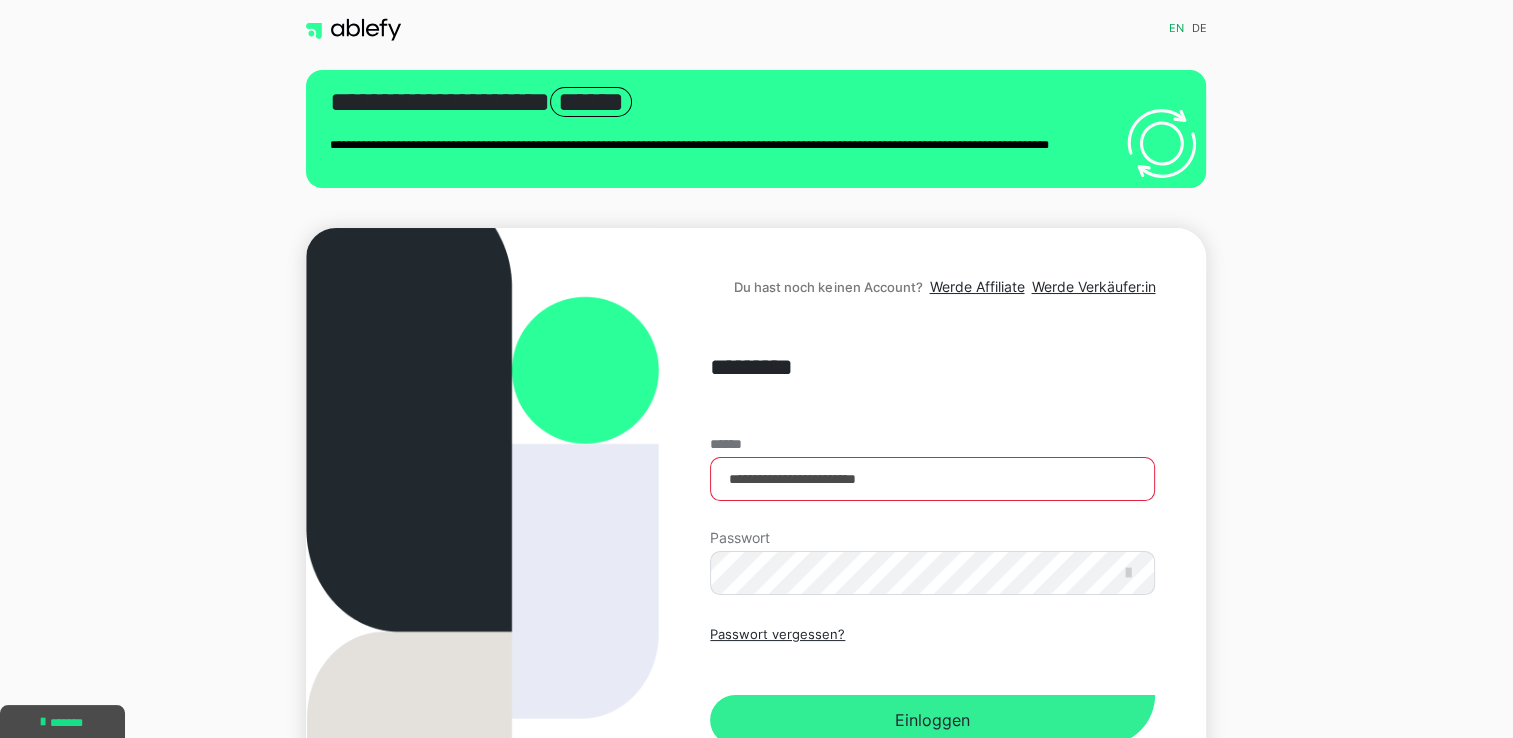 click on "Einloggen" at bounding box center [932, 720] 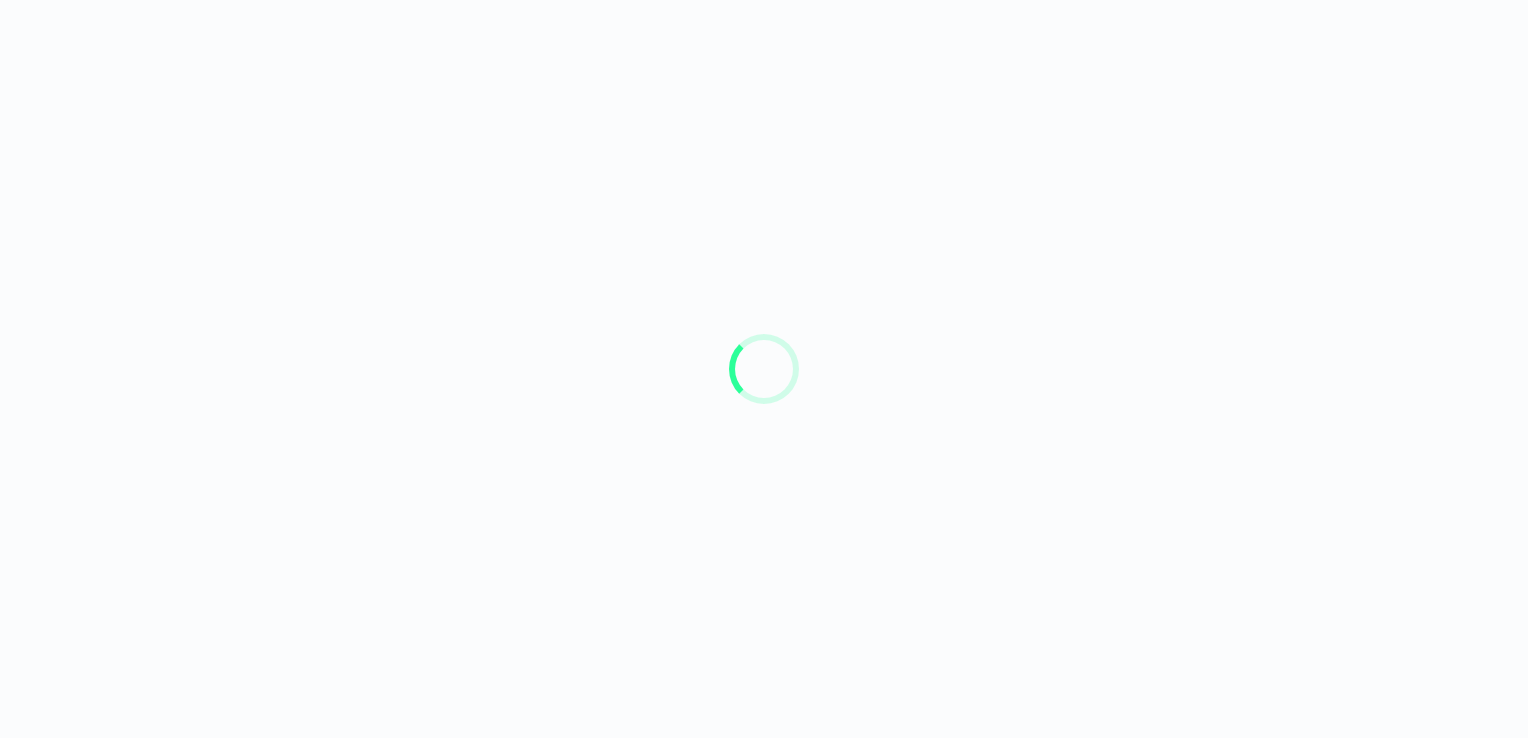 scroll, scrollTop: 0, scrollLeft: 0, axis: both 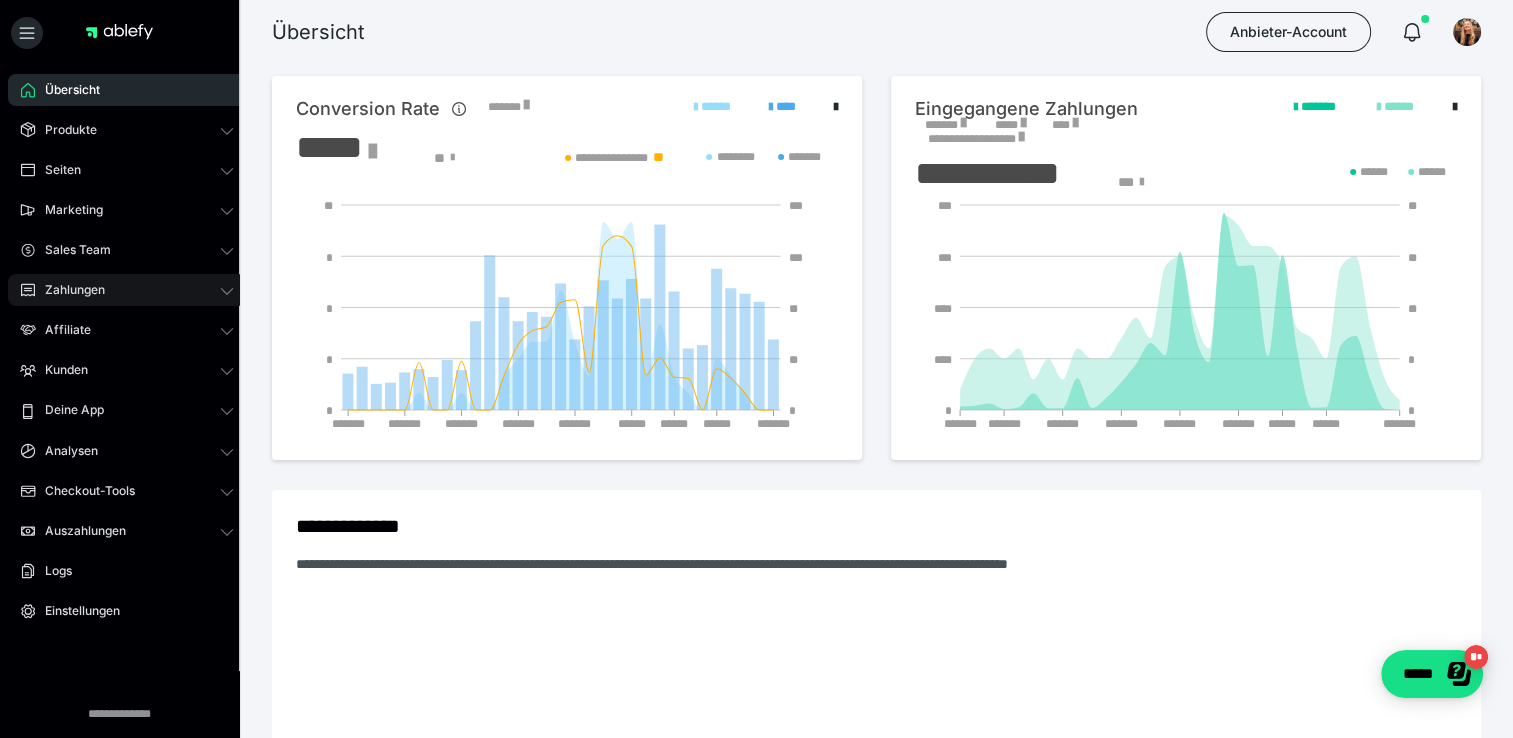 click on "Zahlungen" at bounding box center (68, 290) 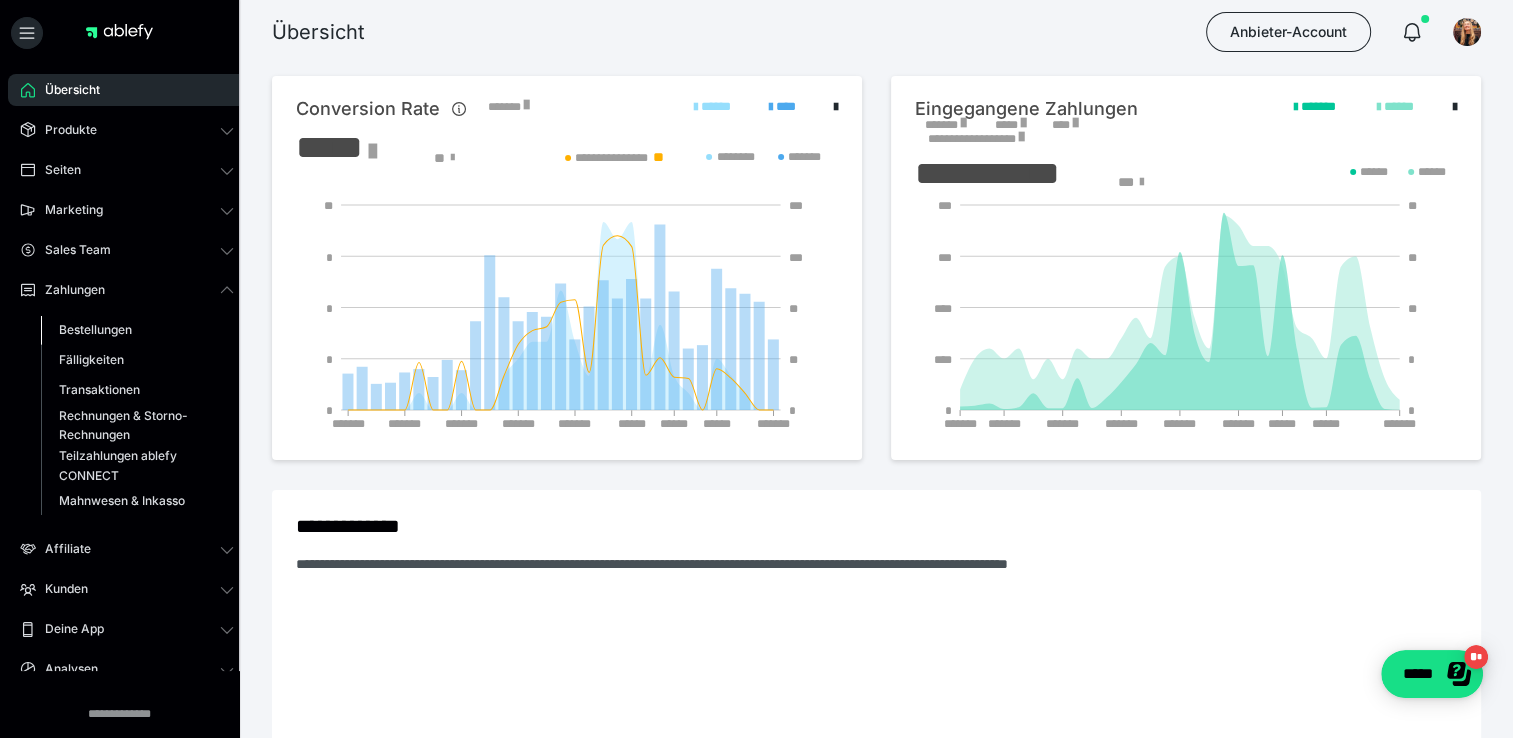 click on "Bestellungen" at bounding box center (95, 329) 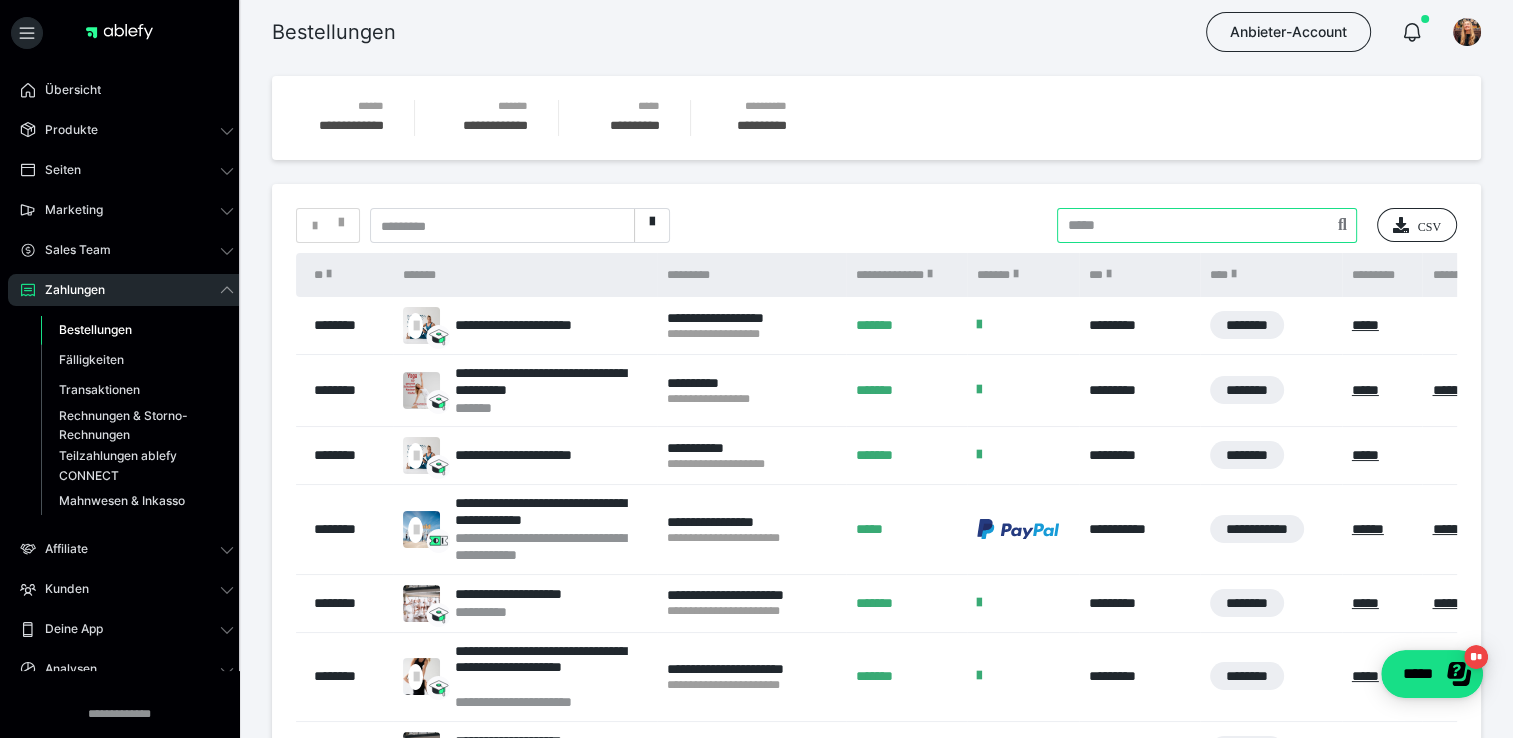 click at bounding box center [1207, 225] 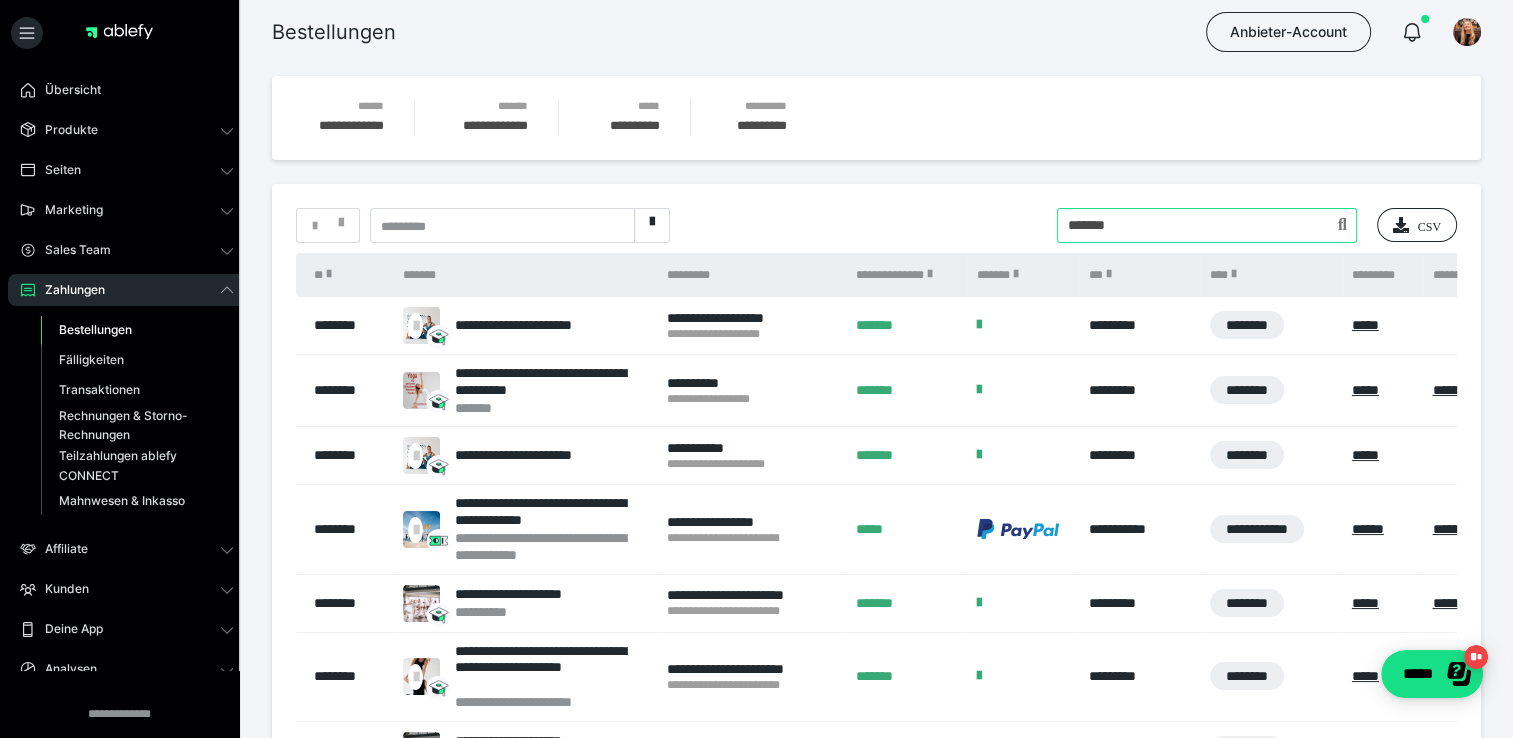 type on "*******" 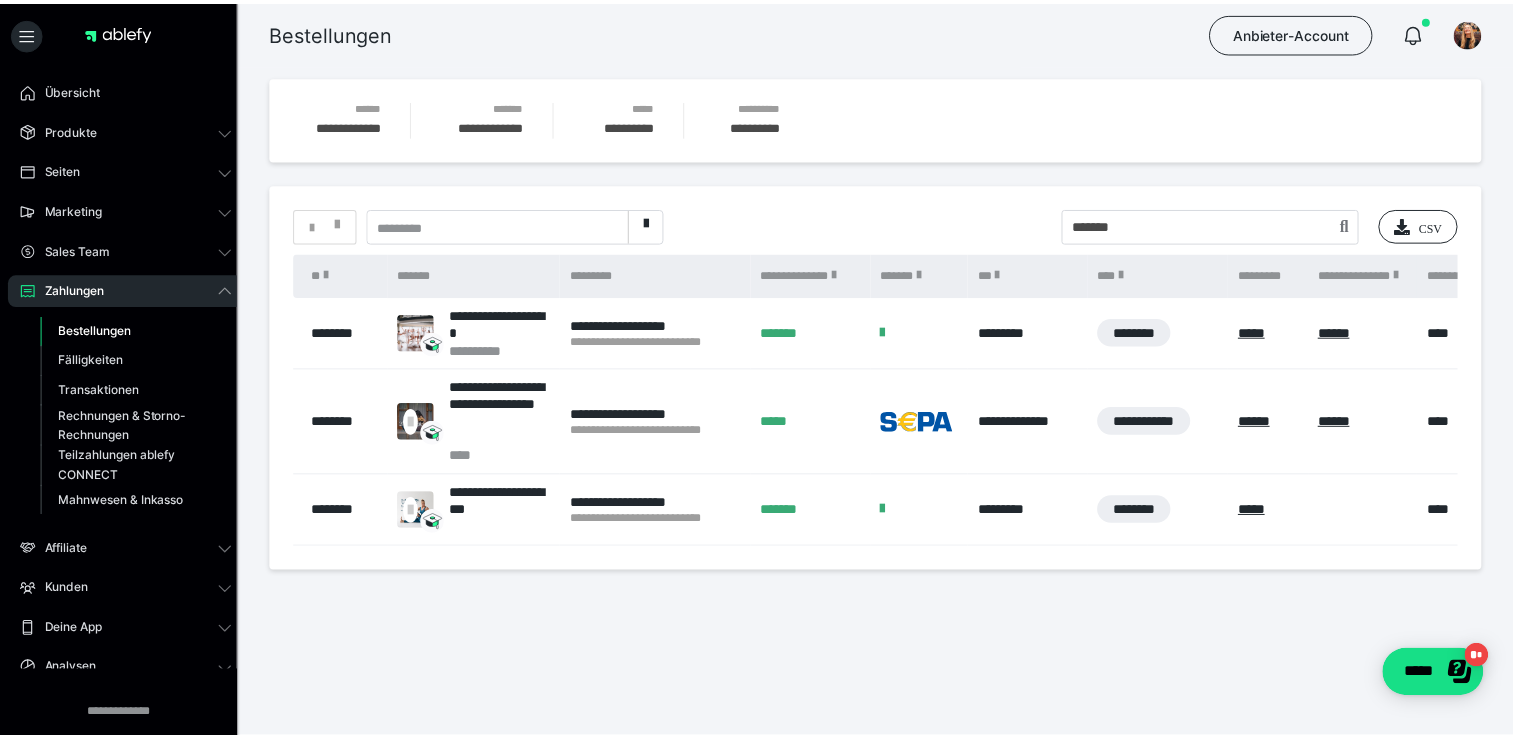 scroll, scrollTop: 0, scrollLeft: 791, axis: horizontal 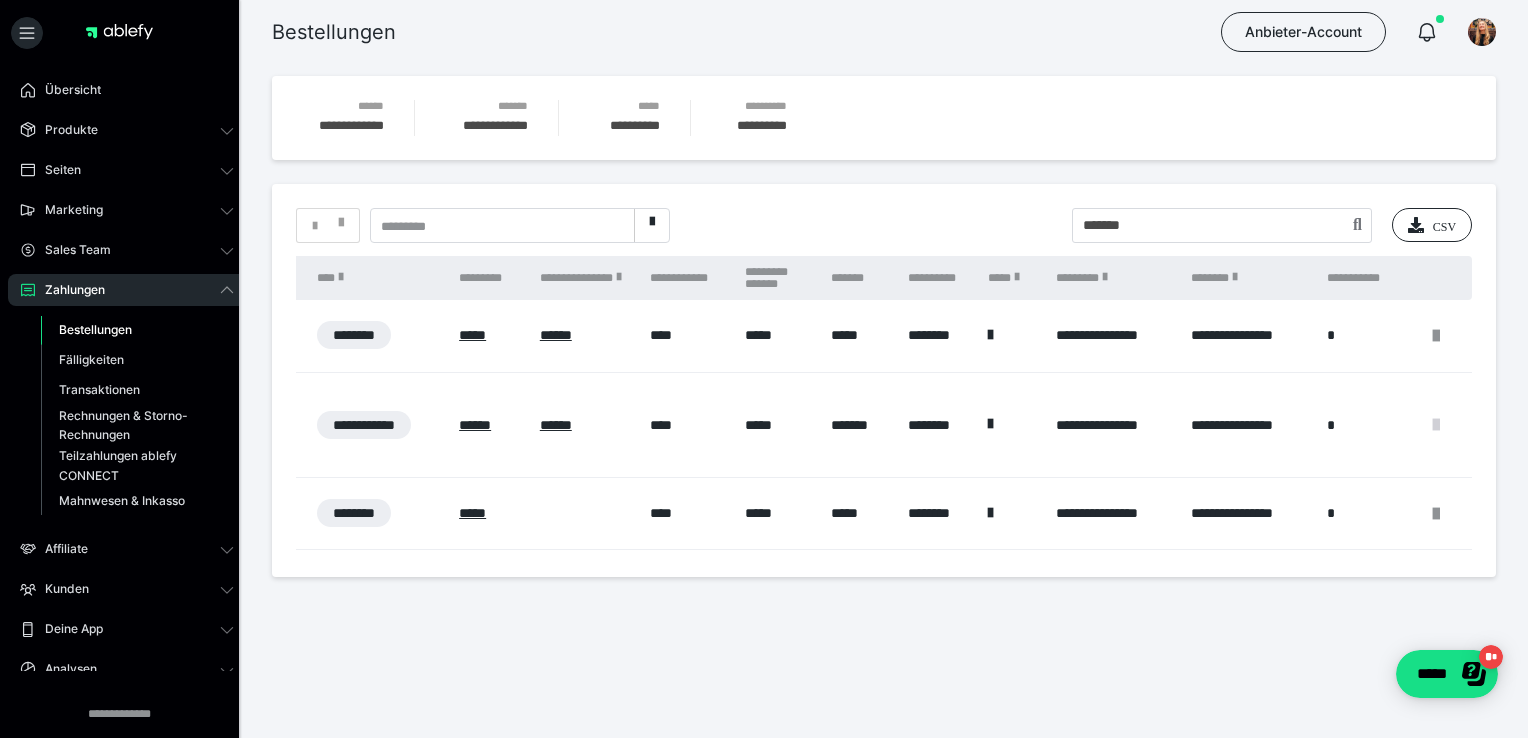 click at bounding box center [1436, 425] 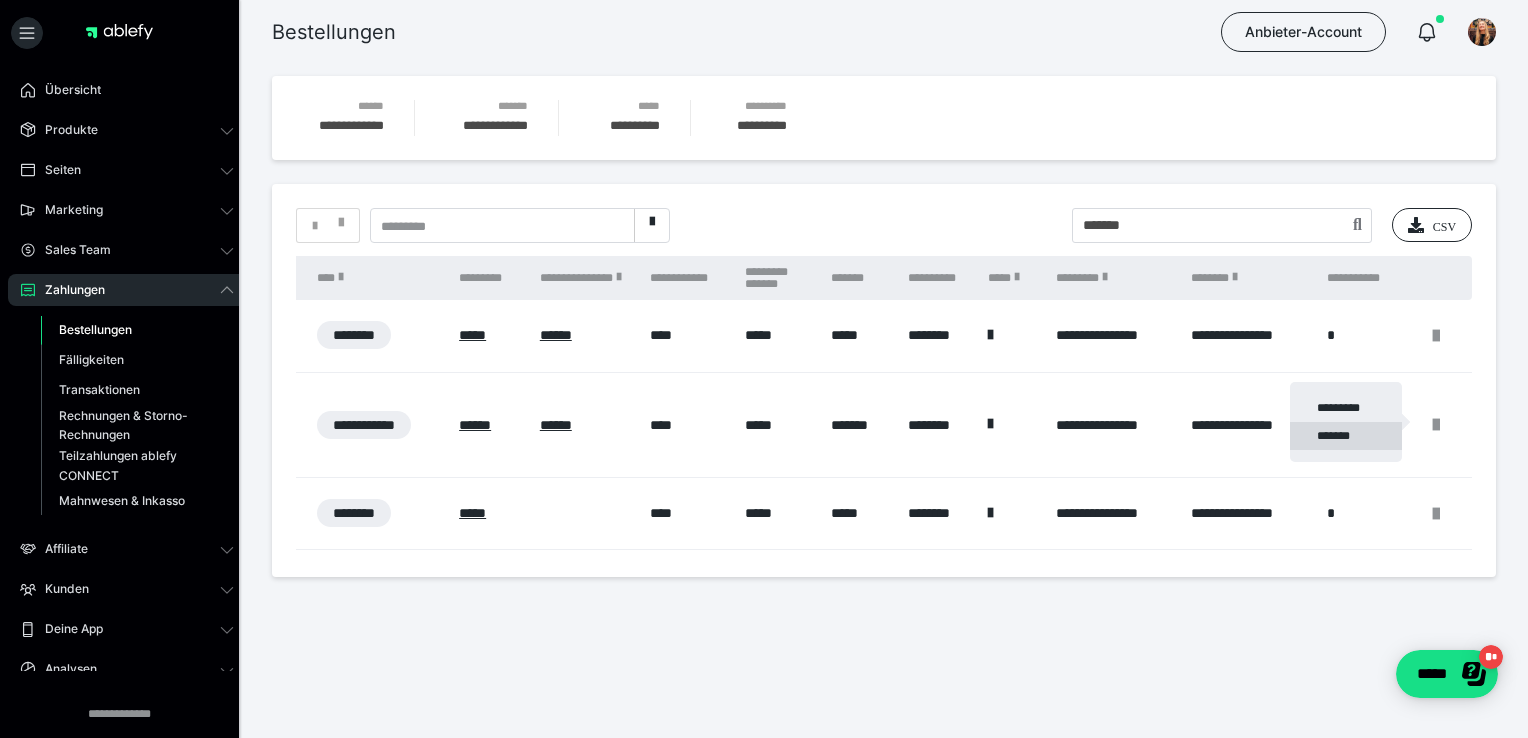 click on "*******" at bounding box center [1346, 436] 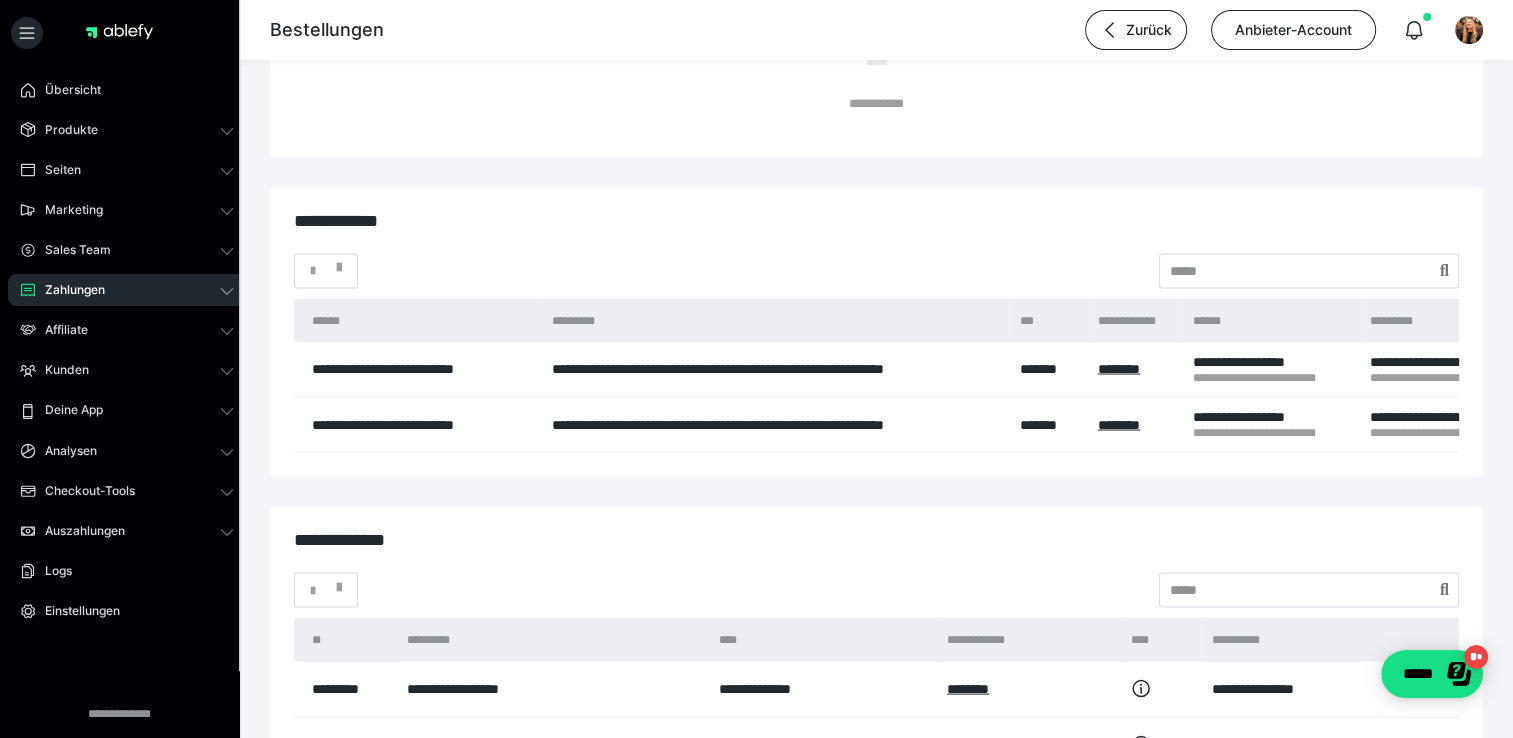 scroll, scrollTop: 3765, scrollLeft: 0, axis: vertical 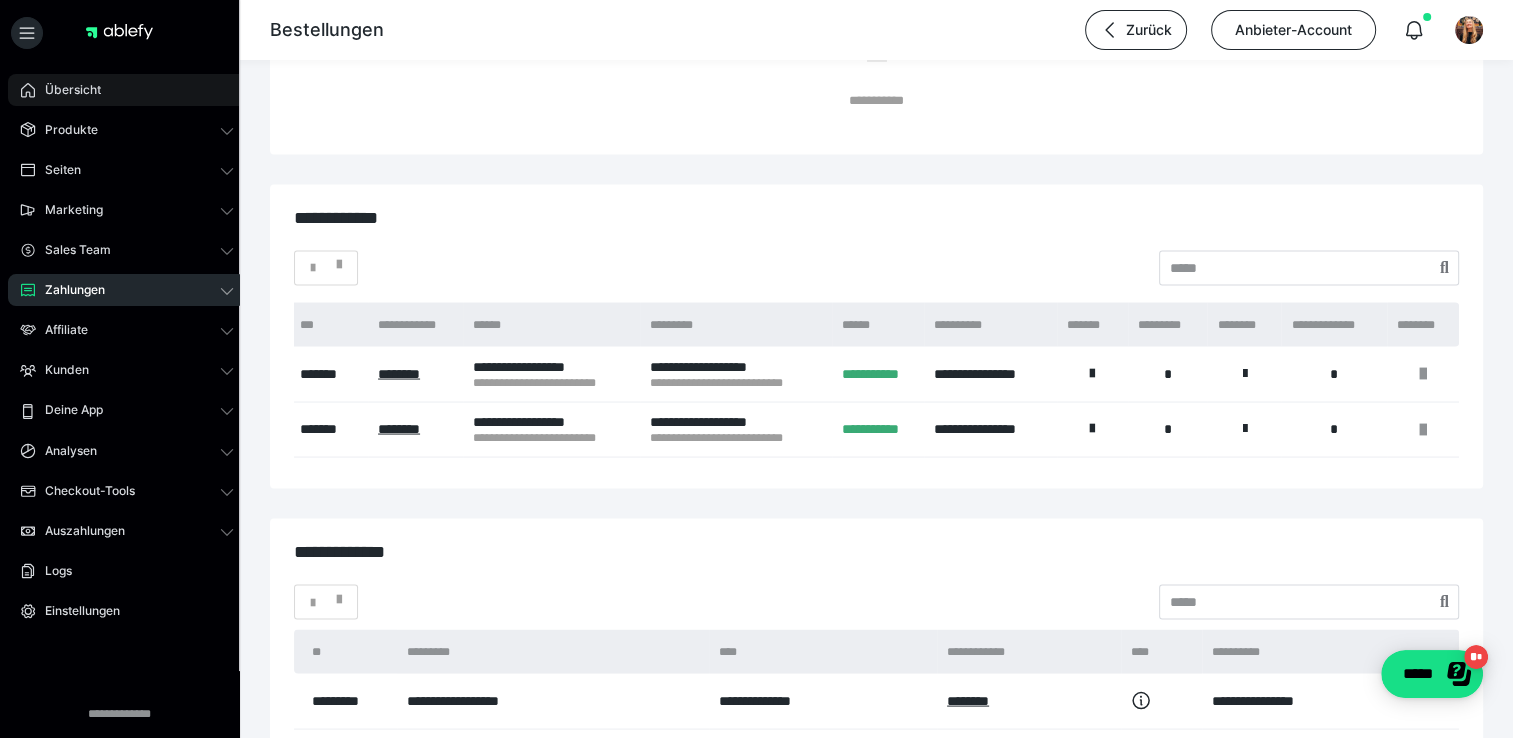 click on "Übersicht" at bounding box center (66, 90) 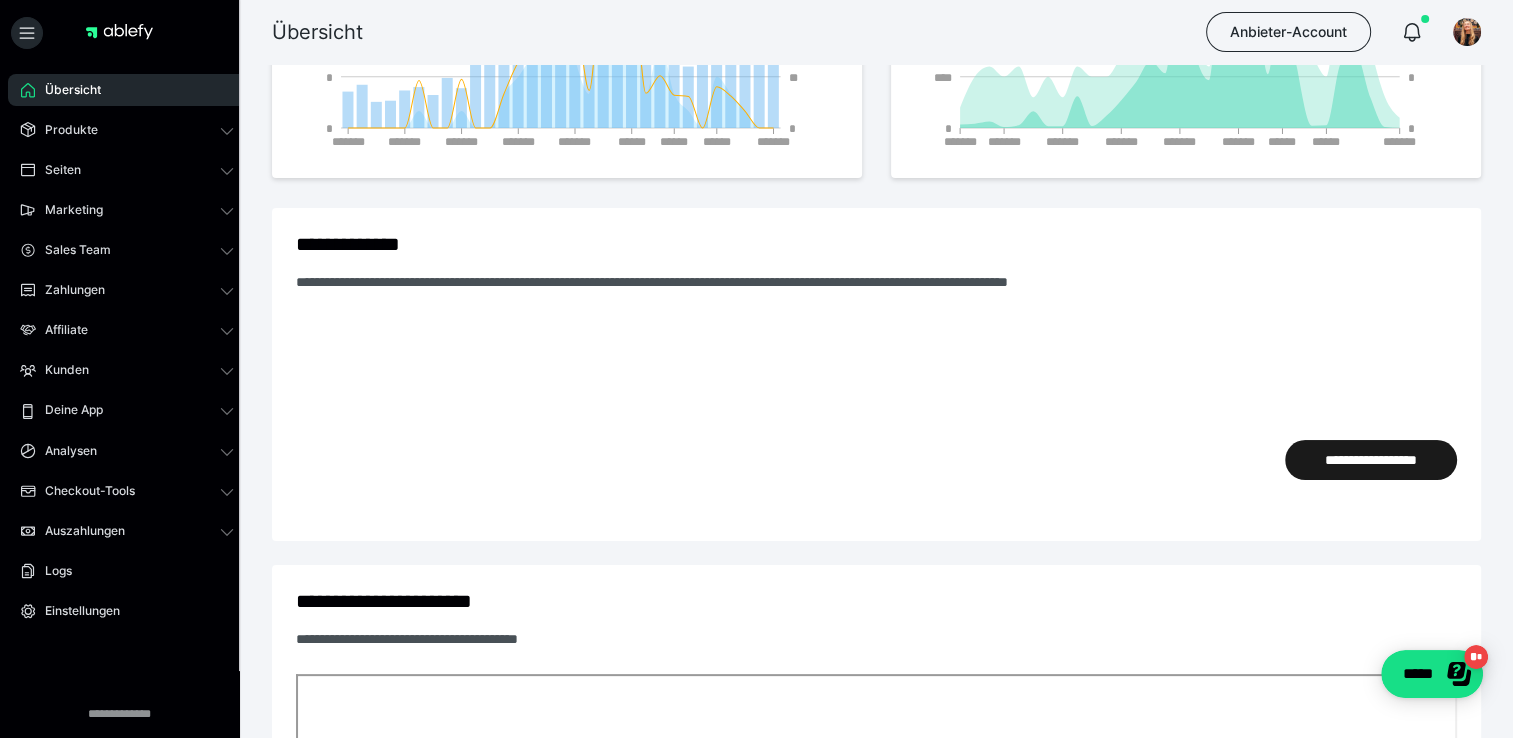 scroll, scrollTop: 0, scrollLeft: 0, axis: both 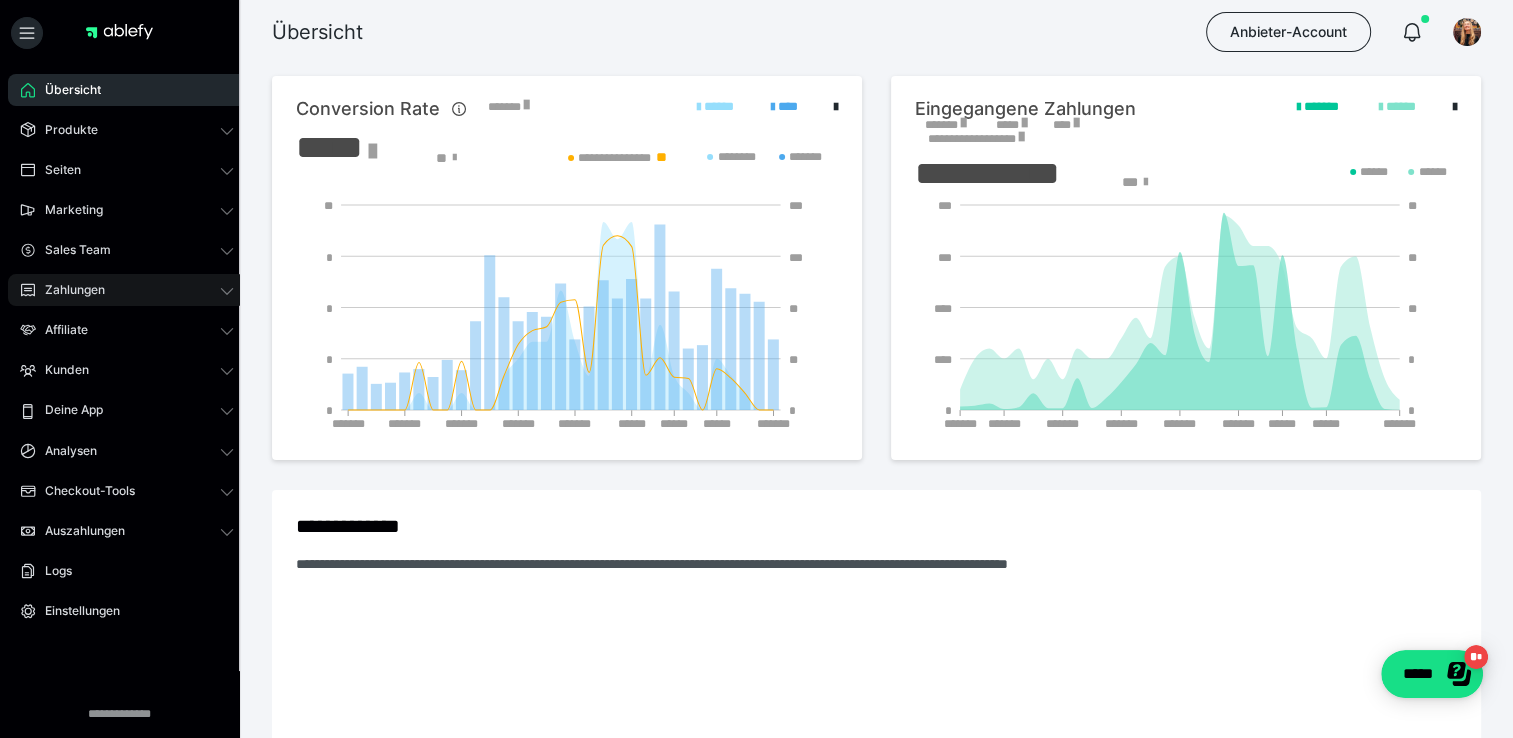 click on "Zahlungen" at bounding box center (68, 290) 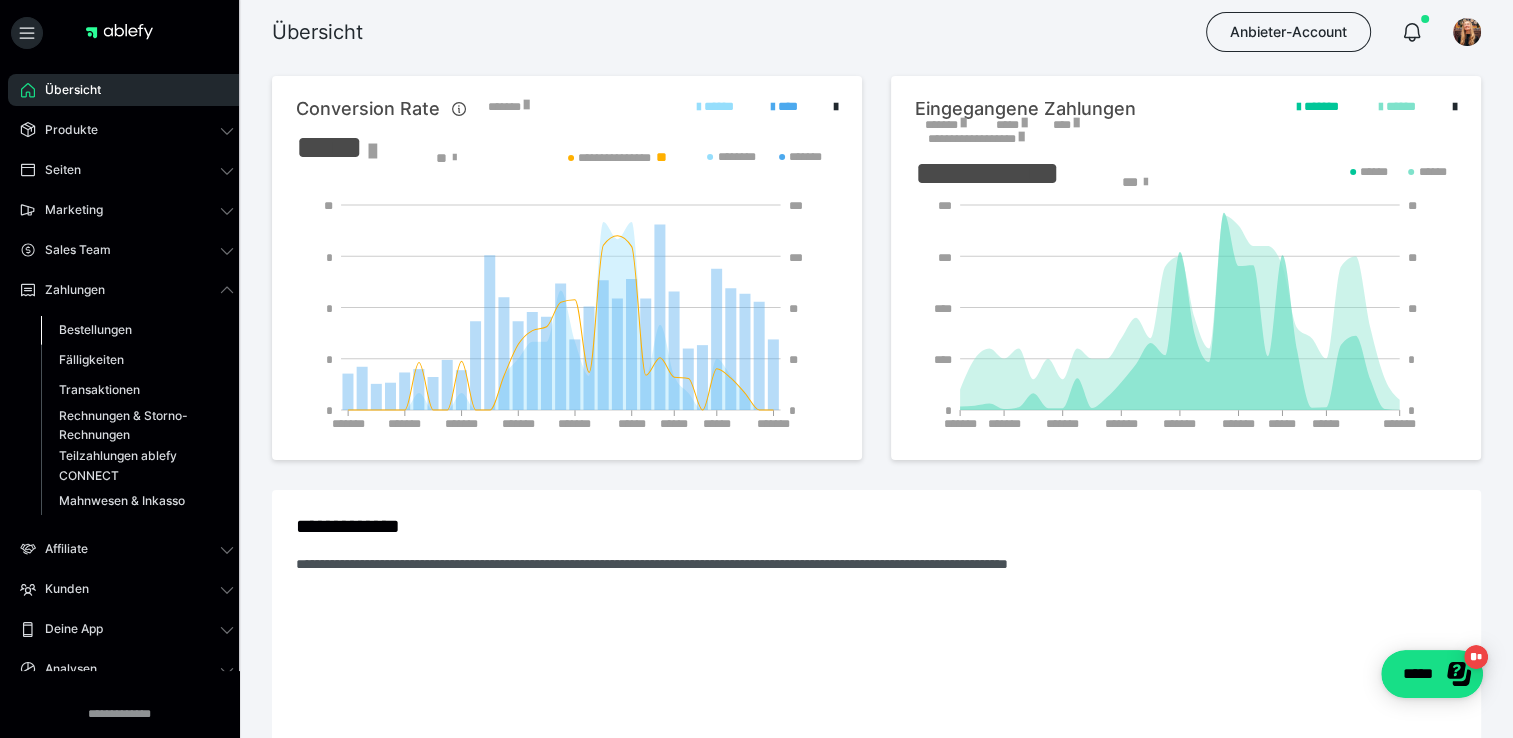 click on "Bestellungen" at bounding box center (95, 329) 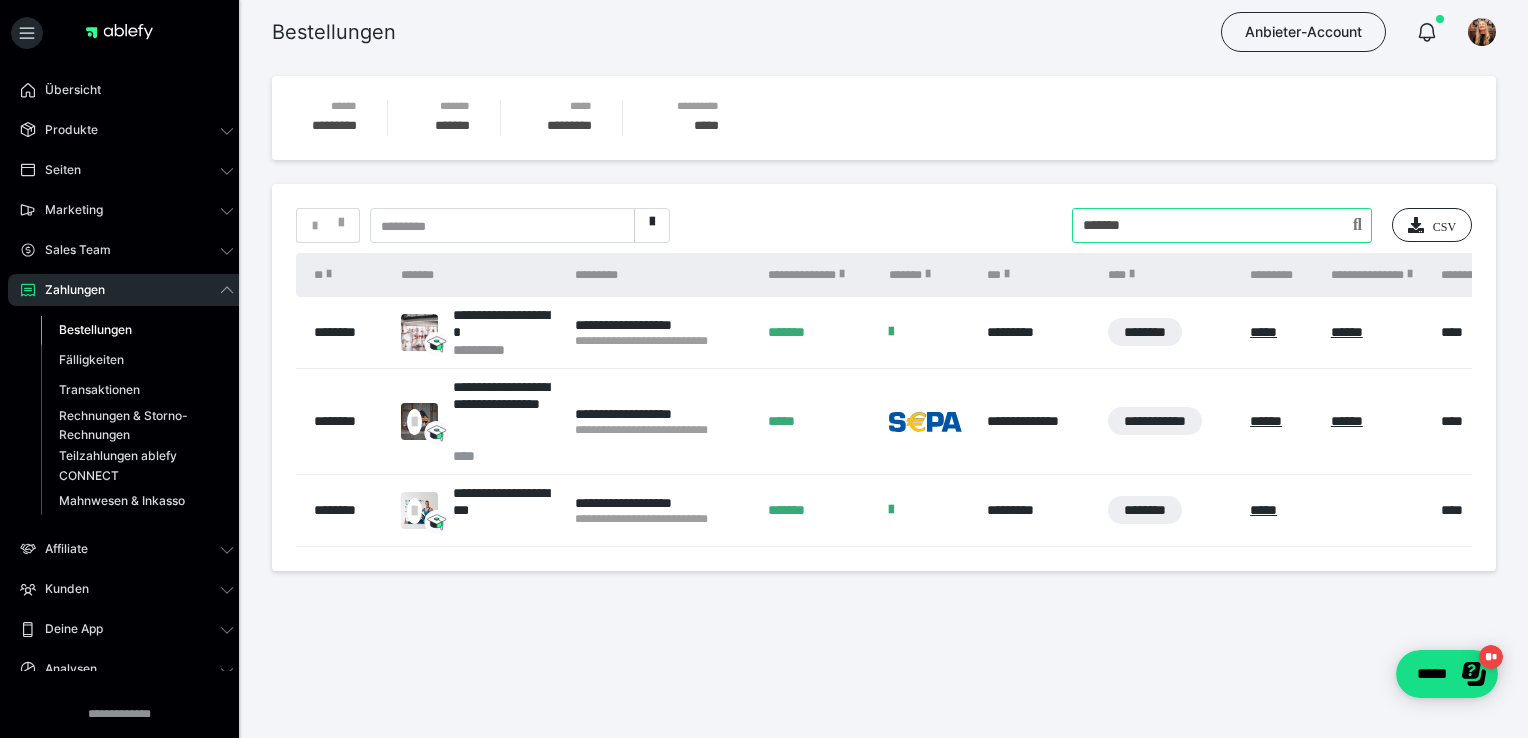 drag, startPoint x: 1154, startPoint y: 228, endPoint x: 966, endPoint y: 229, distance: 188.00266 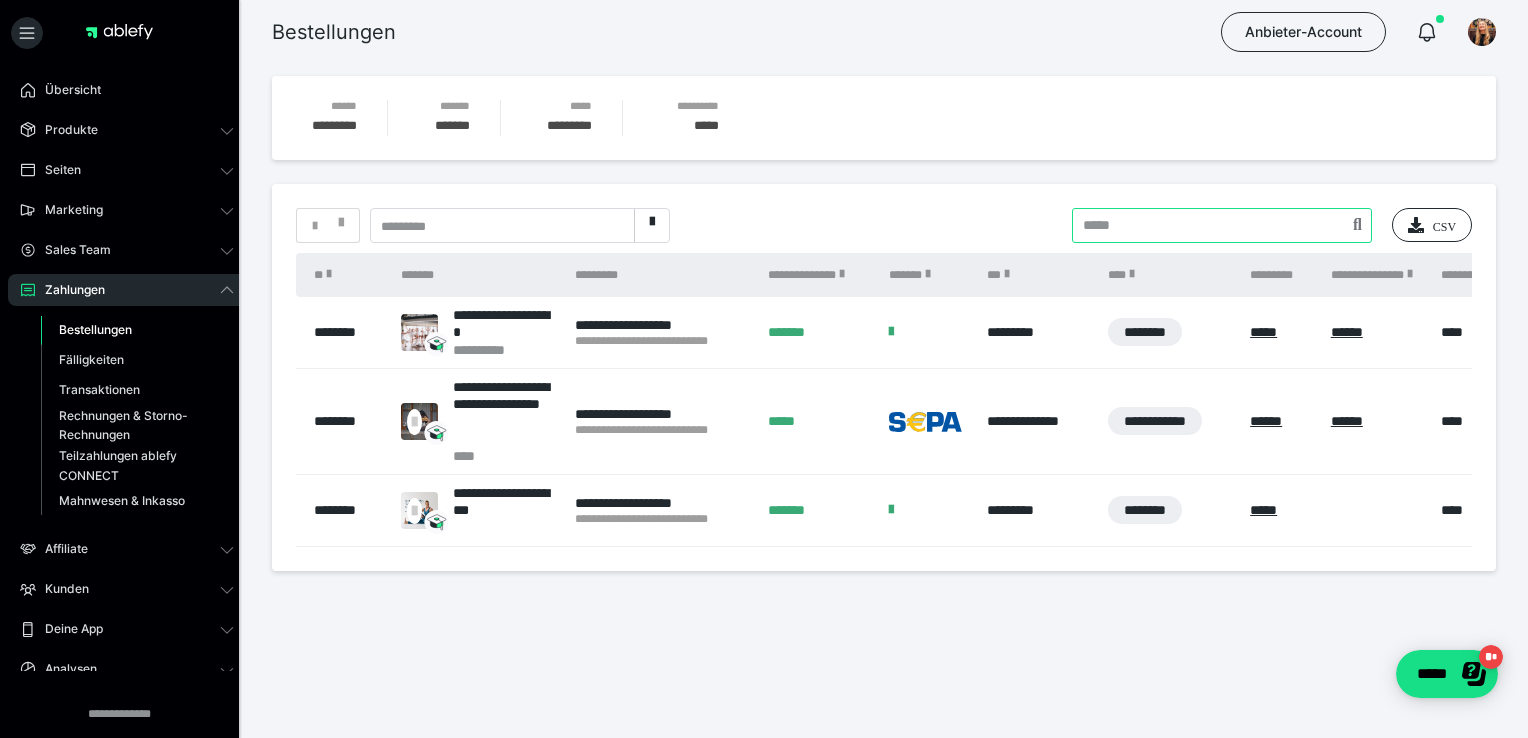 type 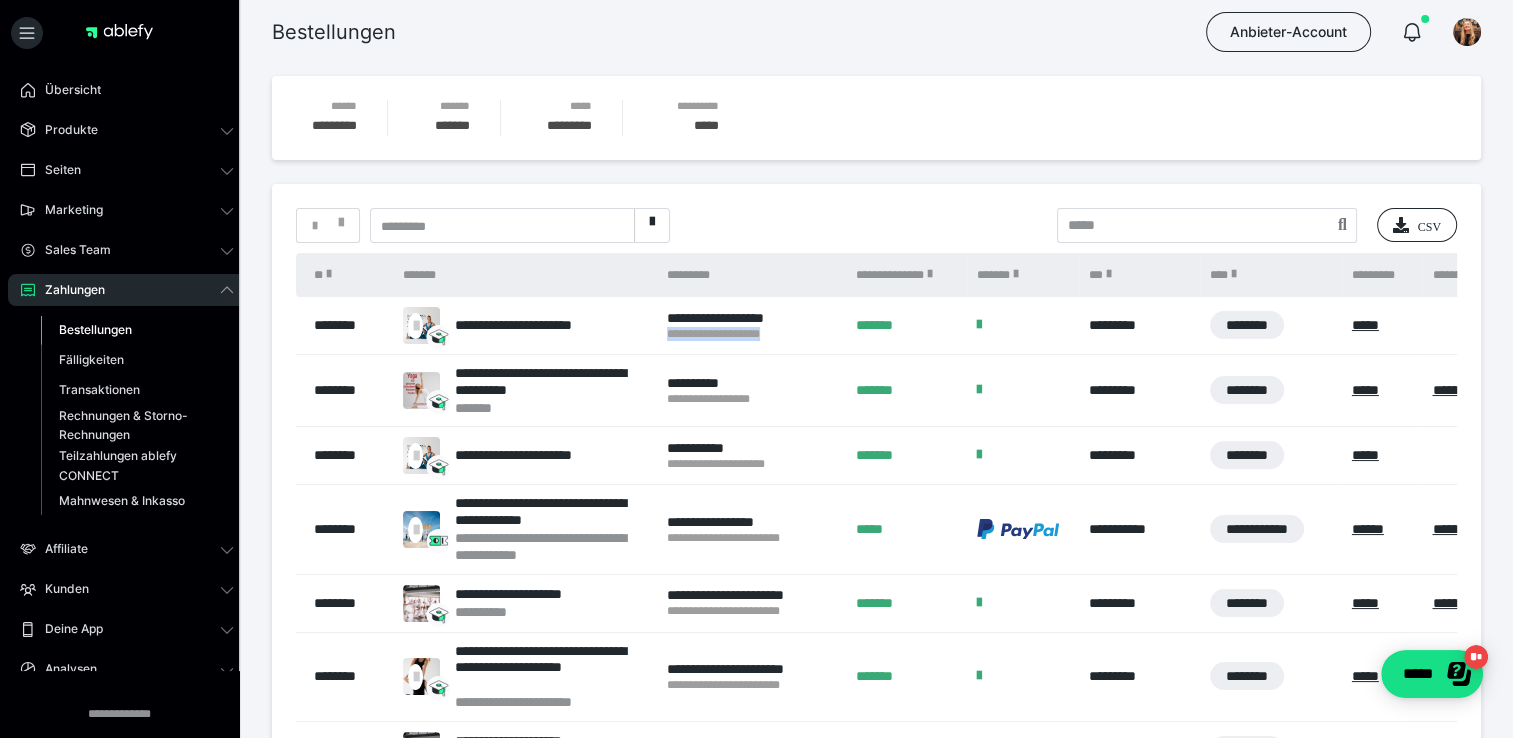 drag, startPoint x: 664, startPoint y: 340, endPoint x: 792, endPoint y: 340, distance: 128 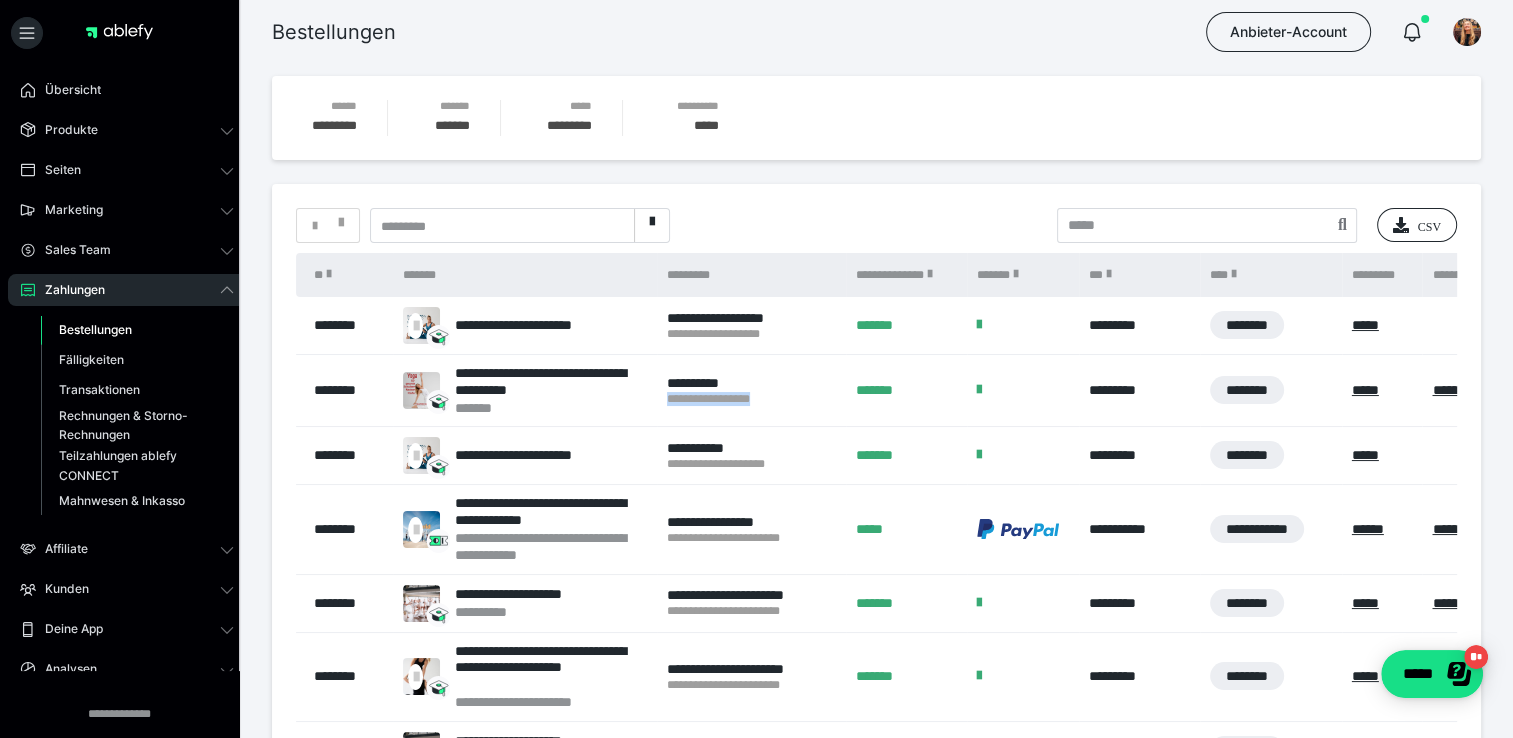 drag, startPoint x: 669, startPoint y: 401, endPoint x: 790, endPoint y: 399, distance: 121.016525 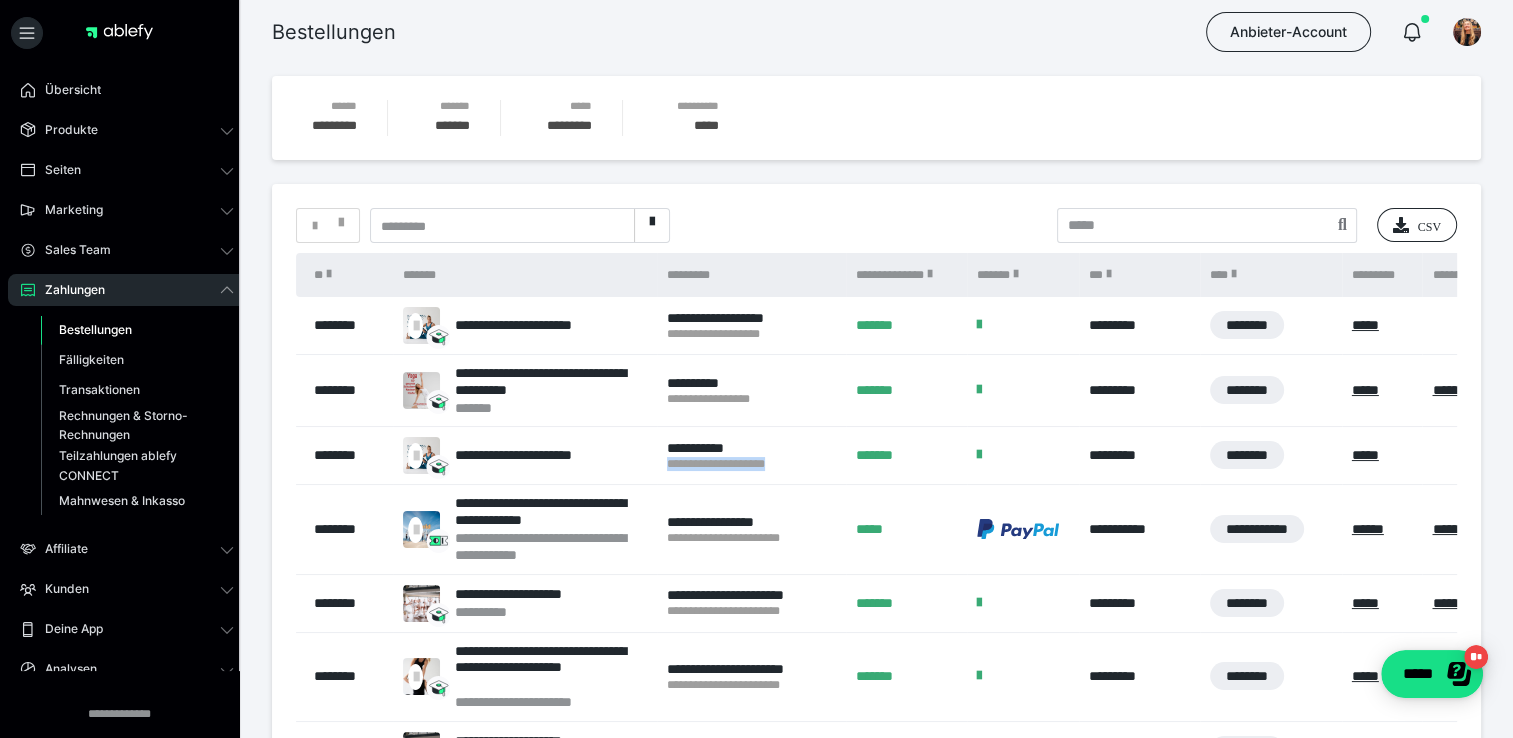 drag, startPoint x: 668, startPoint y: 461, endPoint x: 826, endPoint y: 462, distance: 158.00316 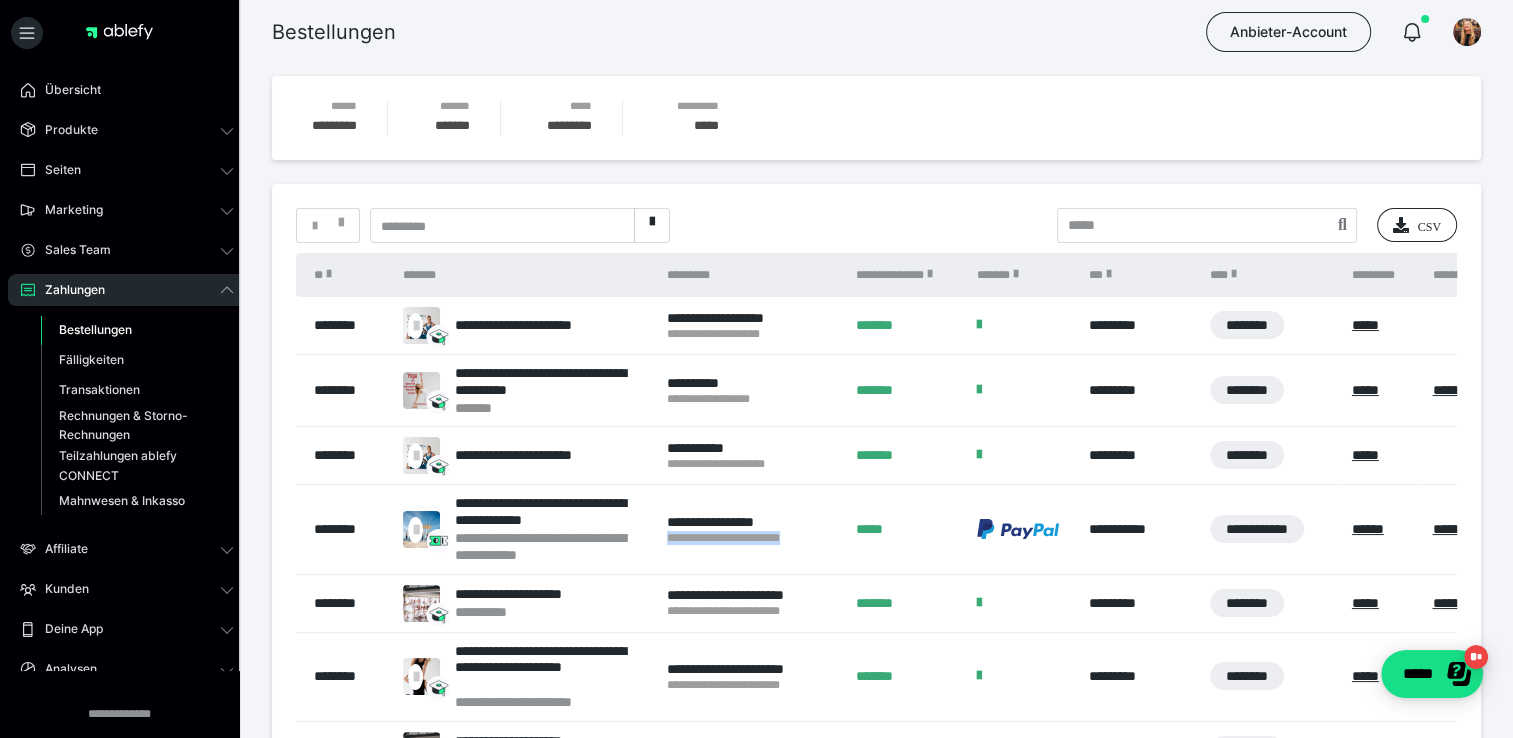 drag, startPoint x: 662, startPoint y: 540, endPoint x: 812, endPoint y: 540, distance: 150 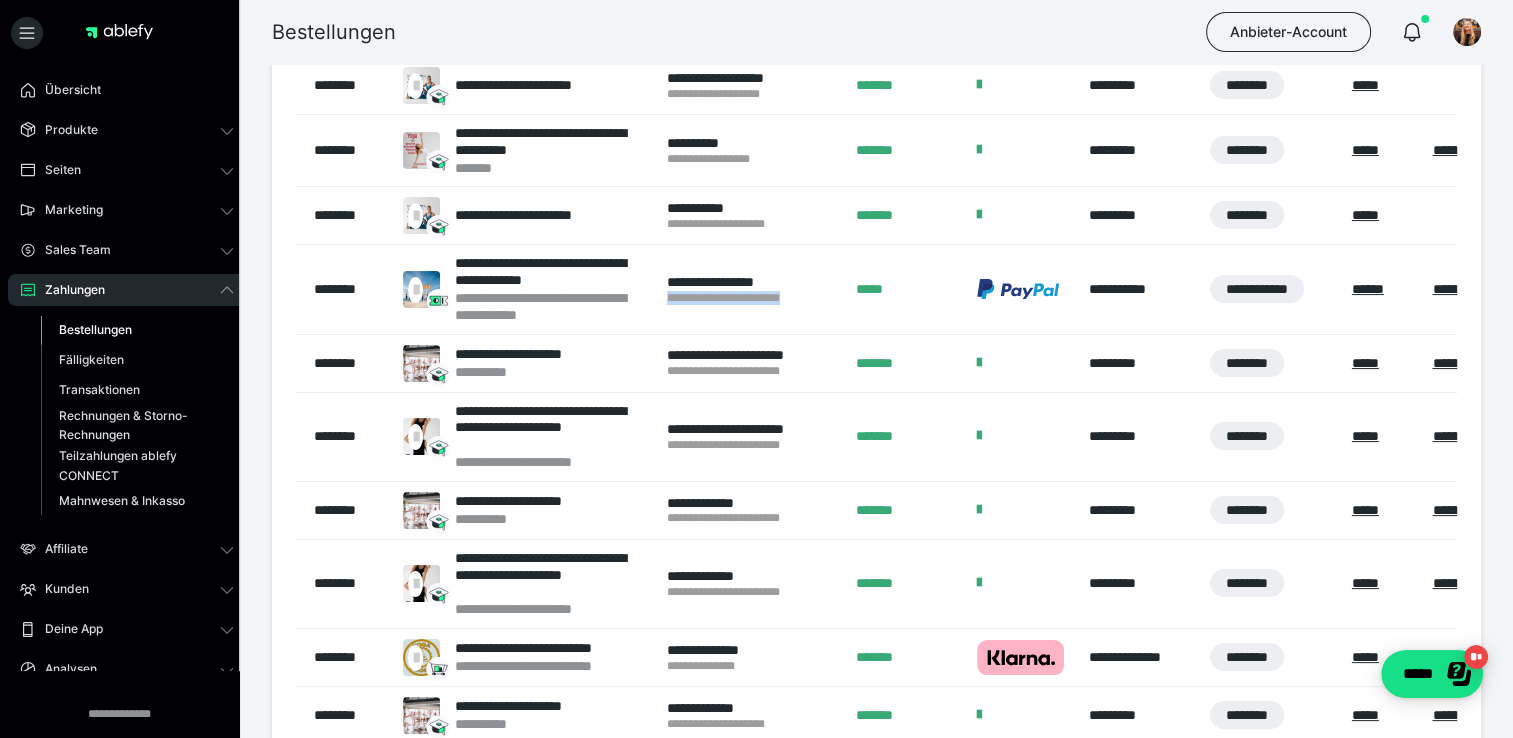 scroll, scrollTop: 241, scrollLeft: 0, axis: vertical 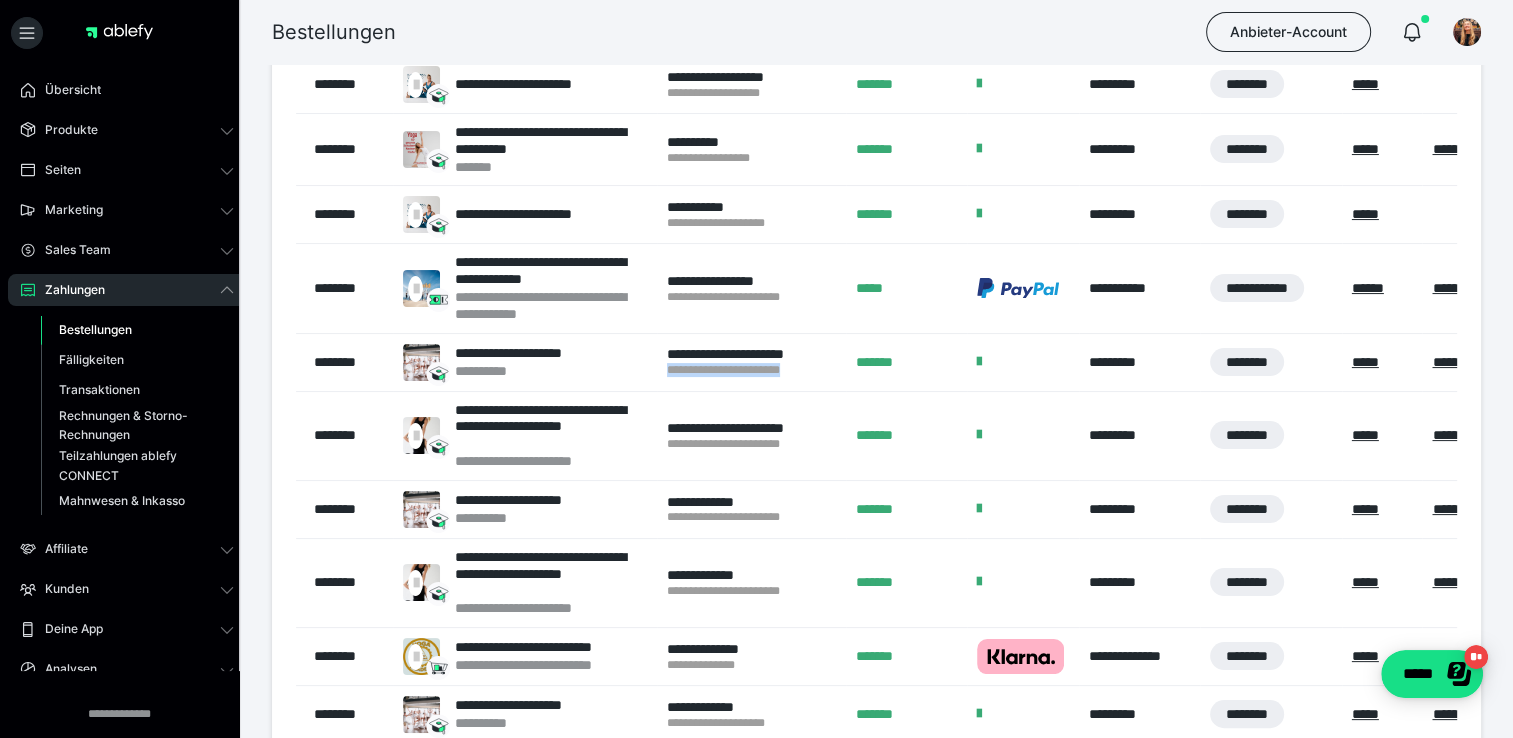 drag, startPoint x: 664, startPoint y: 372, endPoint x: 832, endPoint y: 376, distance: 168.0476 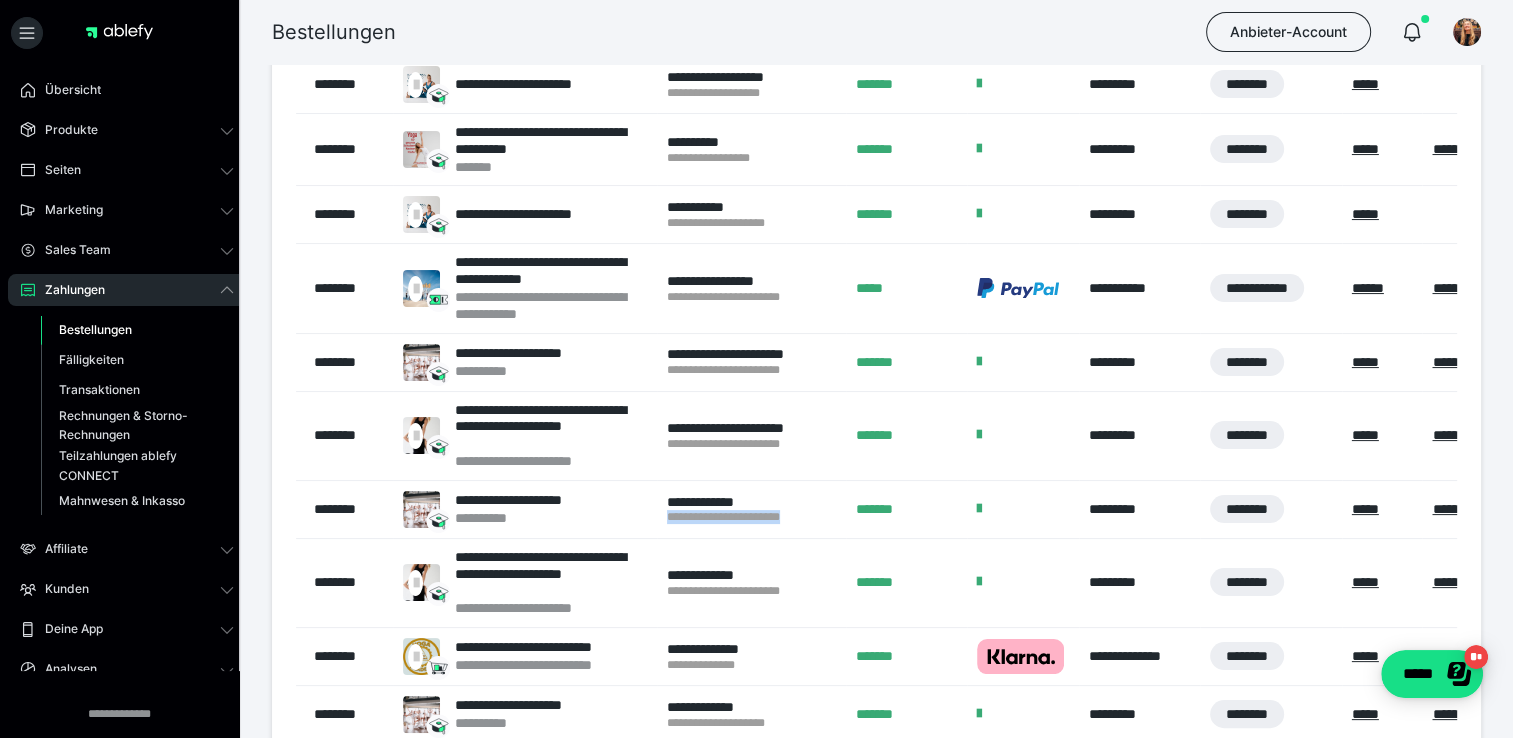 drag, startPoint x: 663, startPoint y: 520, endPoint x: 840, endPoint y: 530, distance: 177.28226 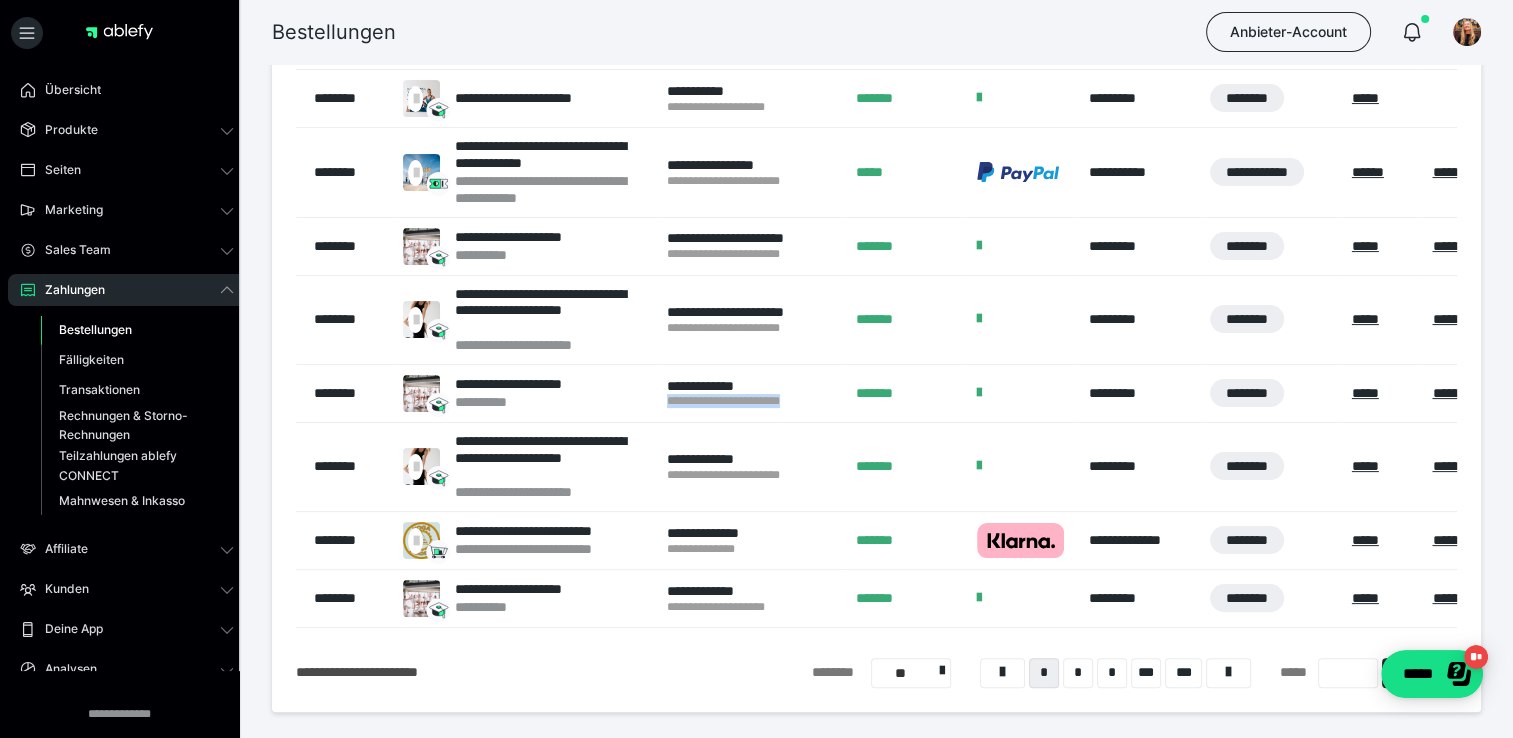 scroll, scrollTop: 460, scrollLeft: 0, axis: vertical 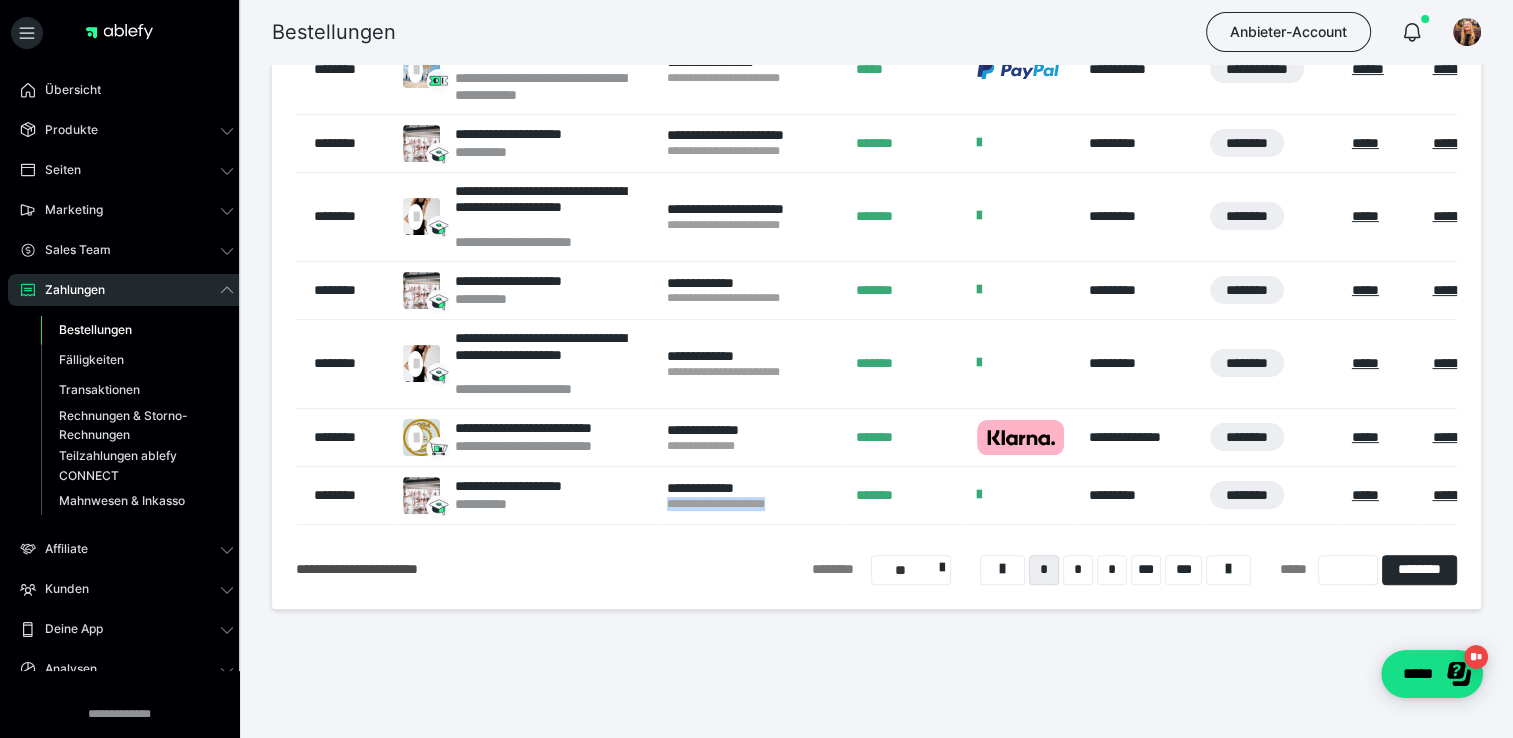 drag, startPoint x: 667, startPoint y: 507, endPoint x: 804, endPoint y: 502, distance: 137.09122 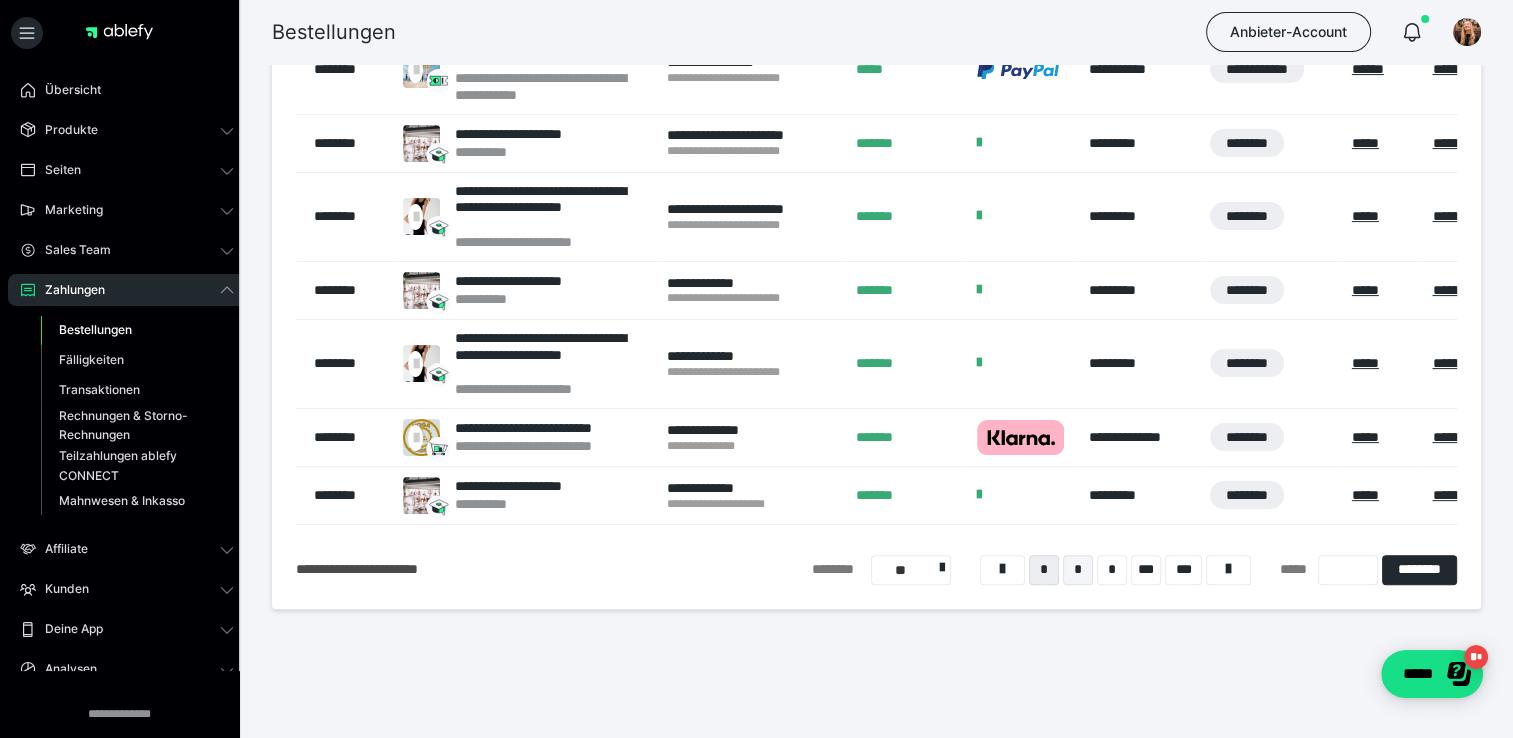 click on "*" at bounding box center [1078, 570] 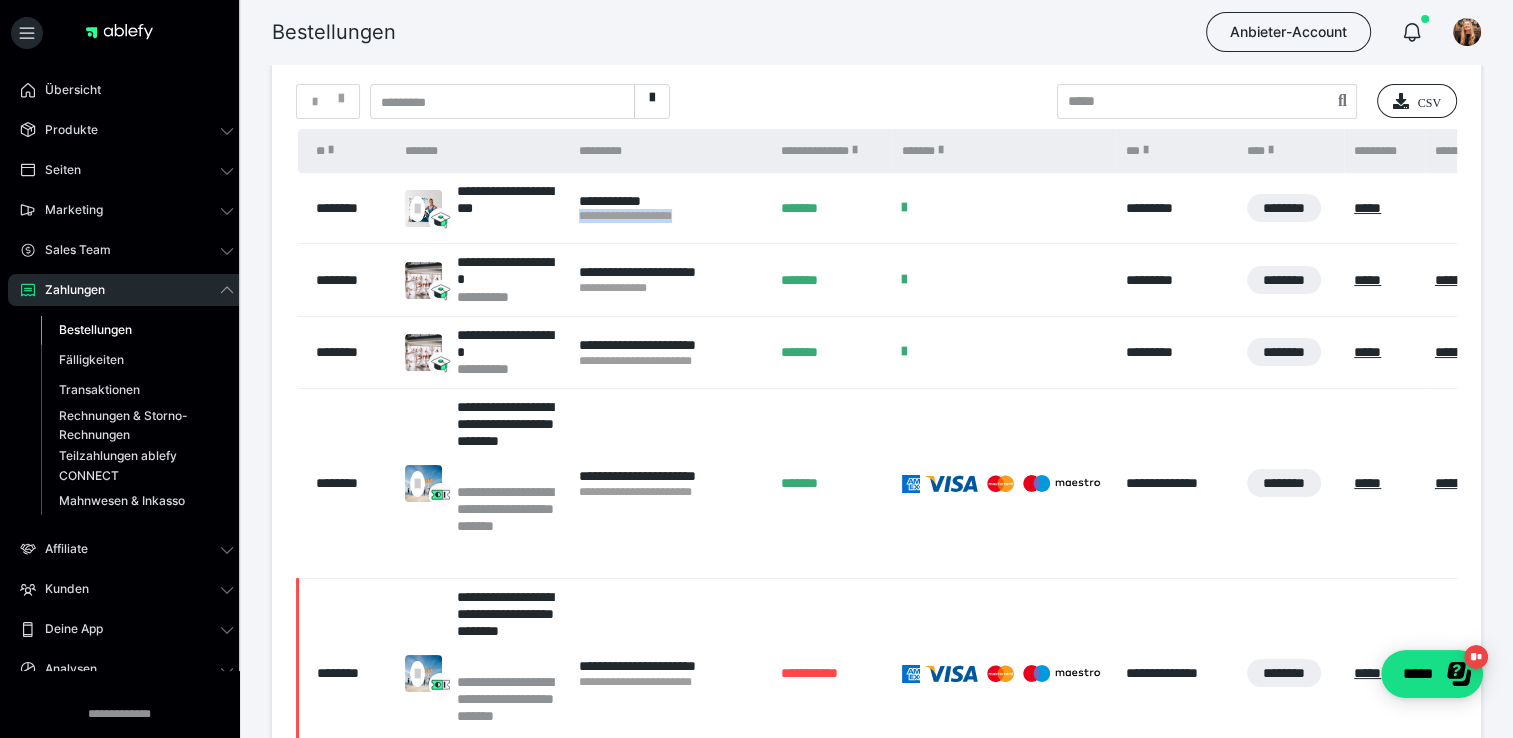 drag, startPoint x: 568, startPoint y: 219, endPoint x: 688, endPoint y: 228, distance: 120.33703 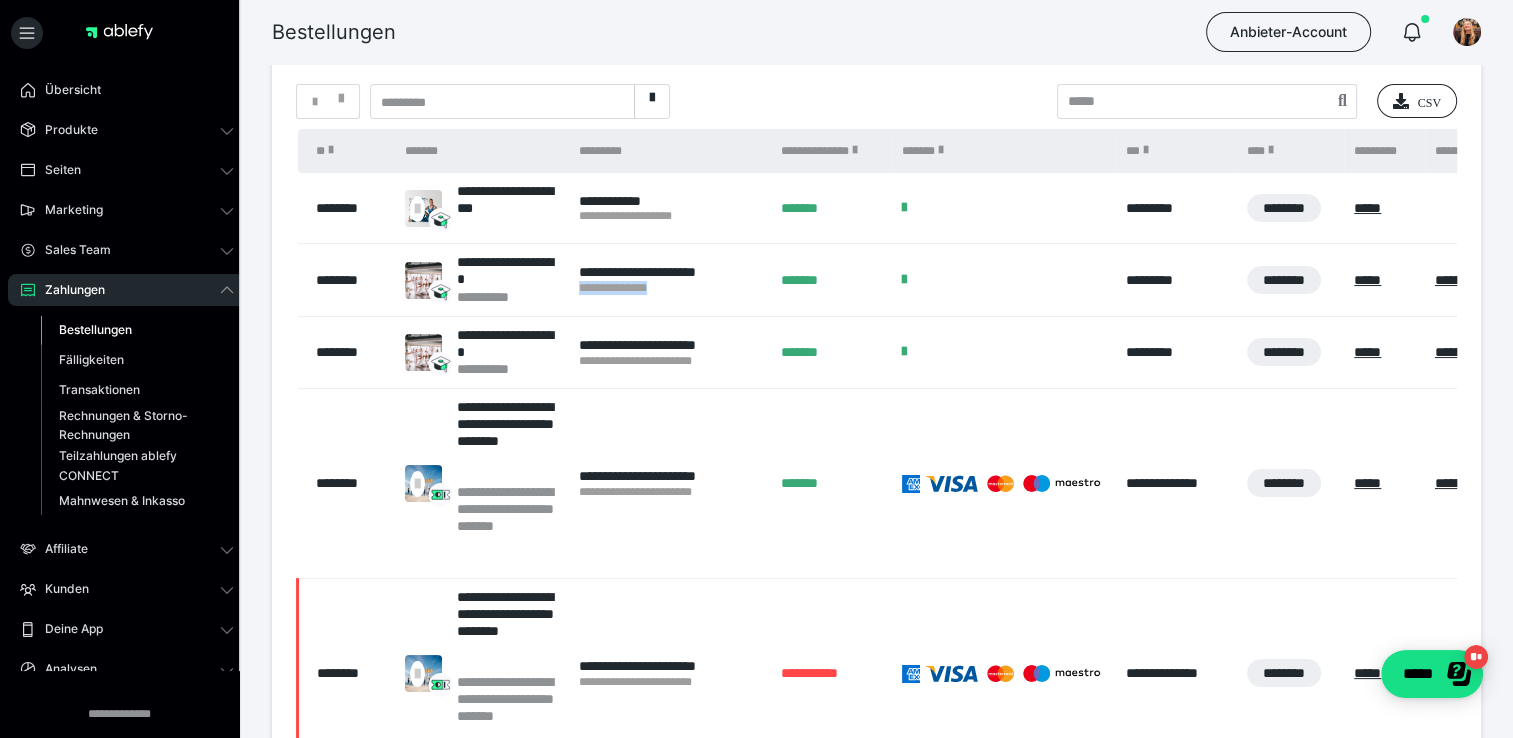 drag, startPoint x: 573, startPoint y: 292, endPoint x: 684, endPoint y: 299, distance: 111.220505 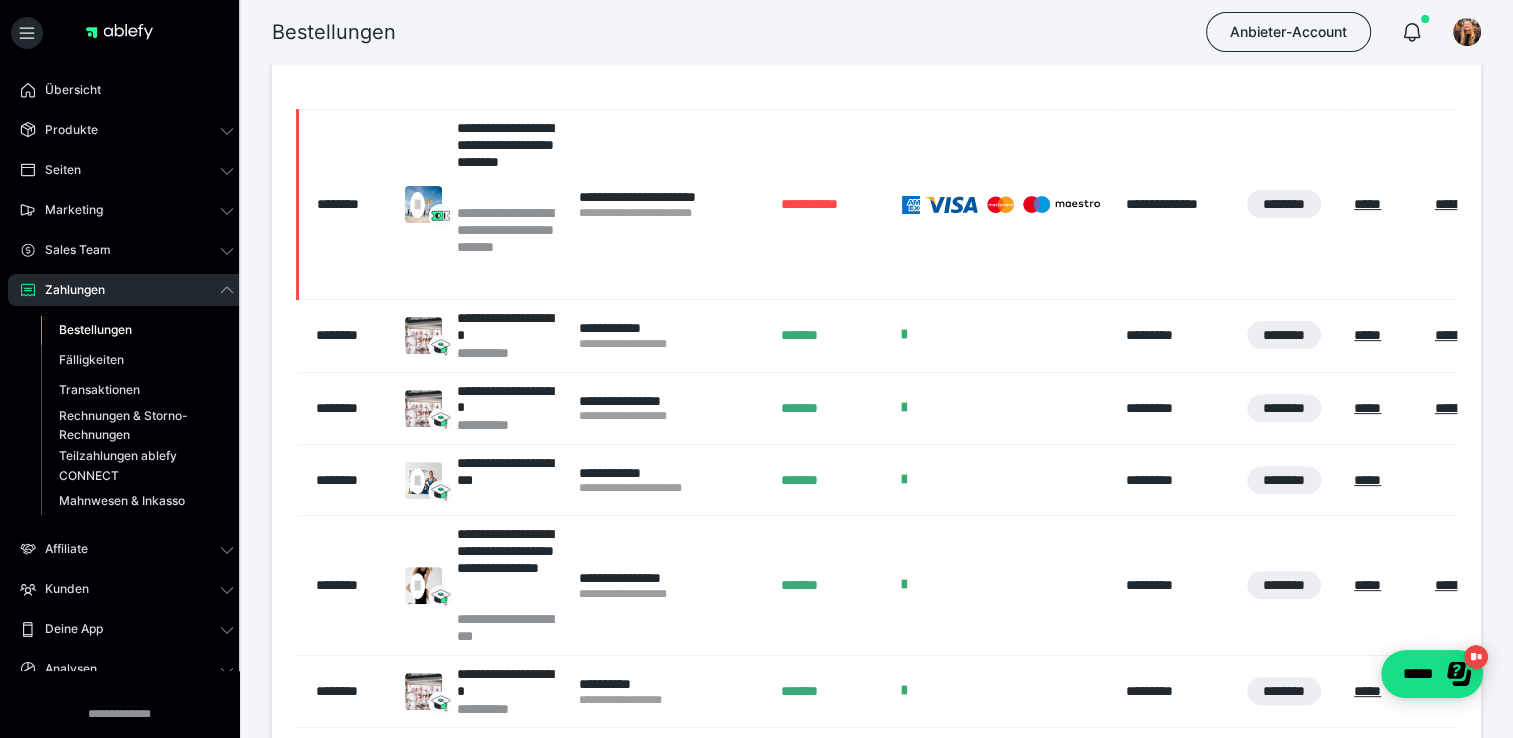 scroll, scrollTop: 603, scrollLeft: 0, axis: vertical 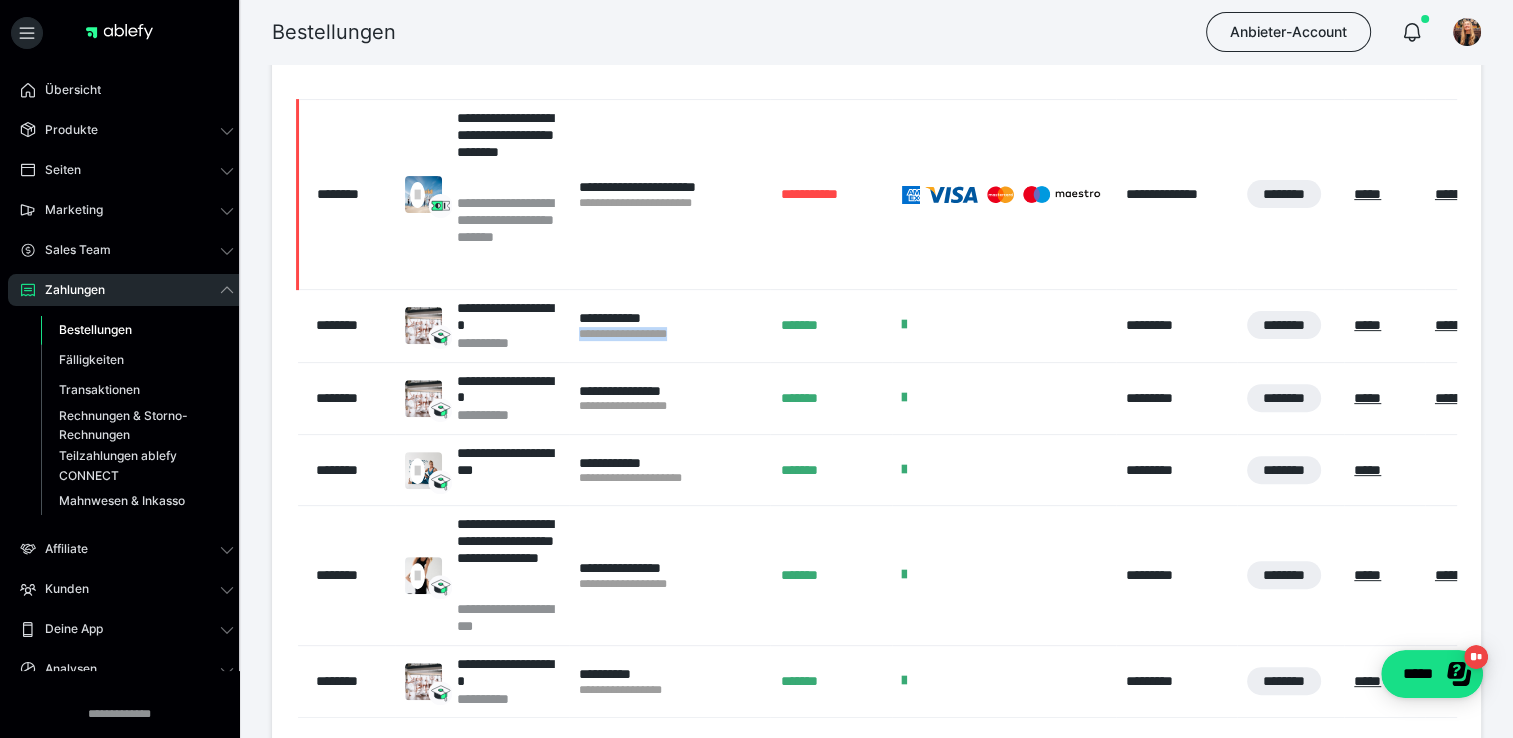 drag, startPoint x: 581, startPoint y: 337, endPoint x: 711, endPoint y: 343, distance: 130.13838 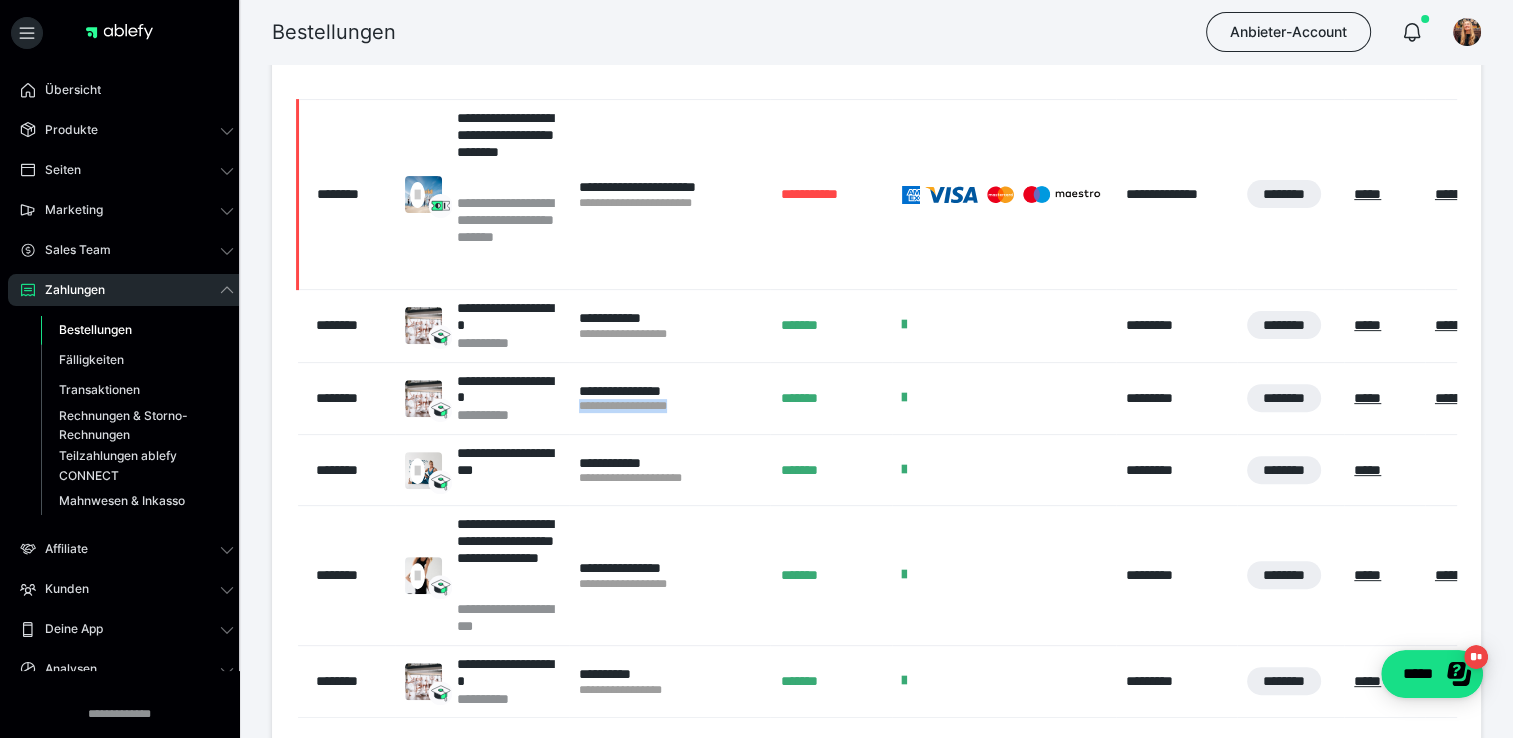 drag, startPoint x: 575, startPoint y: 404, endPoint x: 701, endPoint y: 412, distance: 126.253716 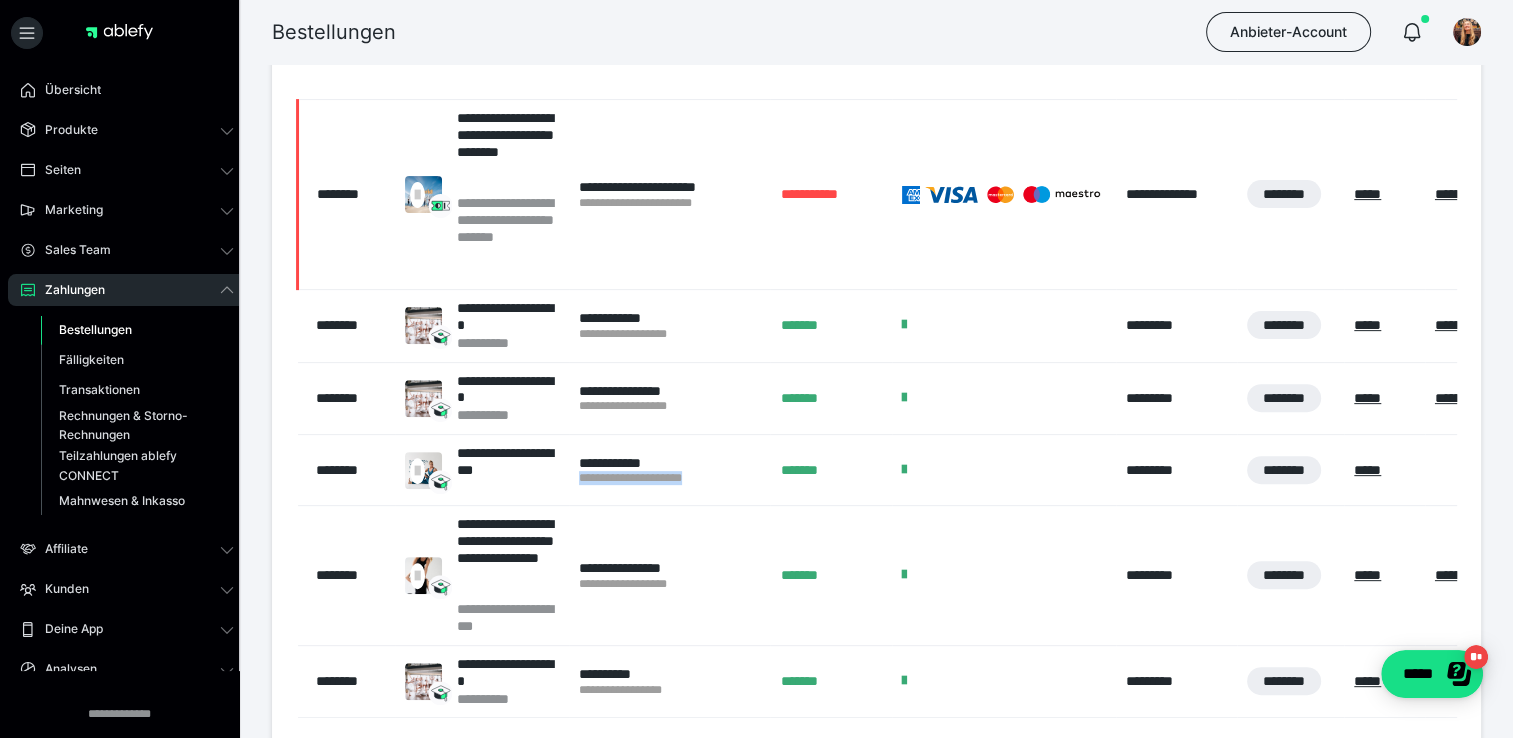 drag, startPoint x: 575, startPoint y: 482, endPoint x: 716, endPoint y: 493, distance: 141.42842 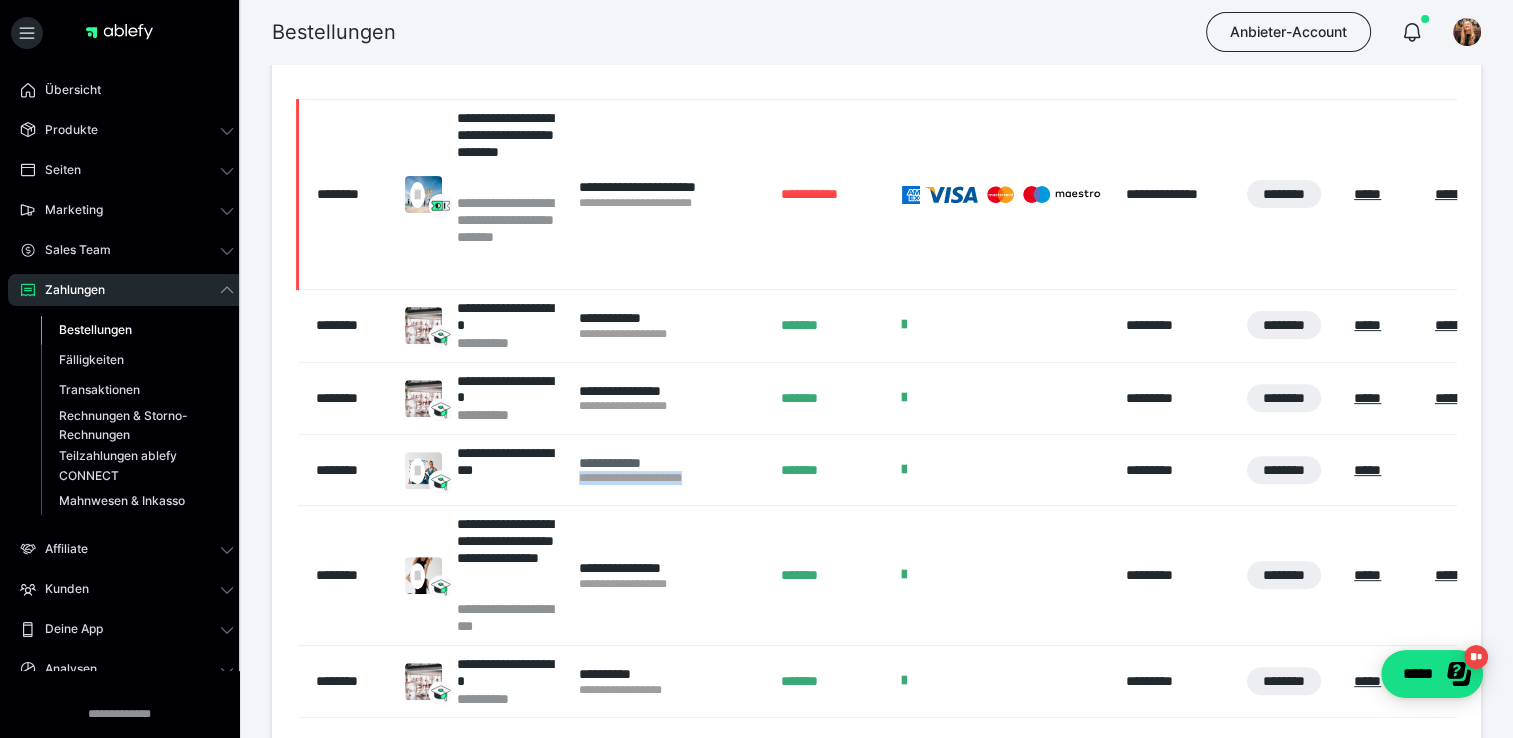 scroll, scrollTop: 796, scrollLeft: 0, axis: vertical 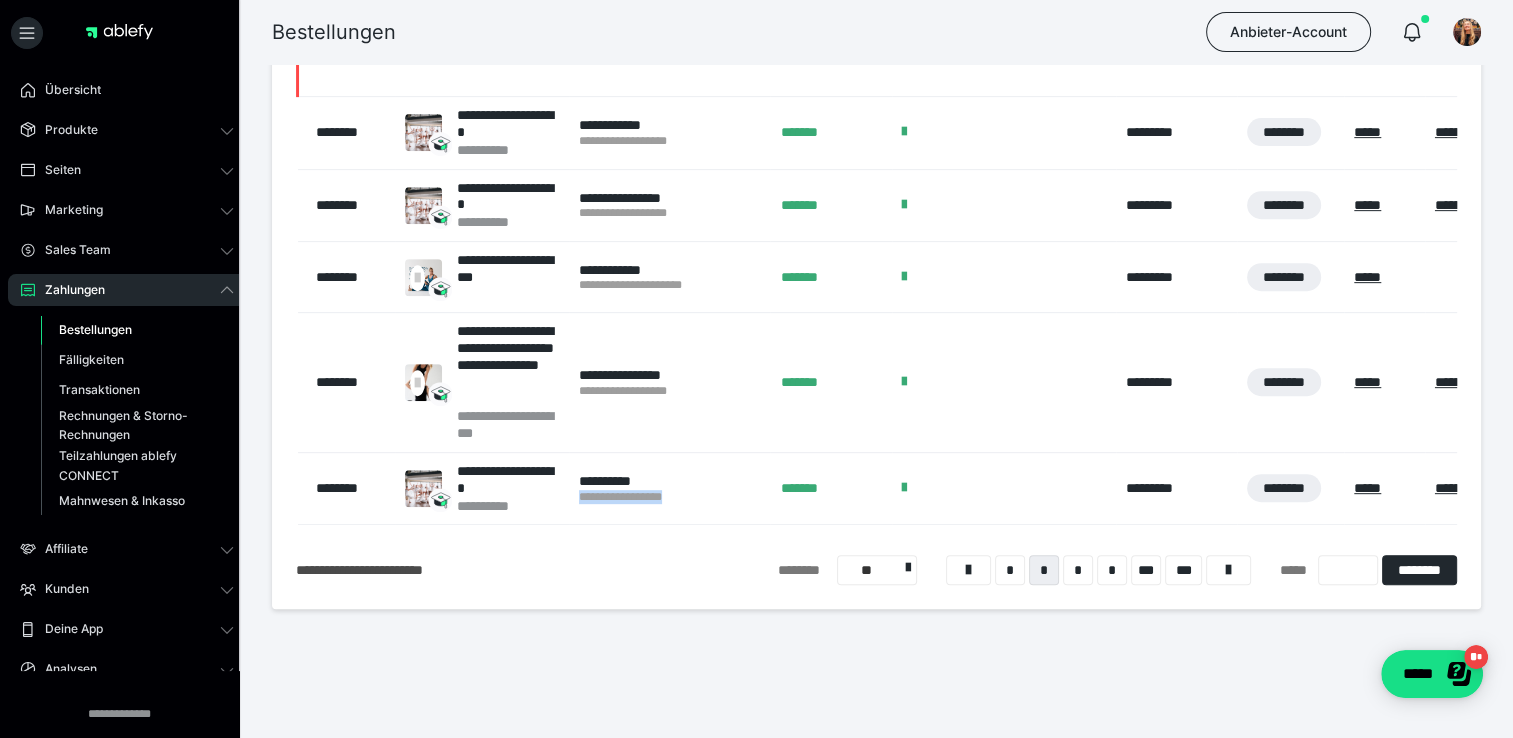 drag, startPoint x: 576, startPoint y: 495, endPoint x: 703, endPoint y: 507, distance: 127.56567 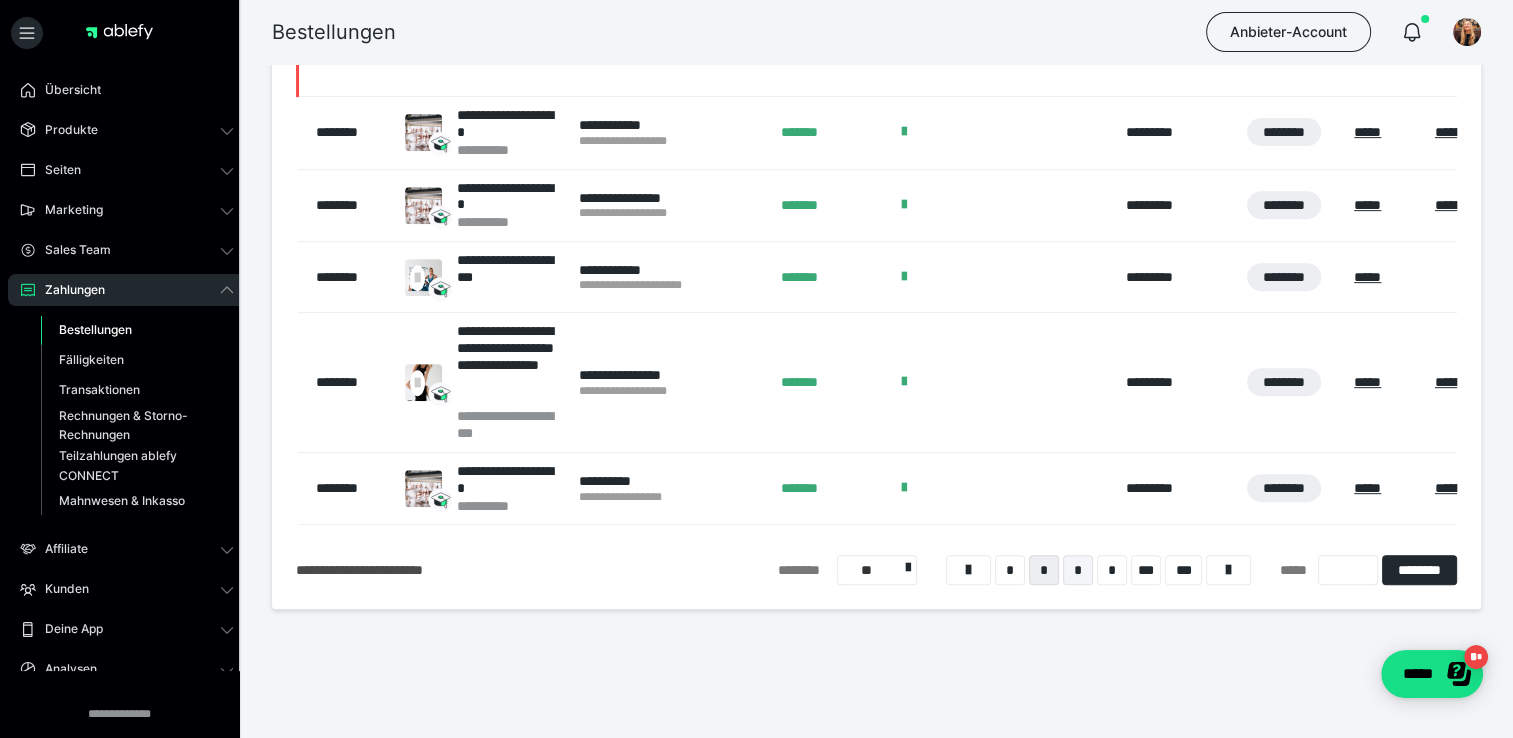 click on "*" at bounding box center (1078, 570) 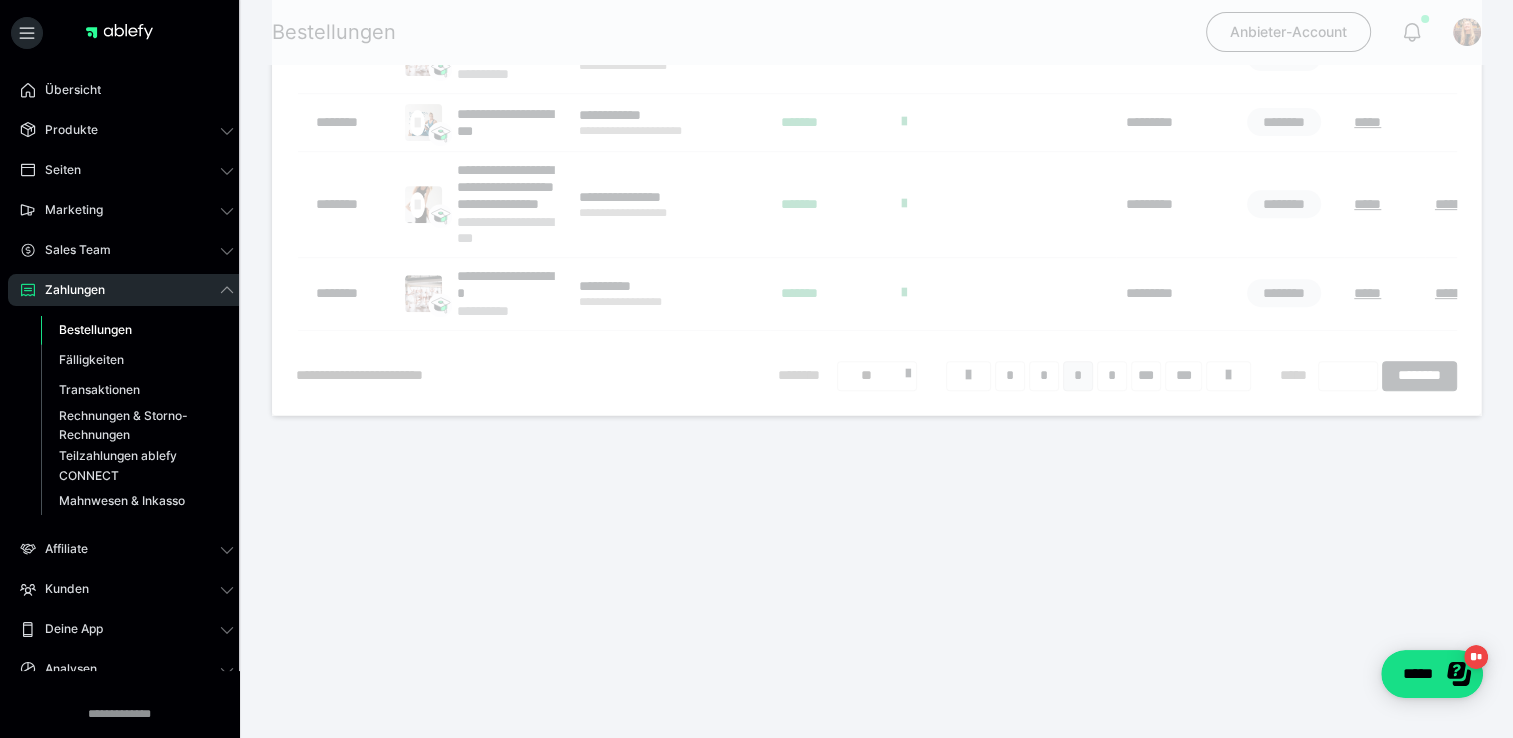 scroll, scrollTop: 124, scrollLeft: 0, axis: vertical 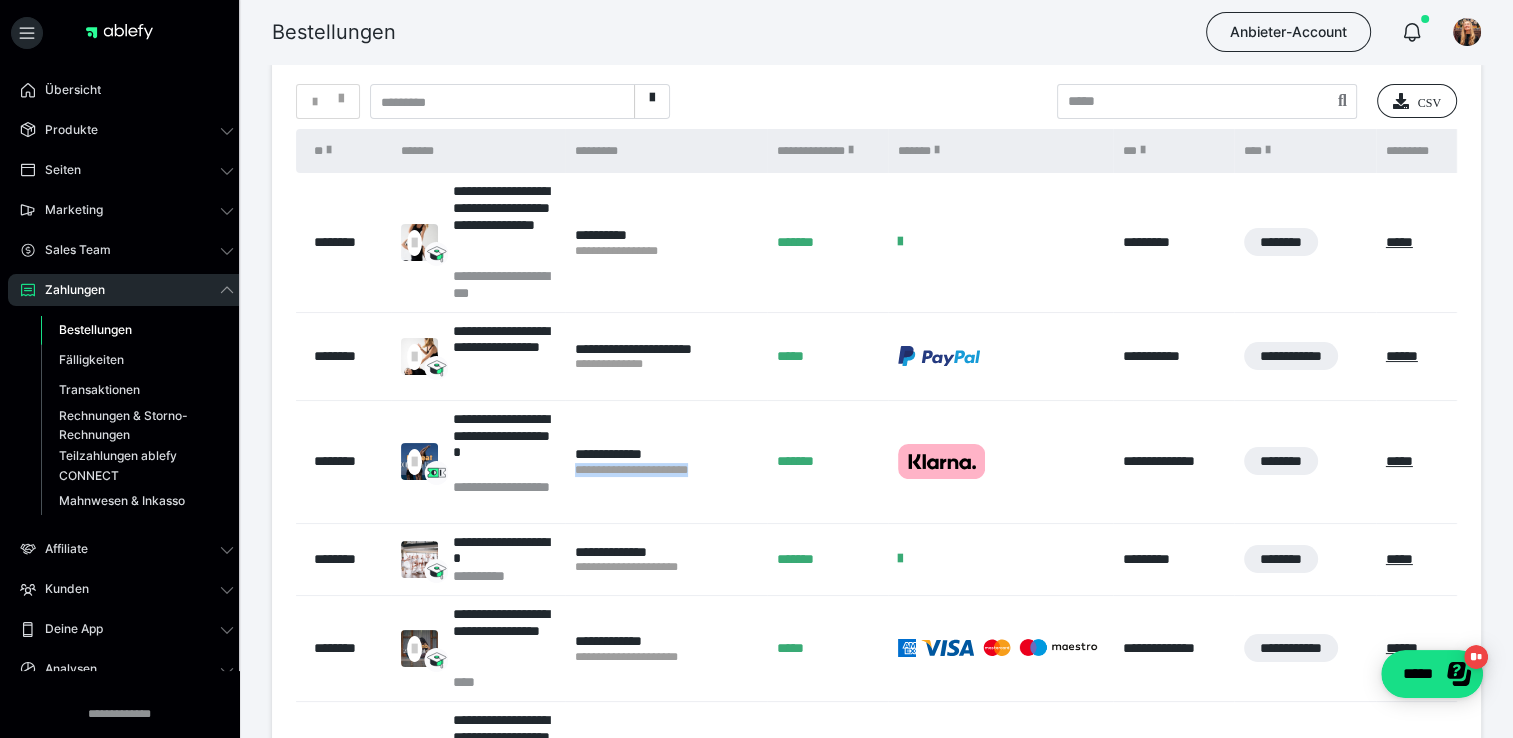 drag, startPoint x: 571, startPoint y: 477, endPoint x: 742, endPoint y: 479, distance: 171.01169 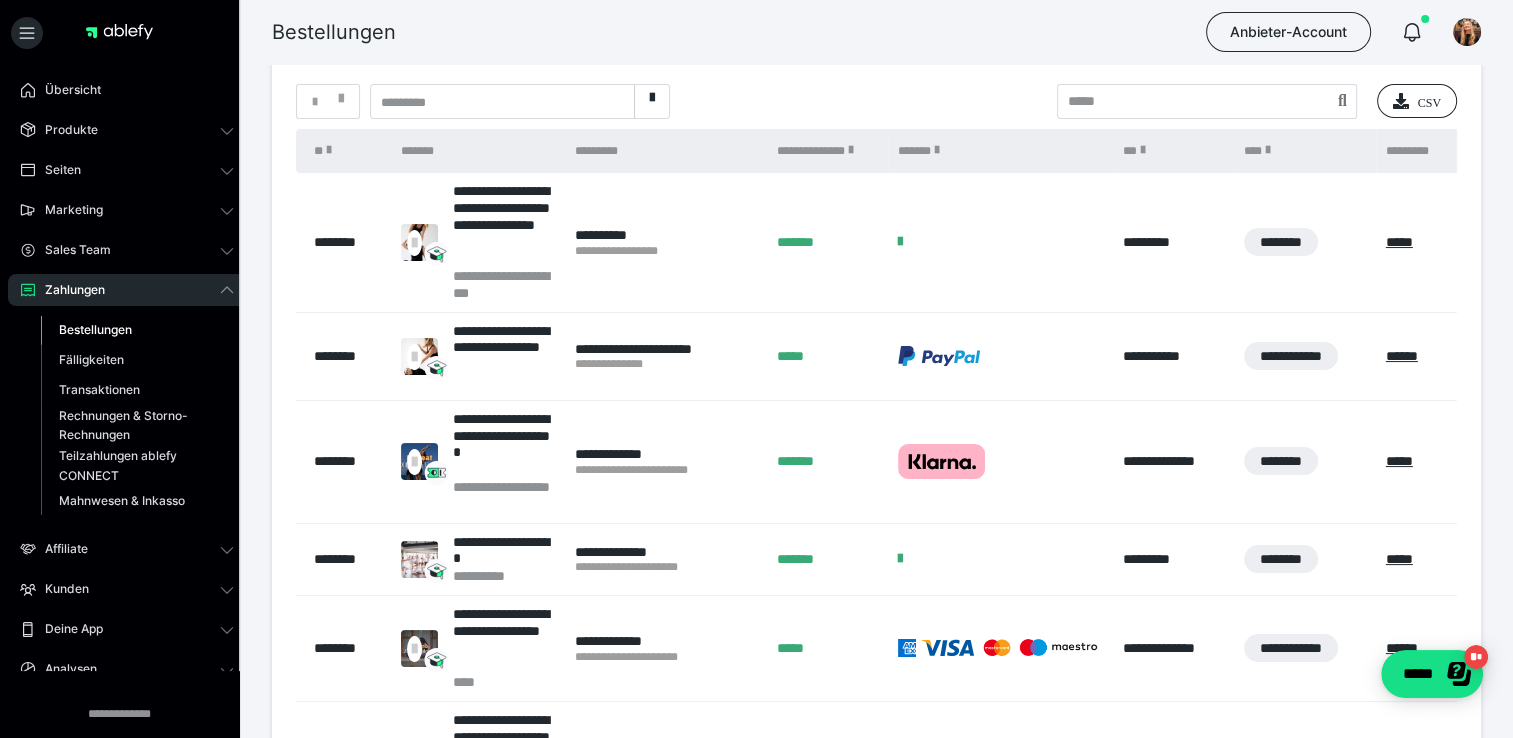 drag, startPoint x: 586, startPoint y: 580, endPoint x: 575, endPoint y: 578, distance: 11.18034 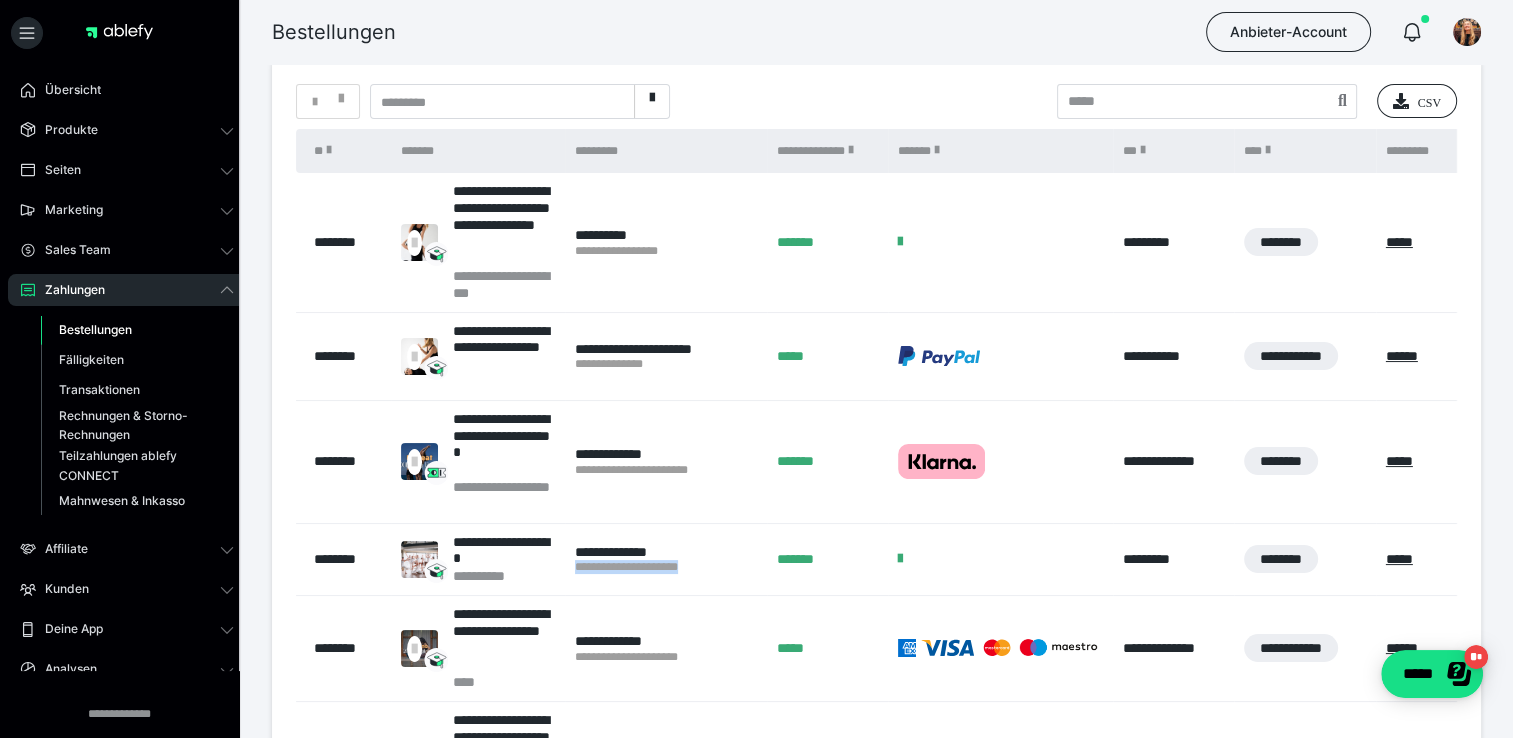 drag, startPoint x: 570, startPoint y: 572, endPoint x: 726, endPoint y: 567, distance: 156.08011 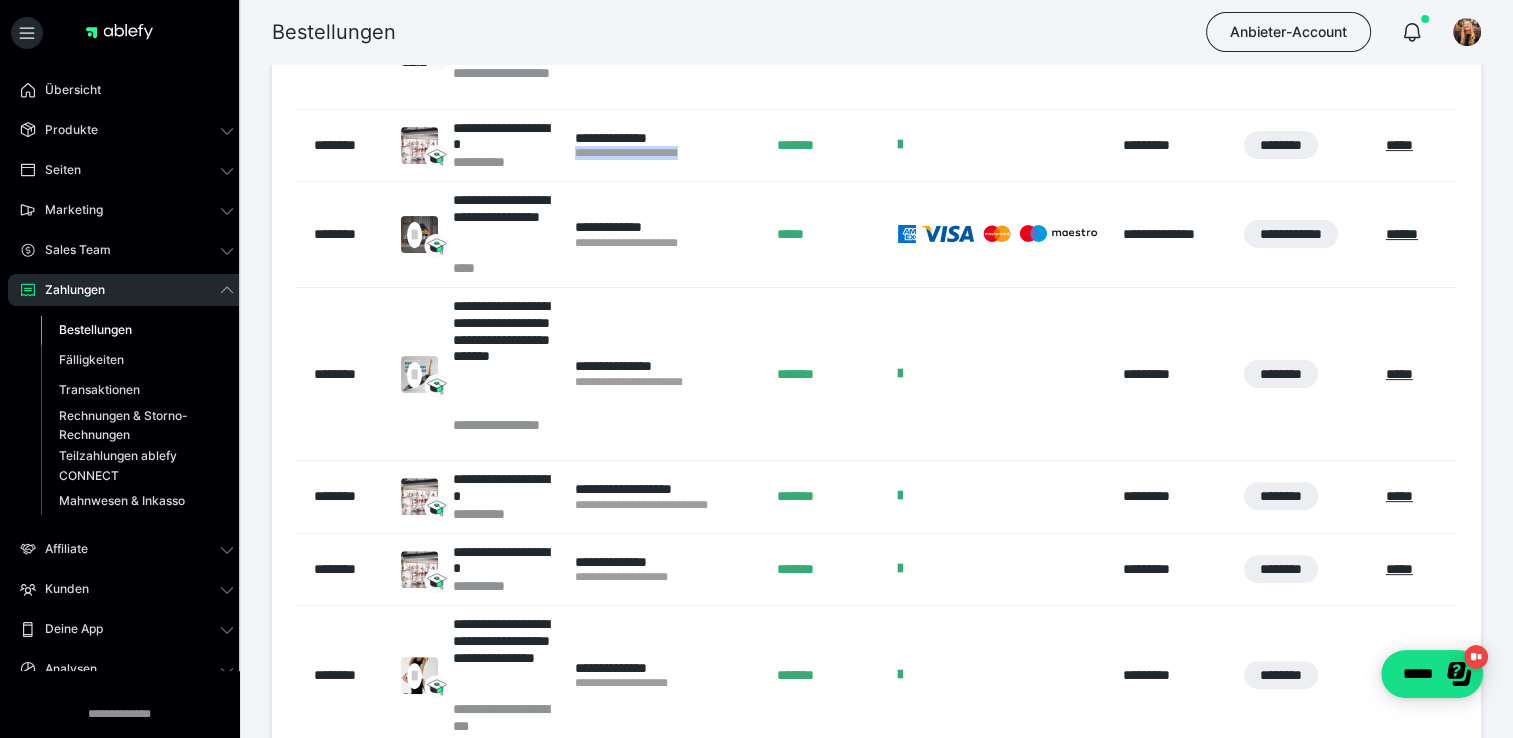 scroll, scrollTop: 539, scrollLeft: 0, axis: vertical 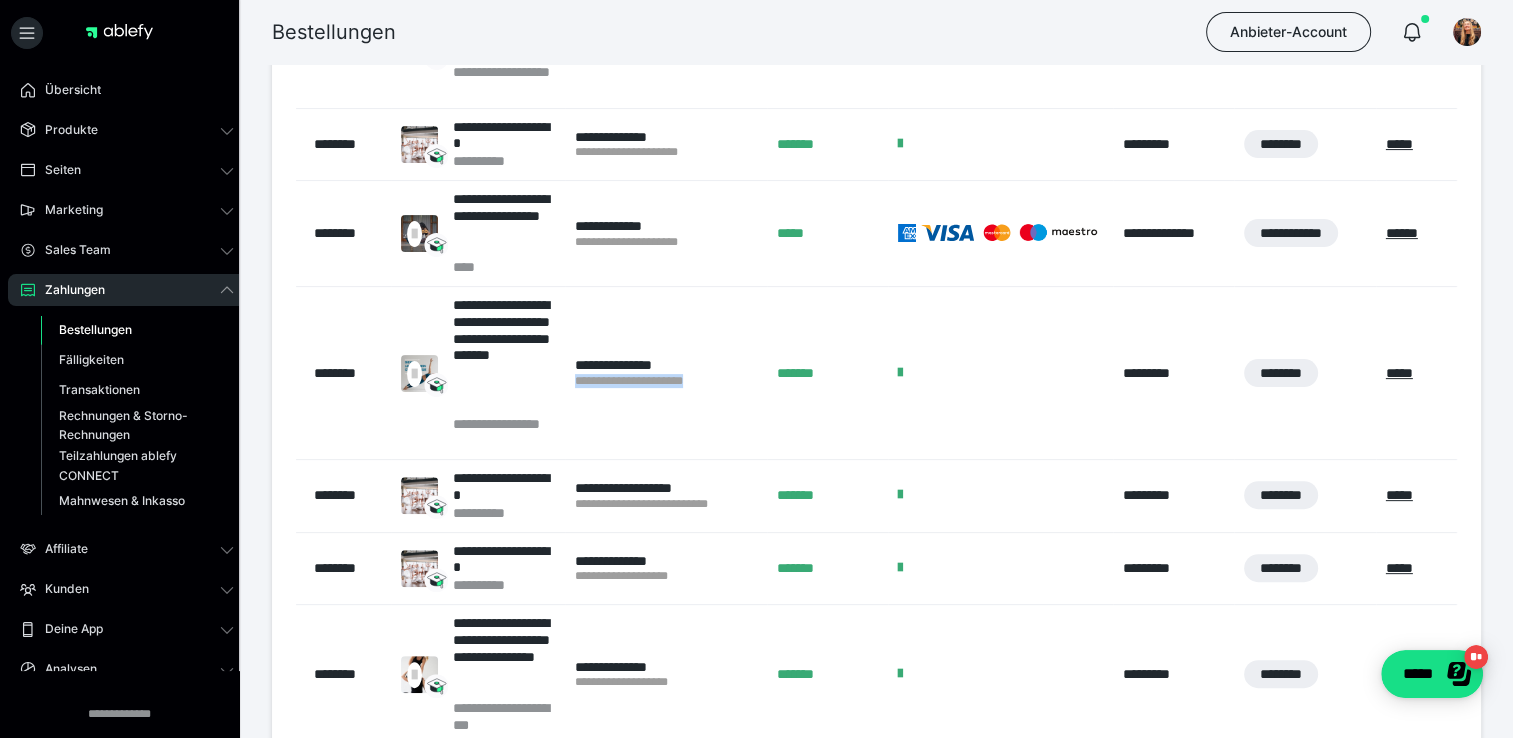 drag, startPoint x: 576, startPoint y: 384, endPoint x: 723, endPoint y: 397, distance: 147.57372 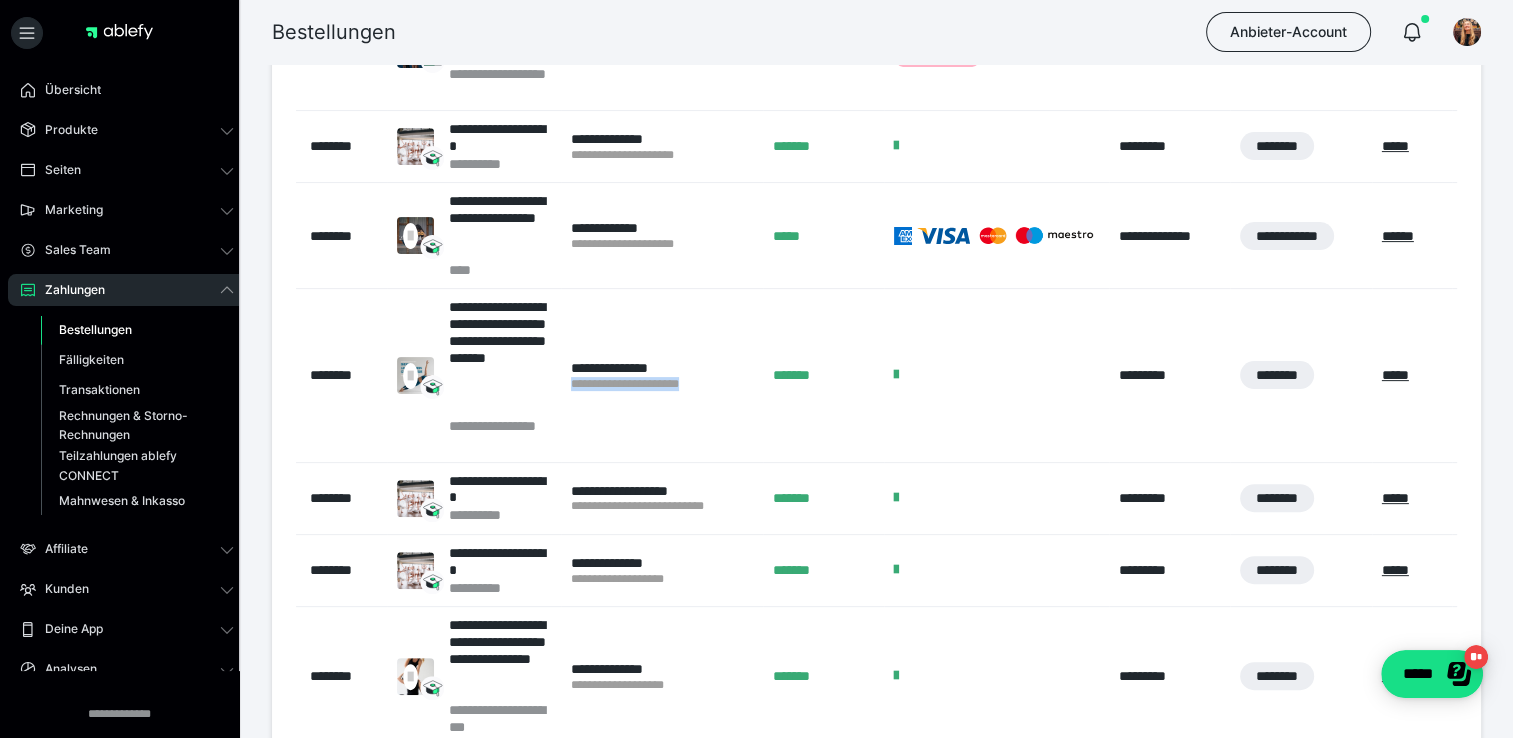 scroll, scrollTop: 0, scrollLeft: 0, axis: both 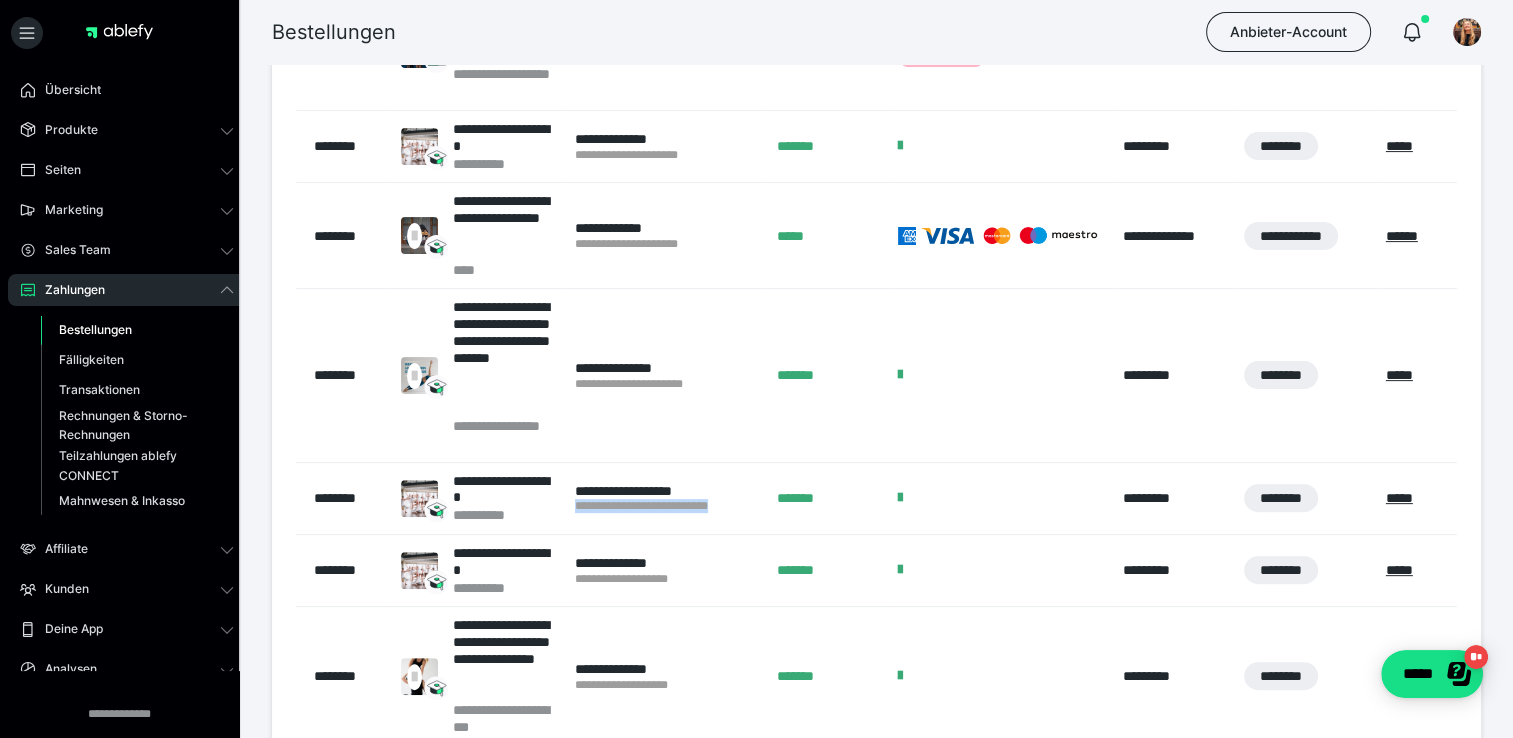 drag, startPoint x: 570, startPoint y: 504, endPoint x: 752, endPoint y: 511, distance: 182.13457 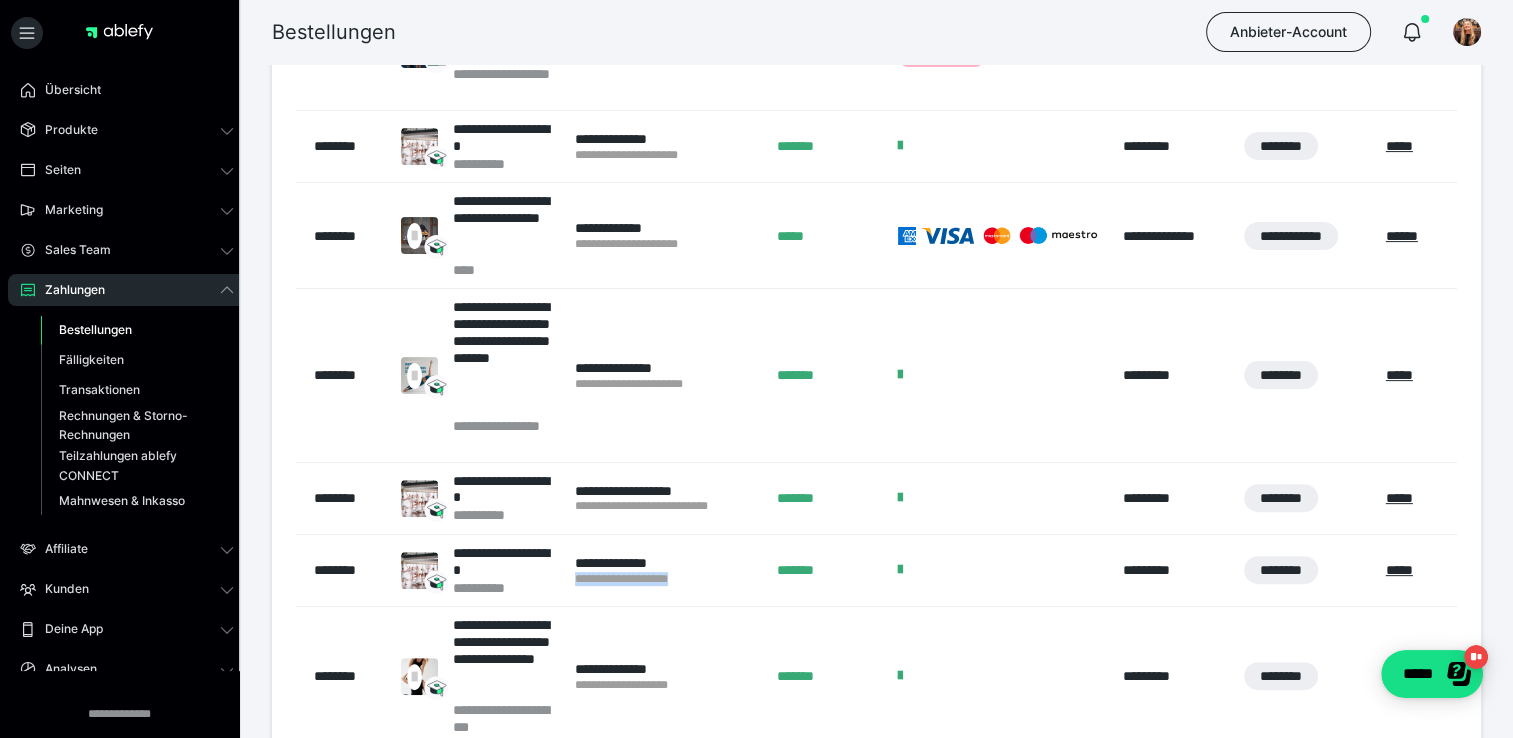 drag, startPoint x: 568, startPoint y: 577, endPoint x: 710, endPoint y: 580, distance: 142.0317 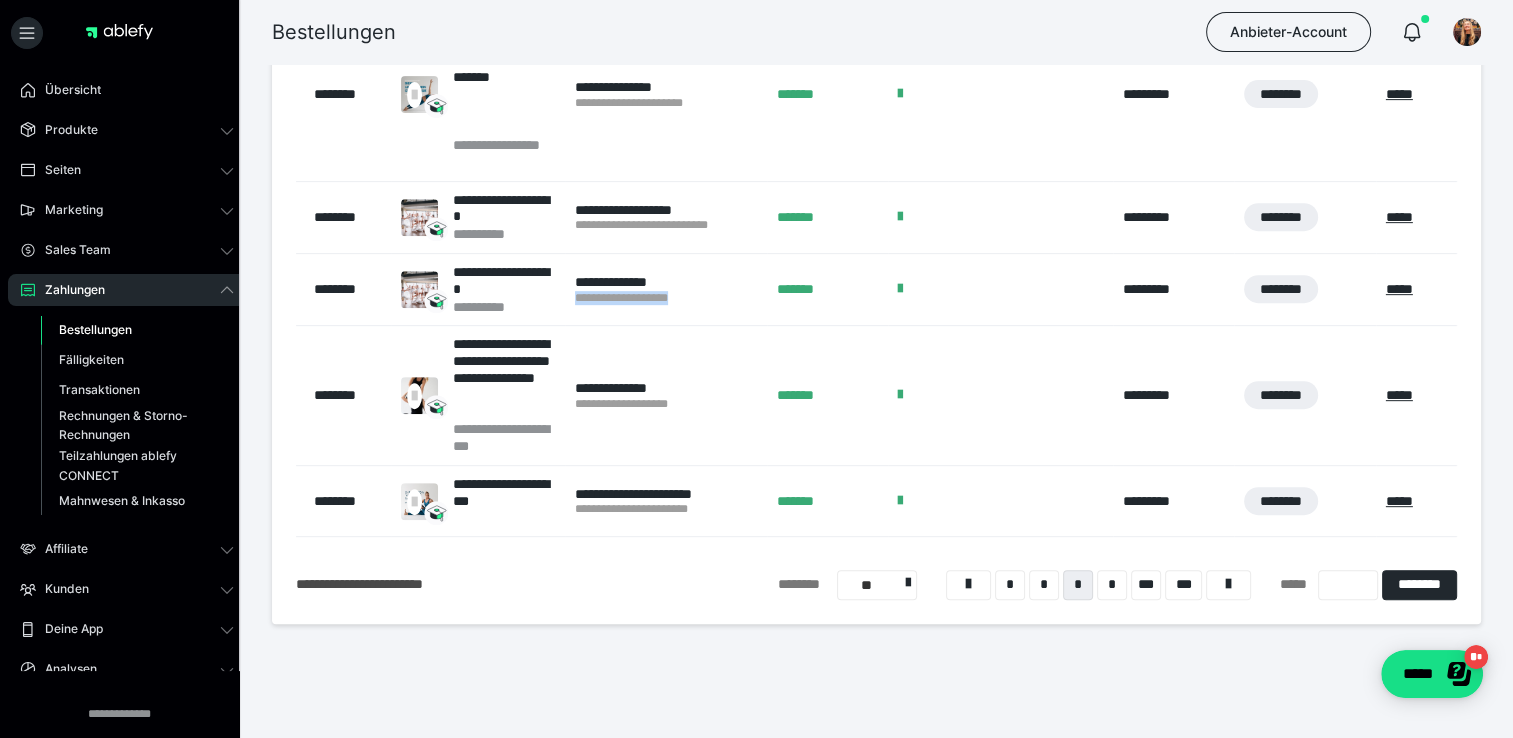 scroll, scrollTop: 830, scrollLeft: 0, axis: vertical 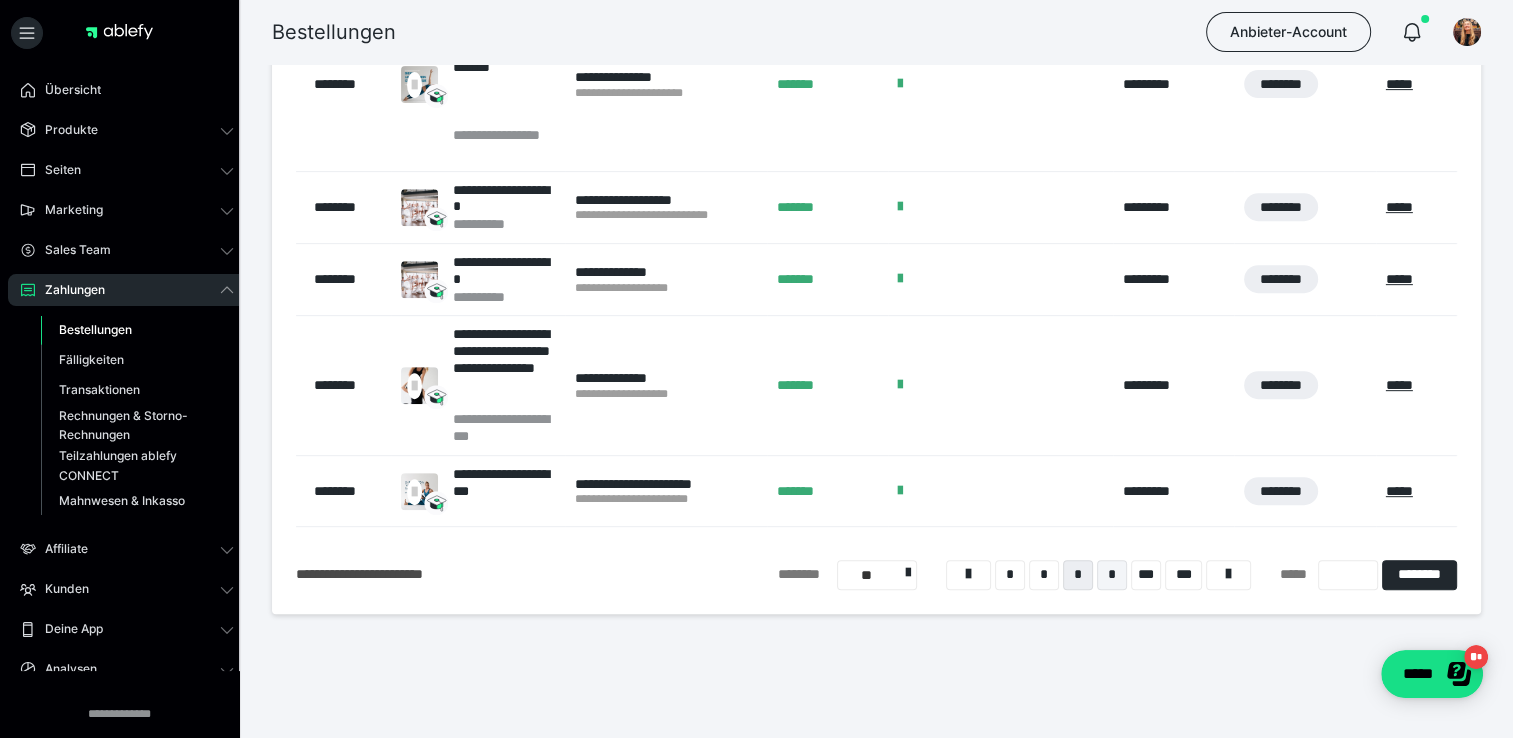 click on "*" at bounding box center (1112, 575) 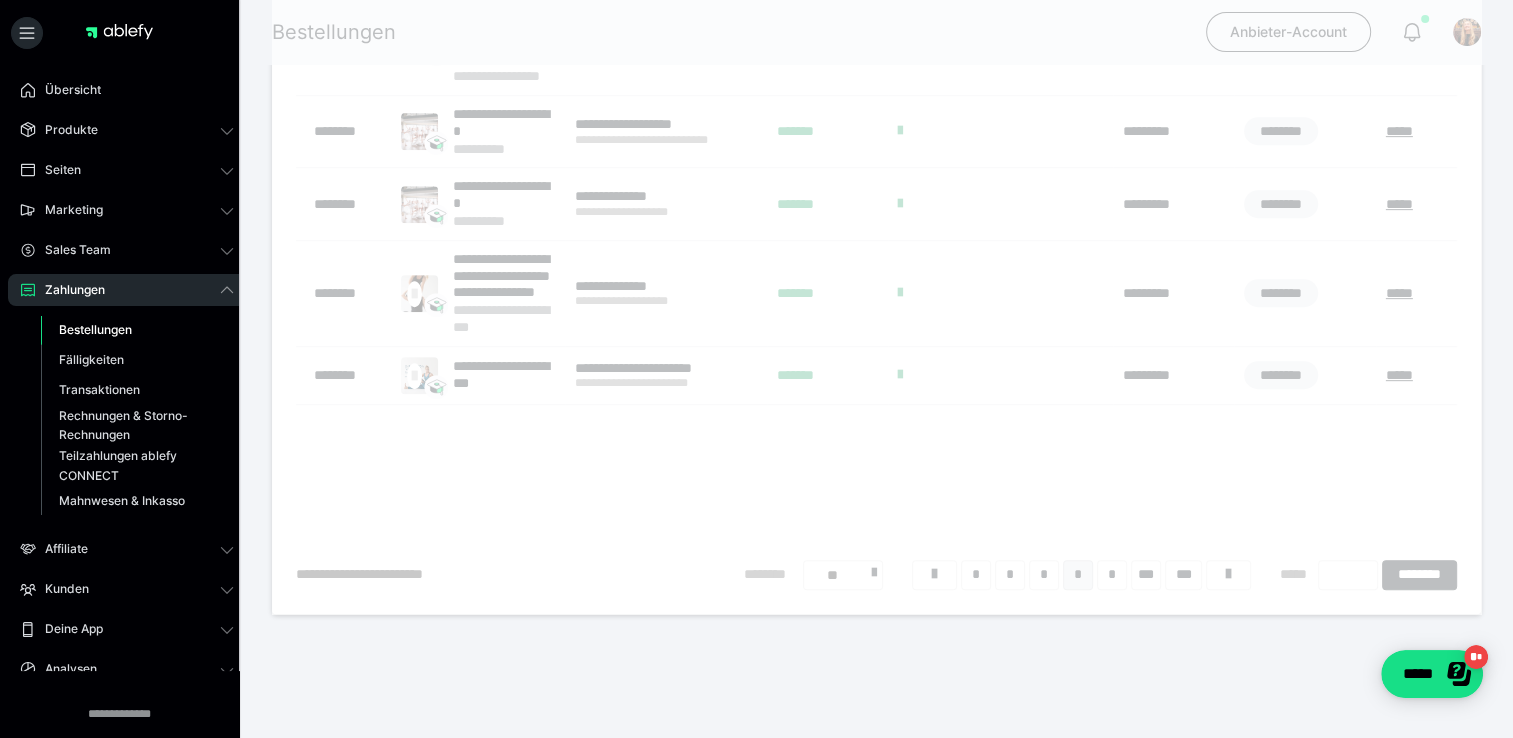 scroll, scrollTop: 124, scrollLeft: 0, axis: vertical 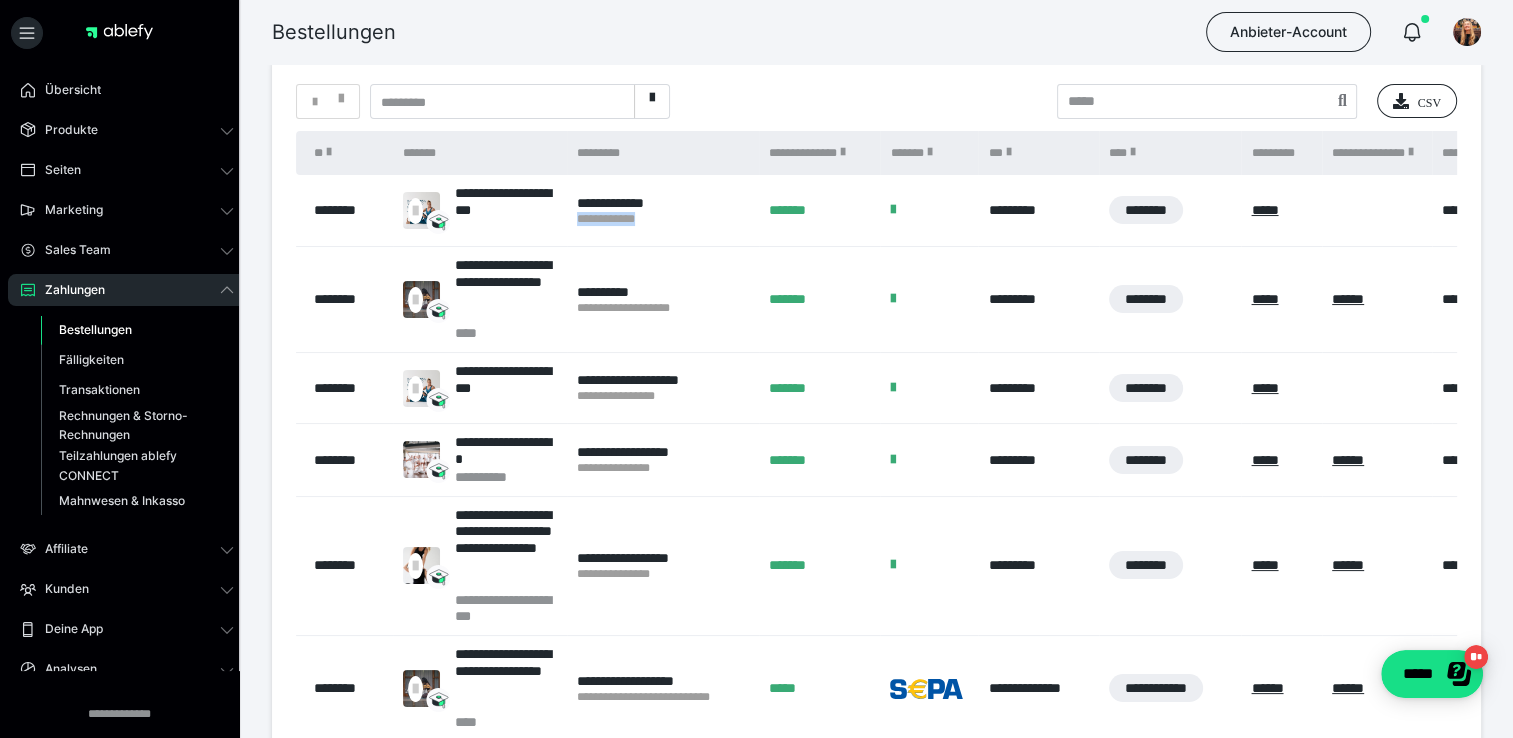 drag, startPoint x: 573, startPoint y: 218, endPoint x: 657, endPoint y: 232, distance: 85.158676 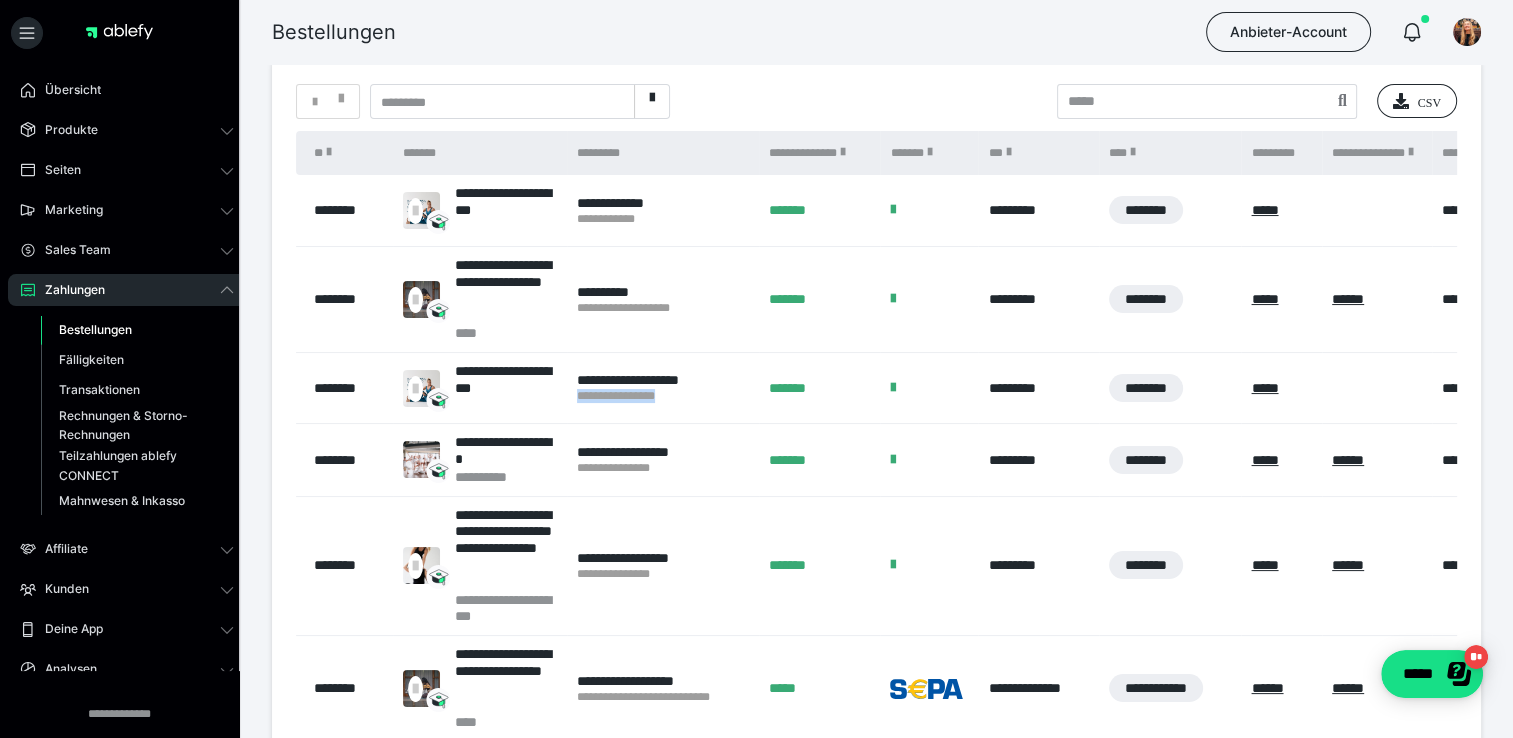drag, startPoint x: 575, startPoint y: 399, endPoint x: 702, endPoint y: 398, distance: 127.00394 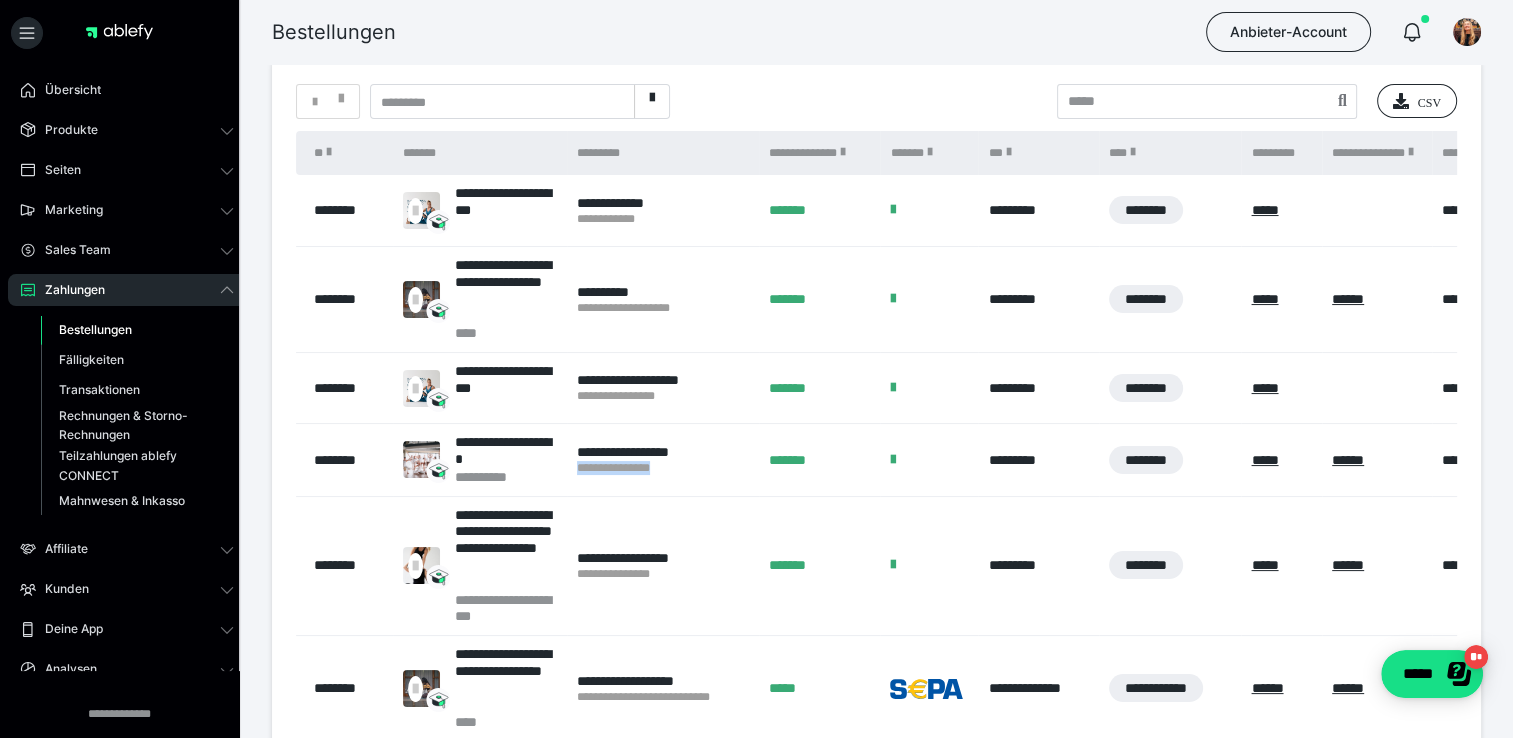 drag, startPoint x: 577, startPoint y: 469, endPoint x: 676, endPoint y: 482, distance: 99.849884 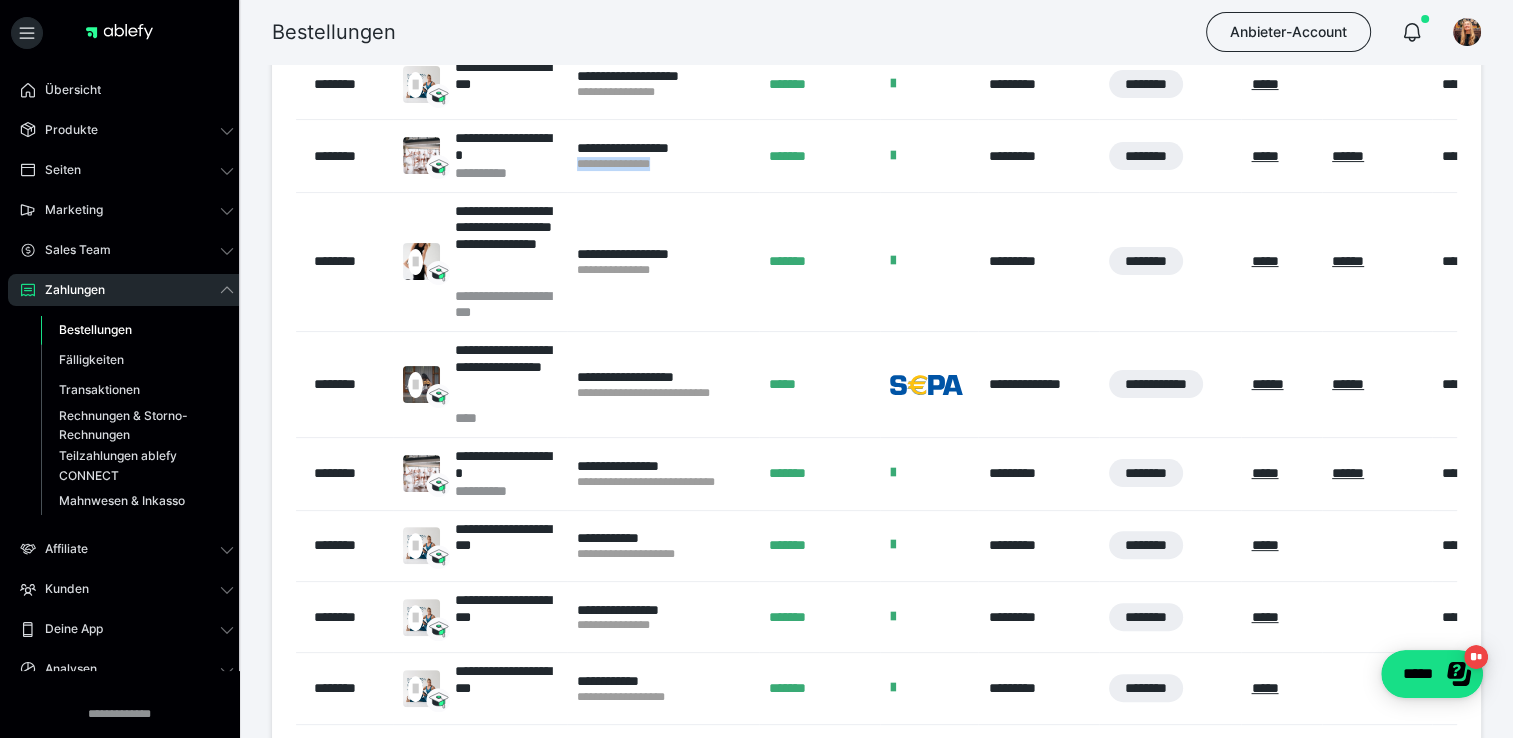scroll, scrollTop: 442, scrollLeft: 0, axis: vertical 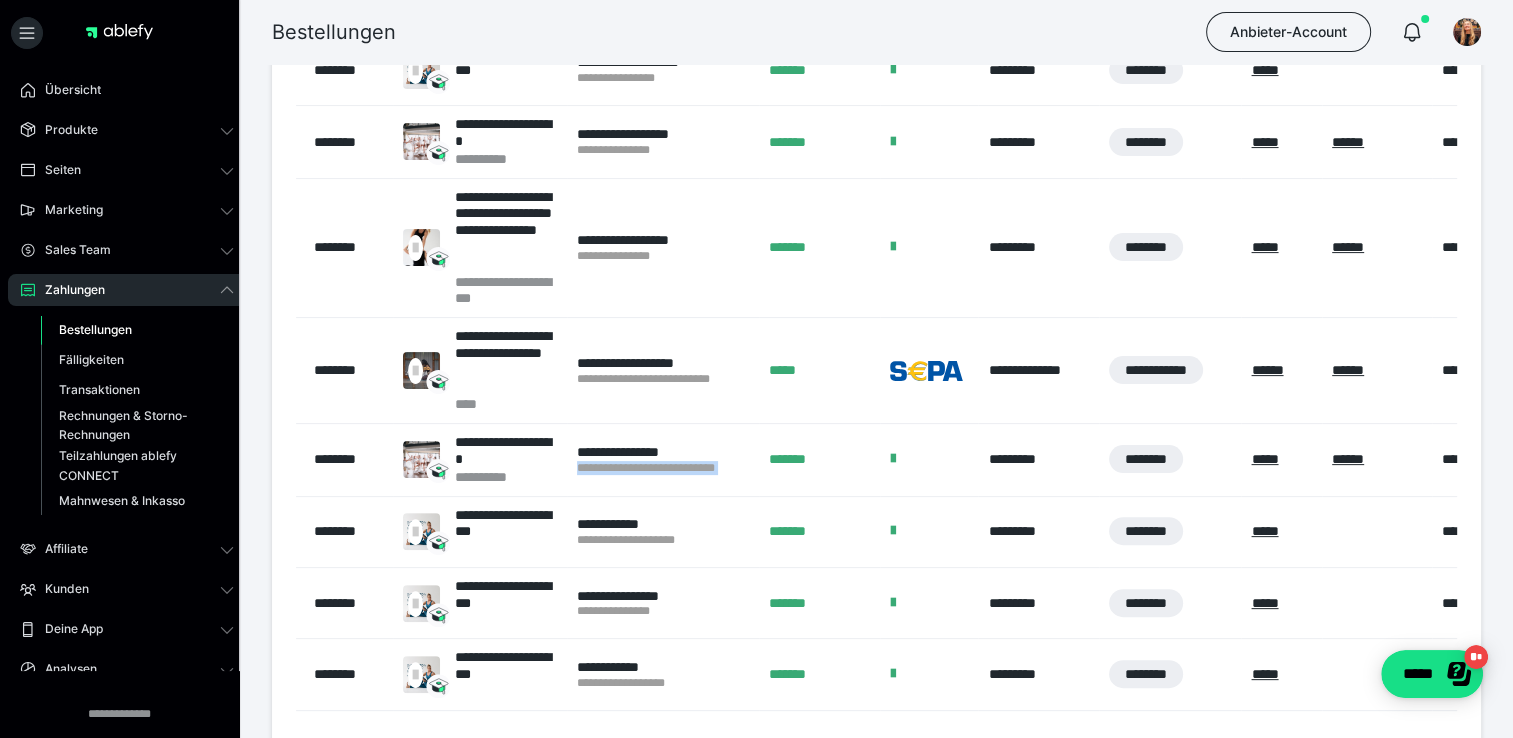 drag, startPoint x: 572, startPoint y: 463, endPoint x: 759, endPoint y: 473, distance: 187.26718 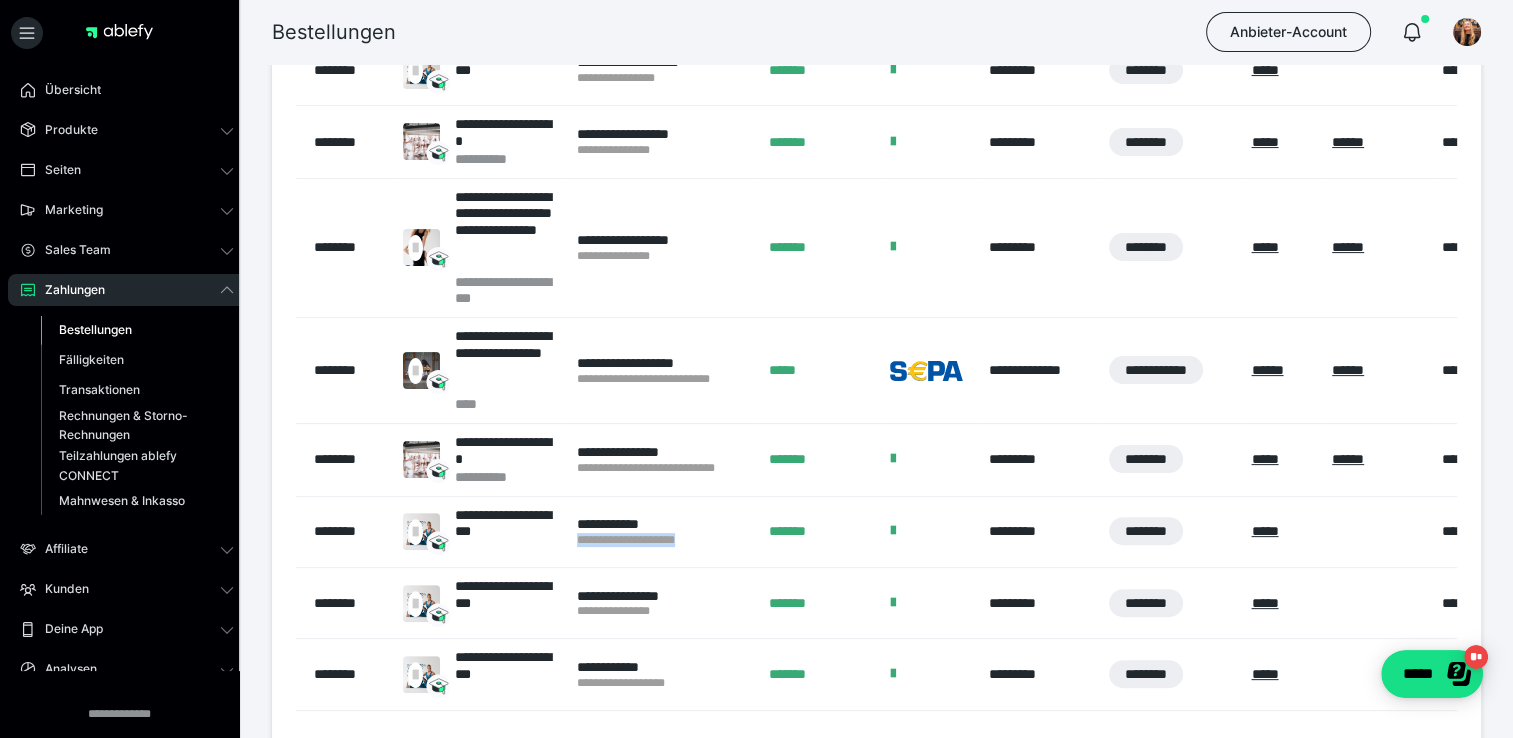 drag, startPoint x: 575, startPoint y: 539, endPoint x: 712, endPoint y: 541, distance: 137.0146 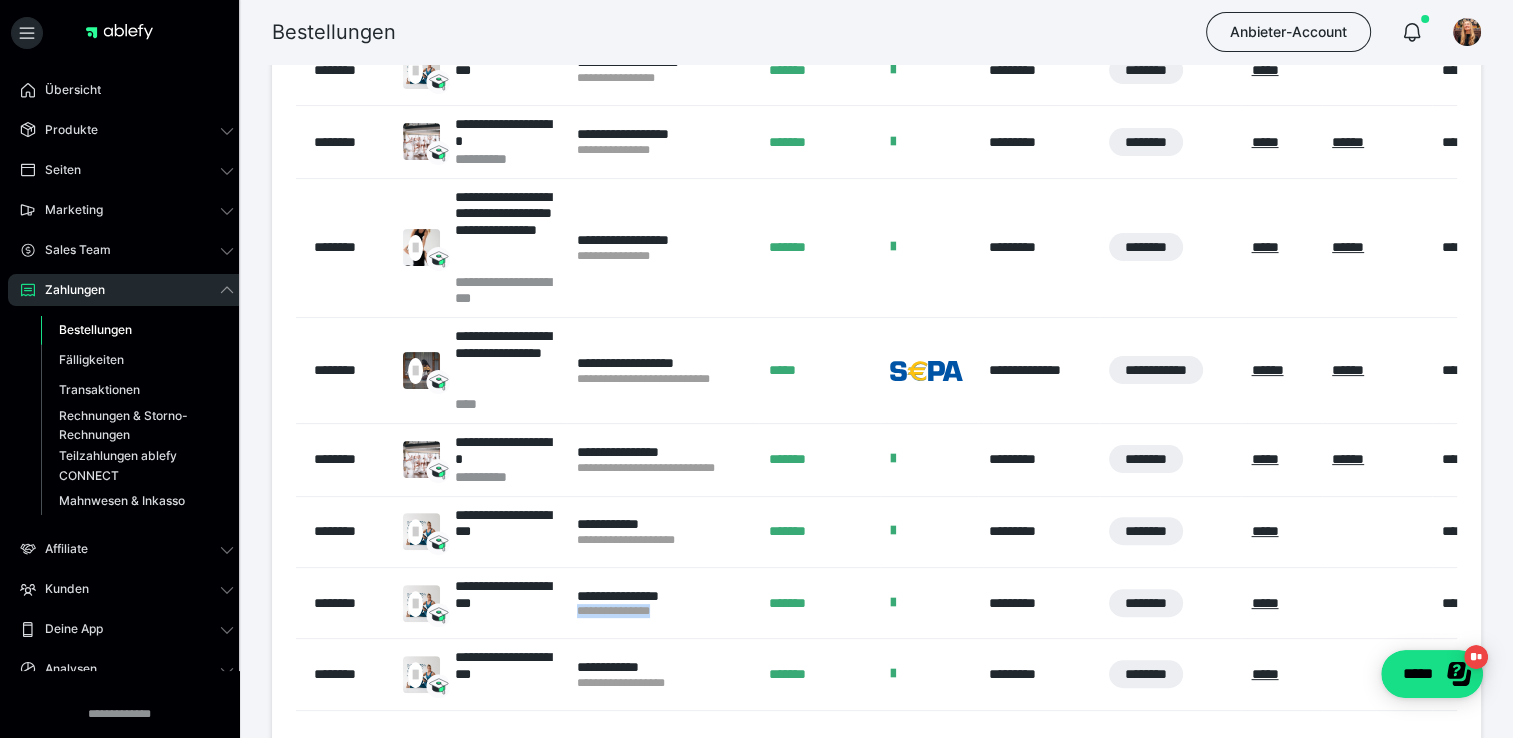 drag, startPoint x: 573, startPoint y: 610, endPoint x: 674, endPoint y: 622, distance: 101.71037 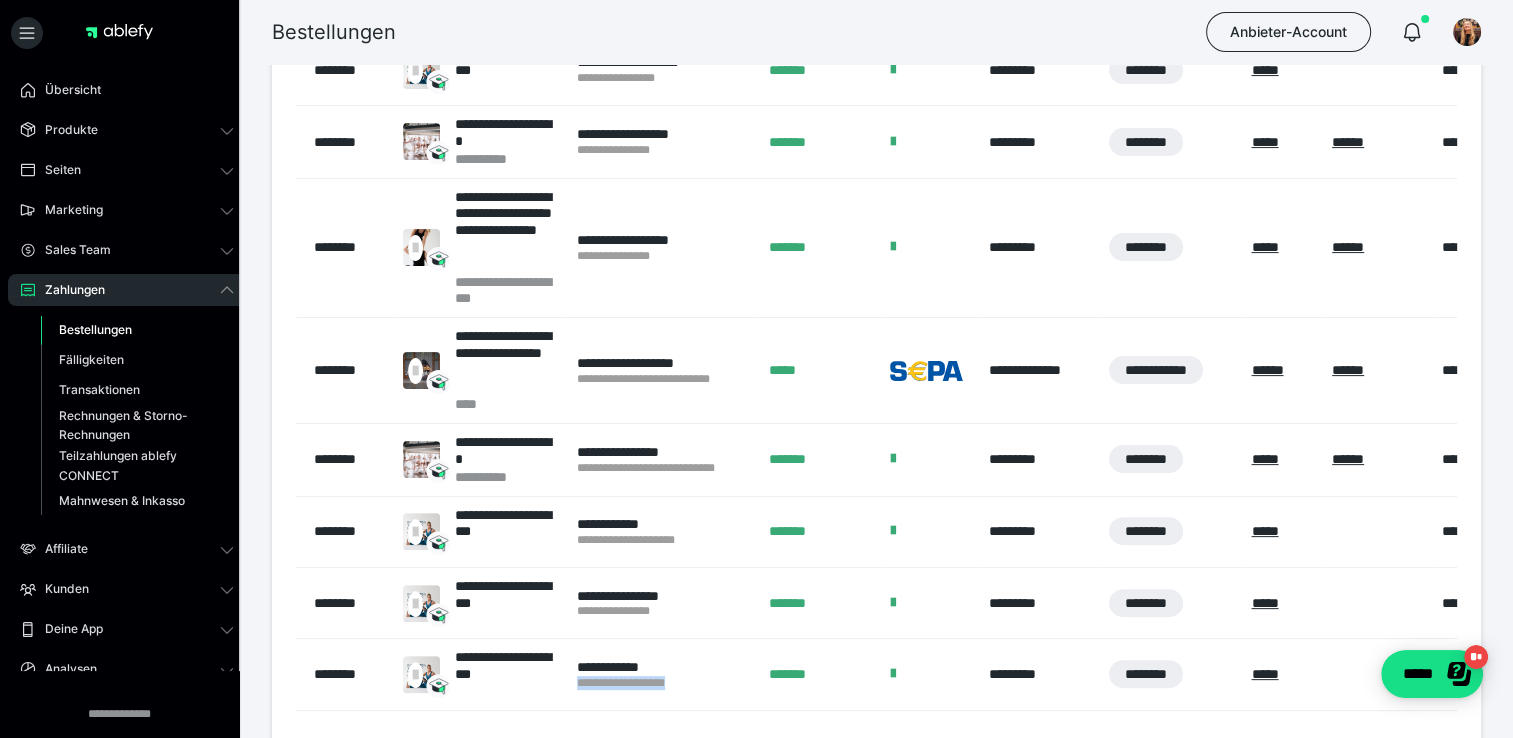 drag, startPoint x: 574, startPoint y: 684, endPoint x: 716, endPoint y: 699, distance: 142.79005 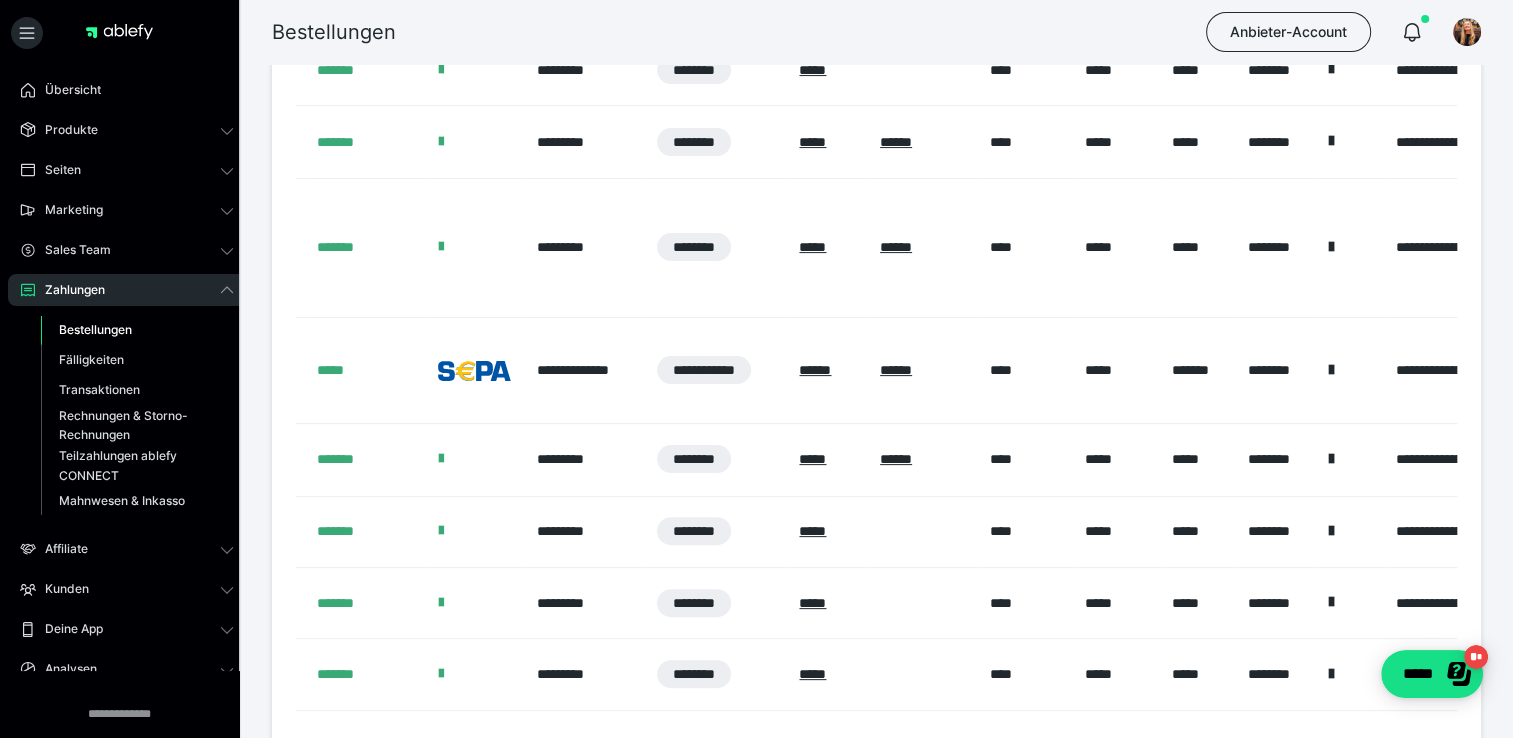 scroll, scrollTop: 0, scrollLeft: 809, axis: horizontal 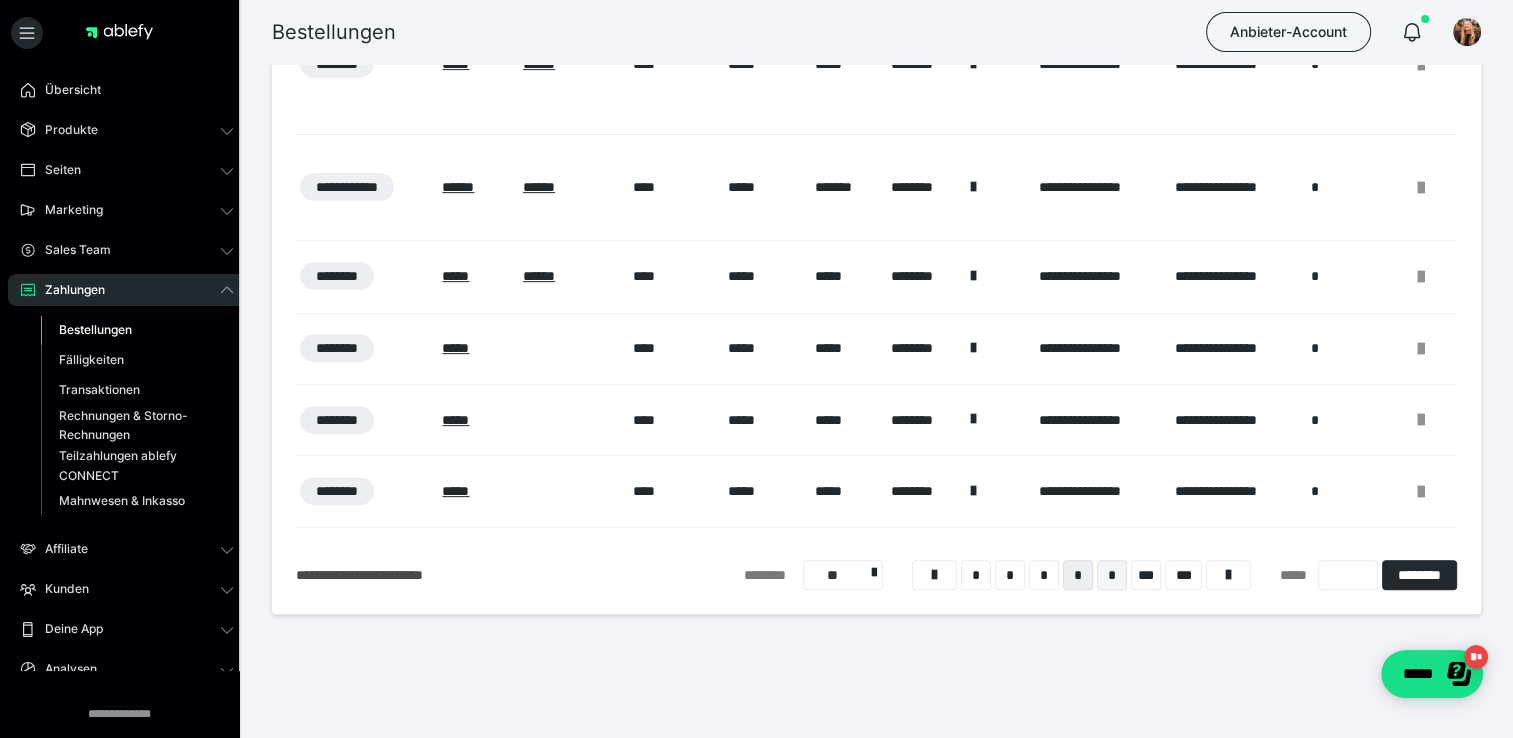 click on "*" at bounding box center (1112, 575) 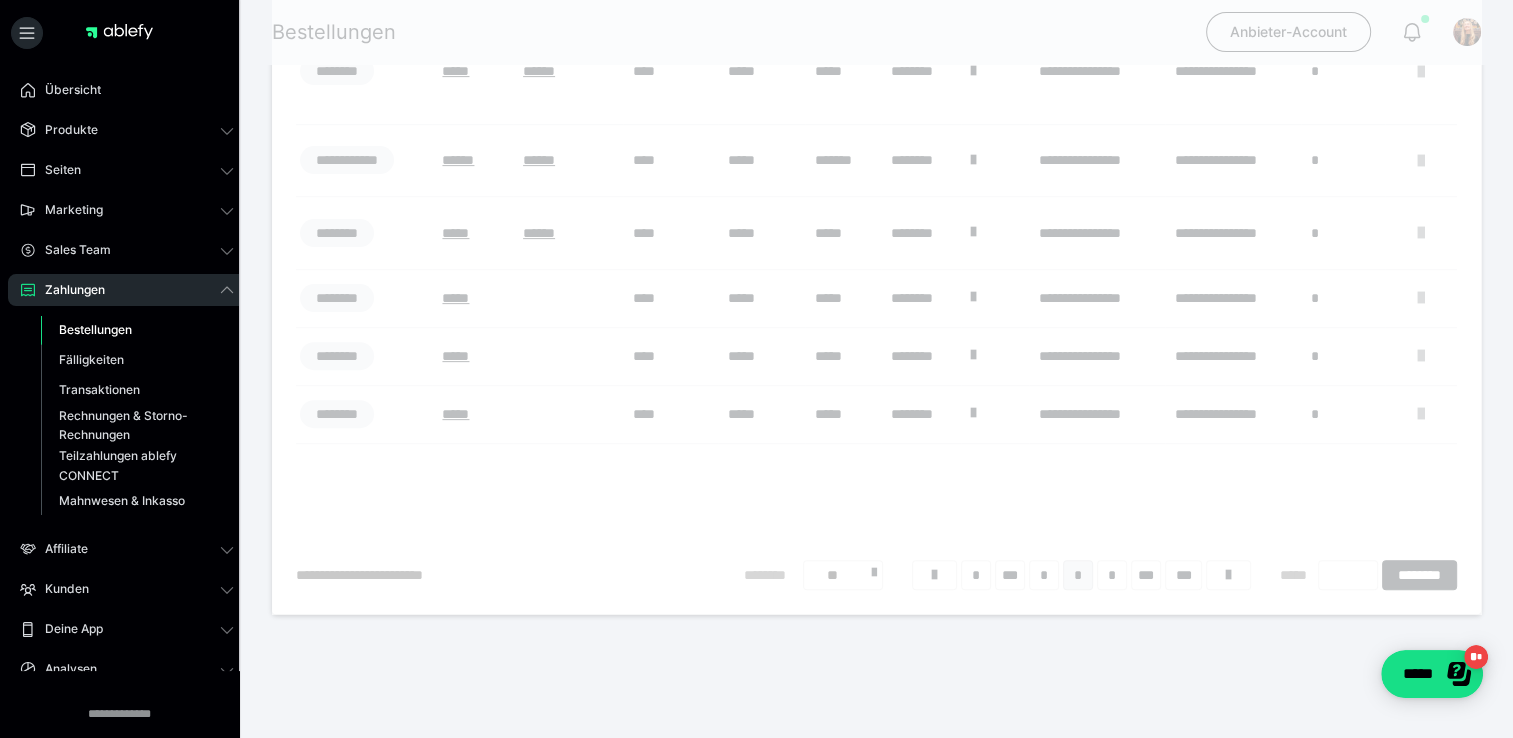 scroll, scrollTop: 124, scrollLeft: 0, axis: vertical 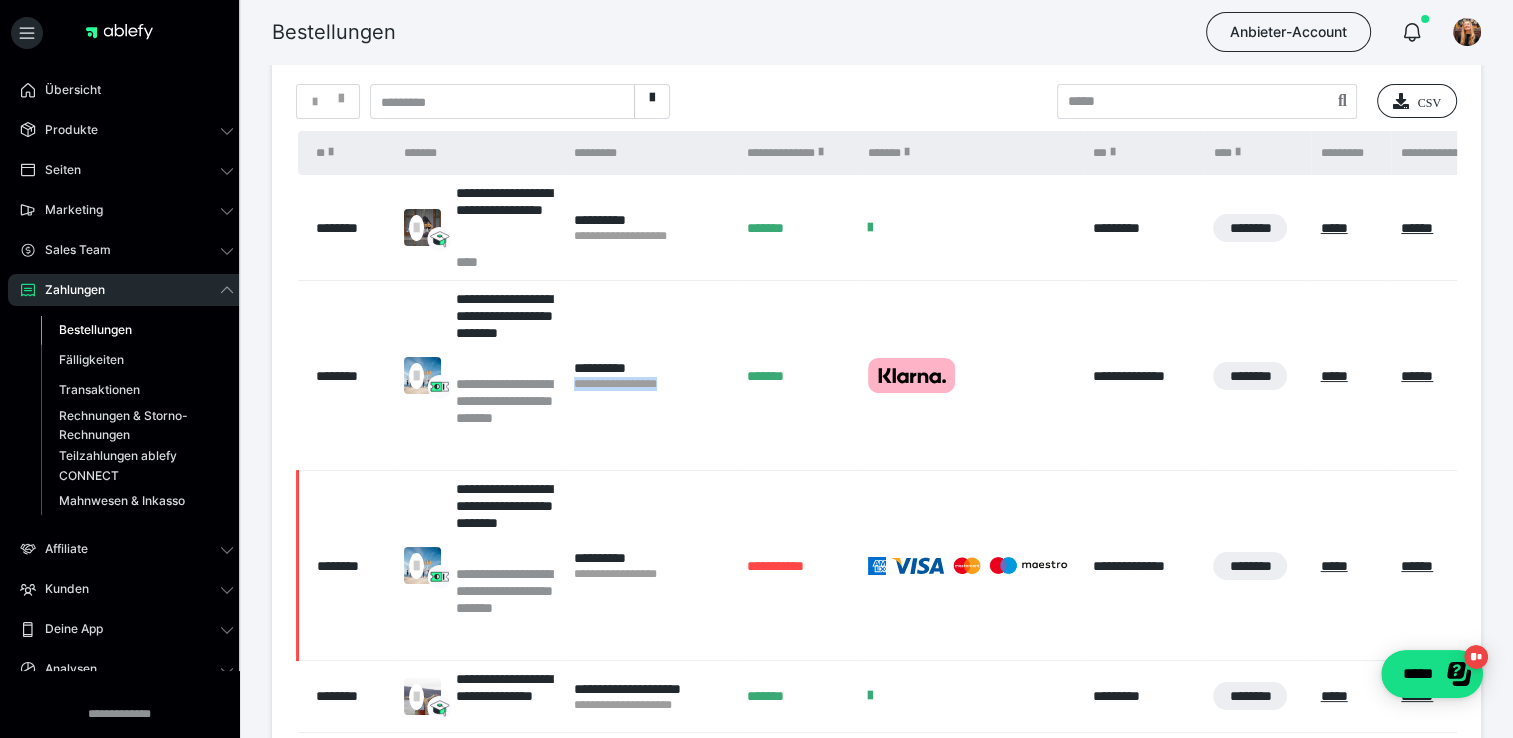 drag, startPoint x: 570, startPoint y: 386, endPoint x: 695, endPoint y: 387, distance: 125.004 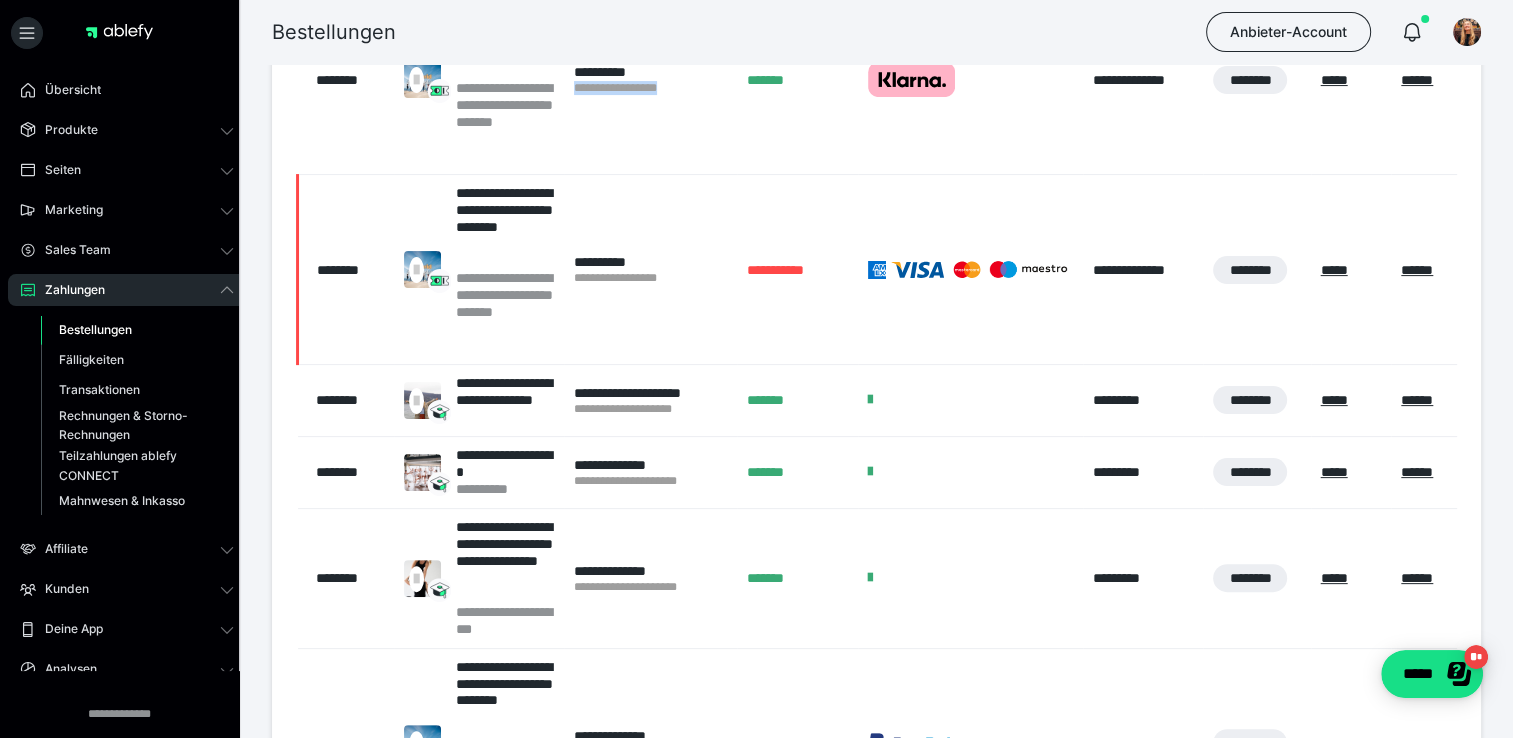 scroll, scrollTop: 430, scrollLeft: 0, axis: vertical 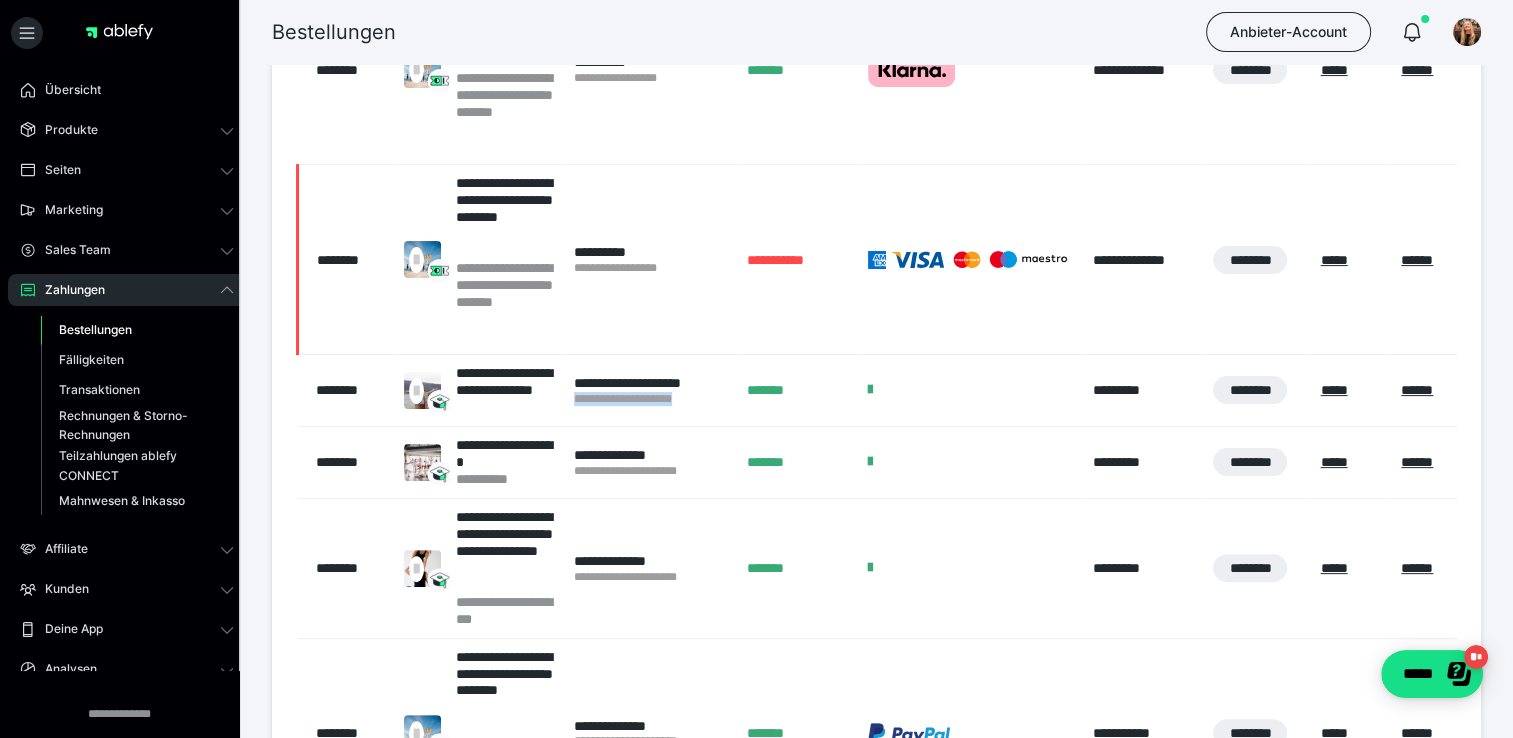 drag, startPoint x: 570, startPoint y: 400, endPoint x: 705, endPoint y: 401, distance: 135.00371 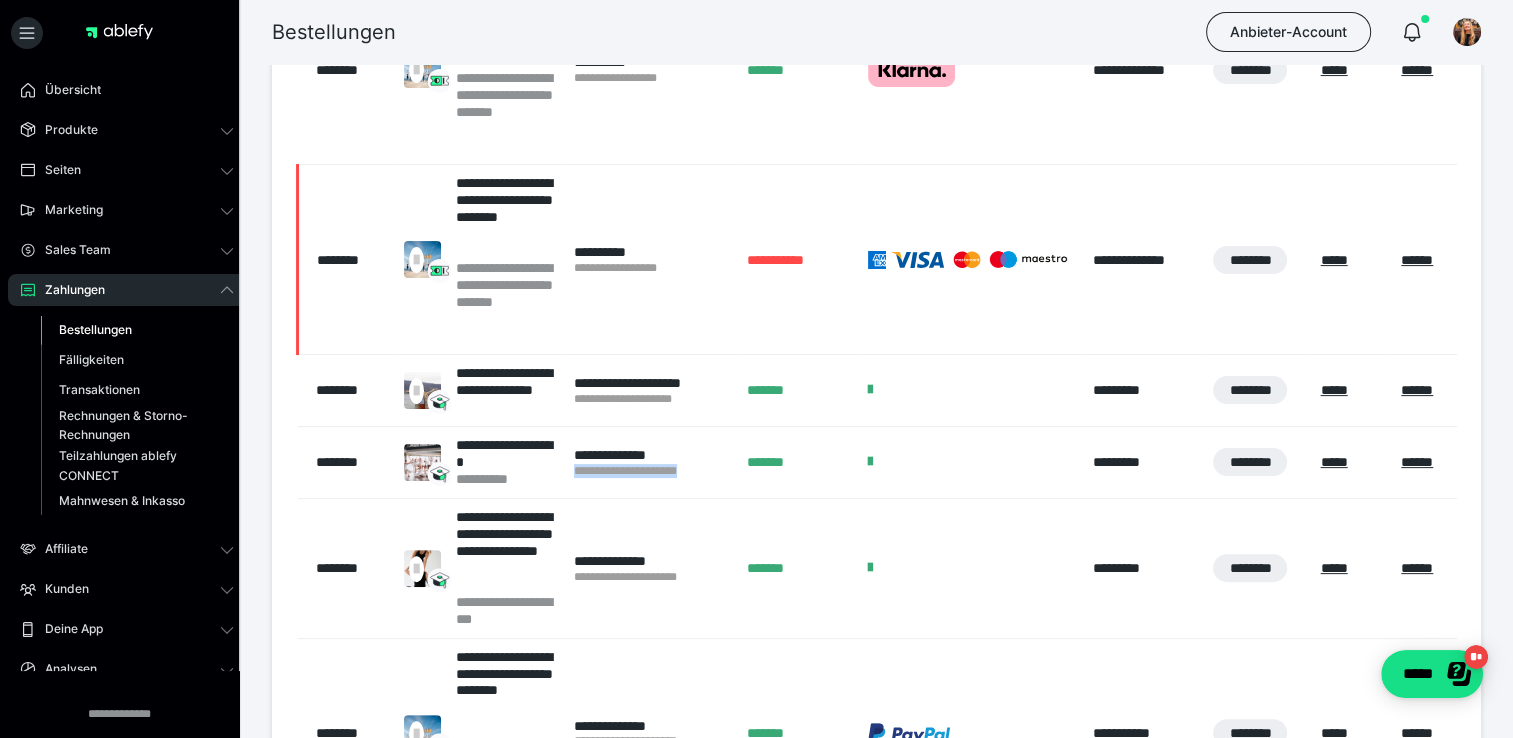drag, startPoint x: 566, startPoint y: 472, endPoint x: 718, endPoint y: 477, distance: 152.08221 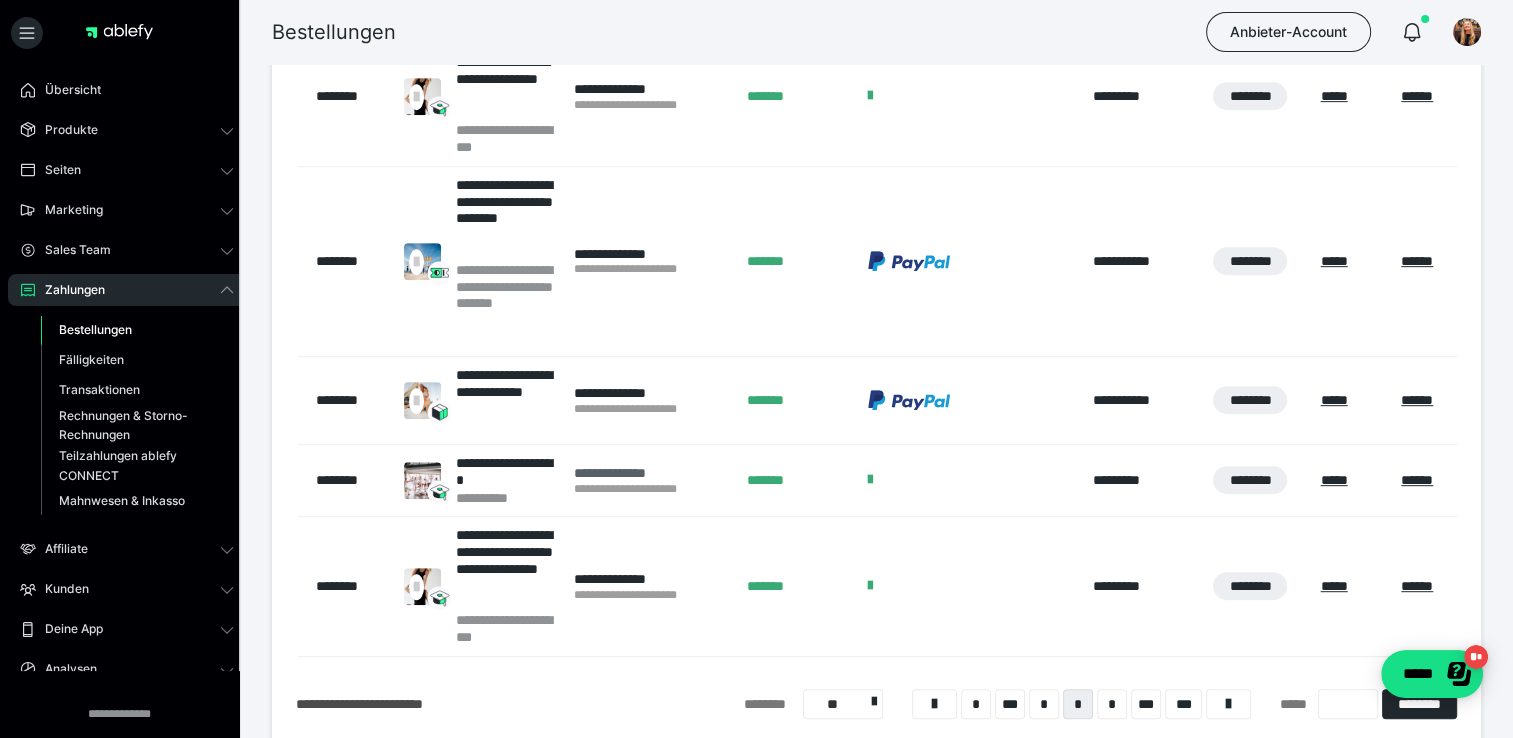 scroll, scrollTop: 904, scrollLeft: 0, axis: vertical 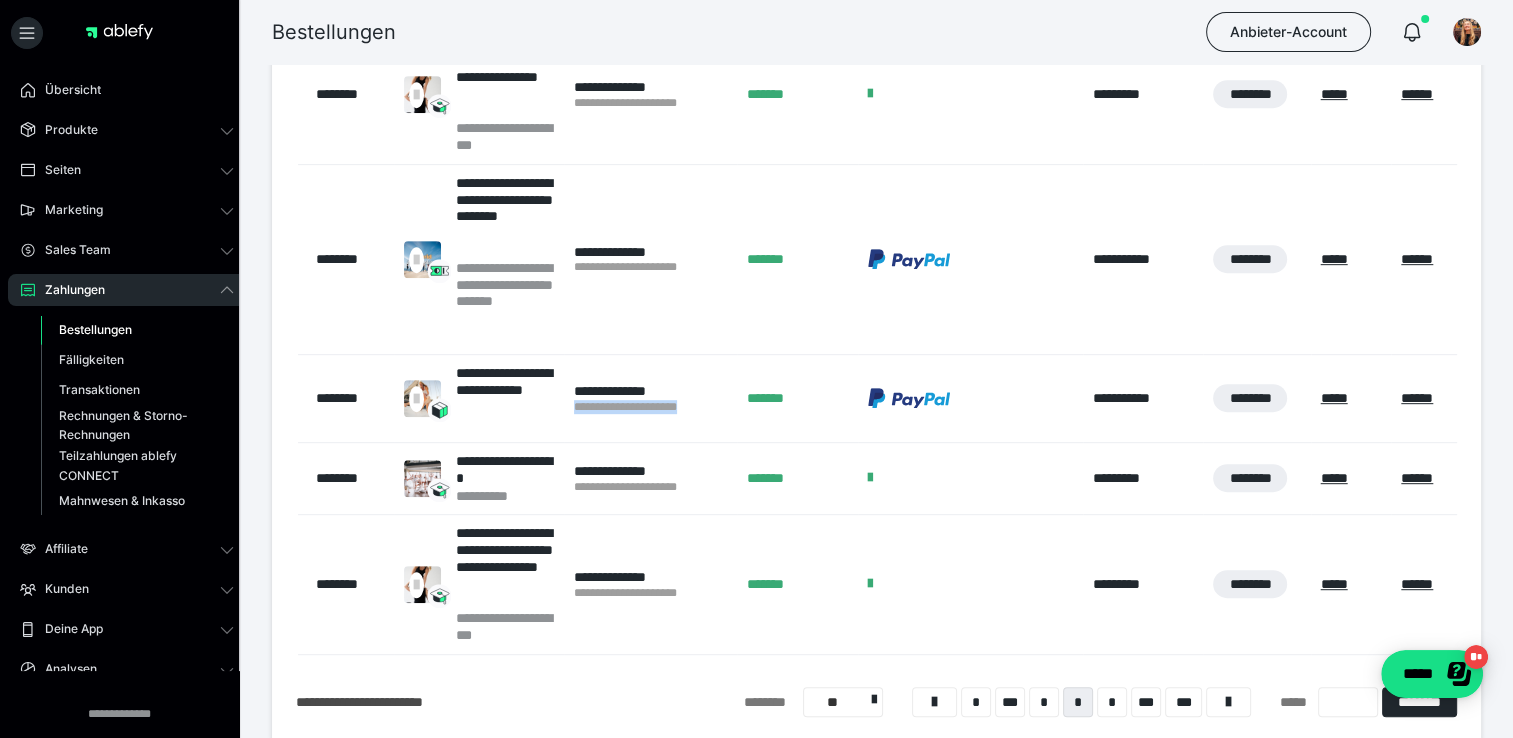 drag, startPoint x: 572, startPoint y: 405, endPoint x: 725, endPoint y: 419, distance: 153.63919 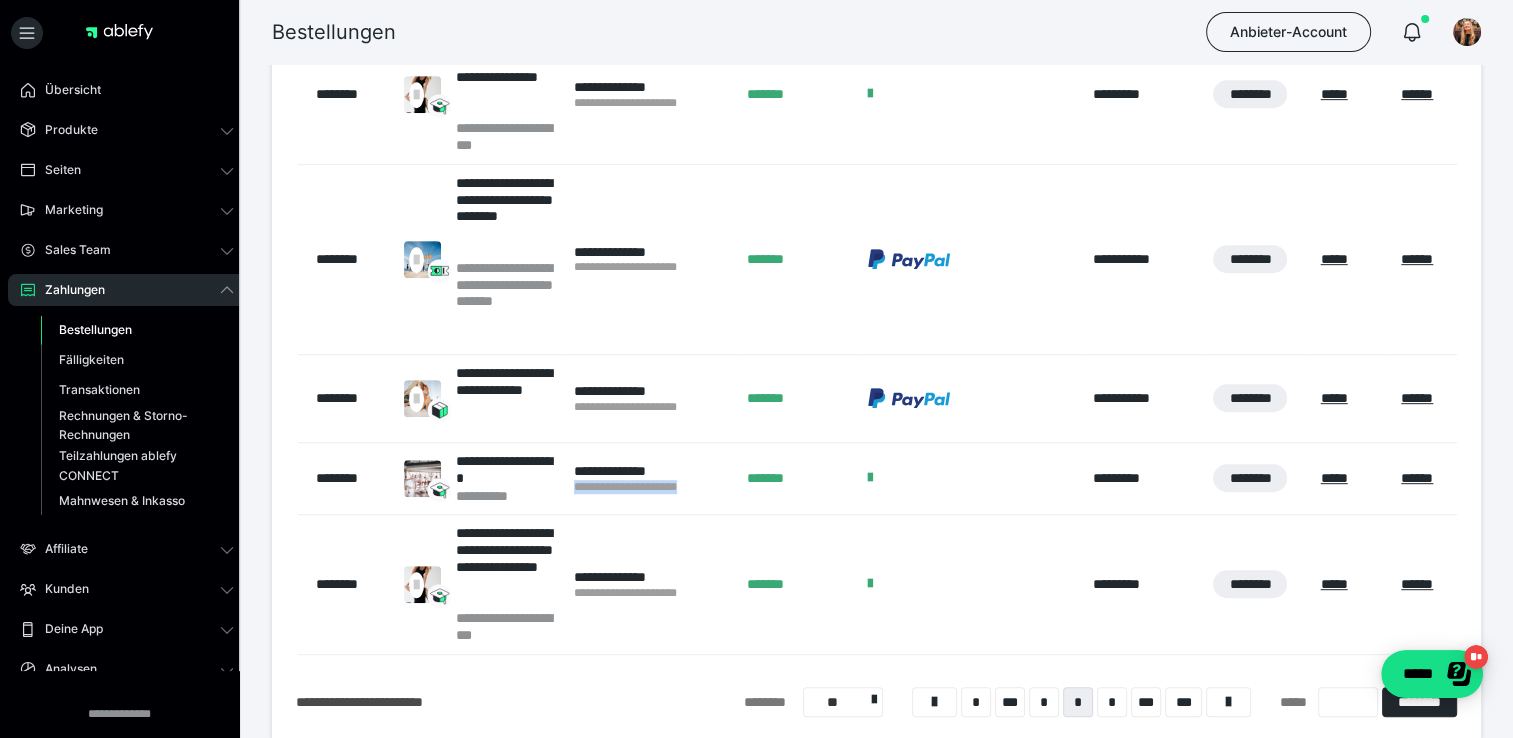 drag, startPoint x: 565, startPoint y: 484, endPoint x: 707, endPoint y: 496, distance: 142.50613 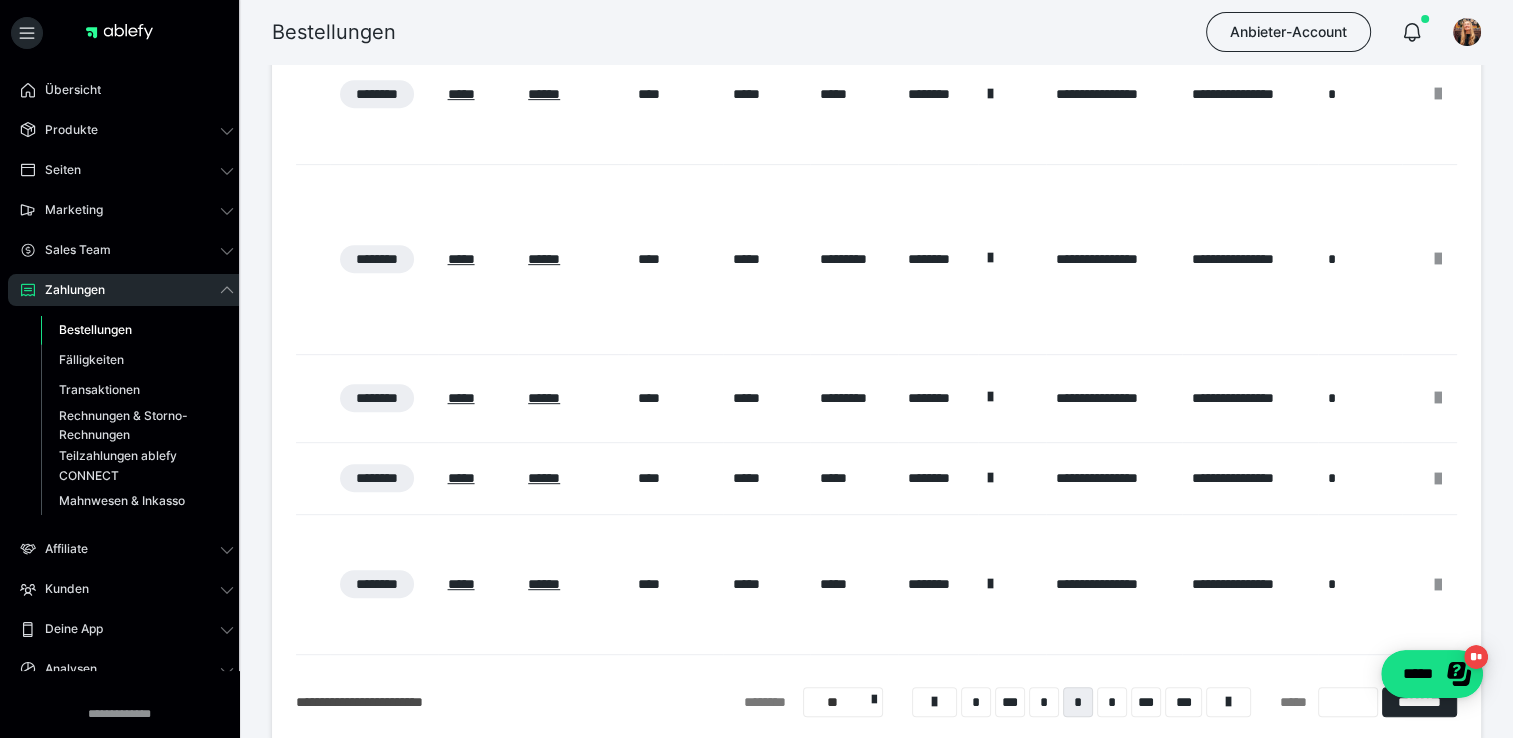 scroll, scrollTop: 0, scrollLeft: 890, axis: horizontal 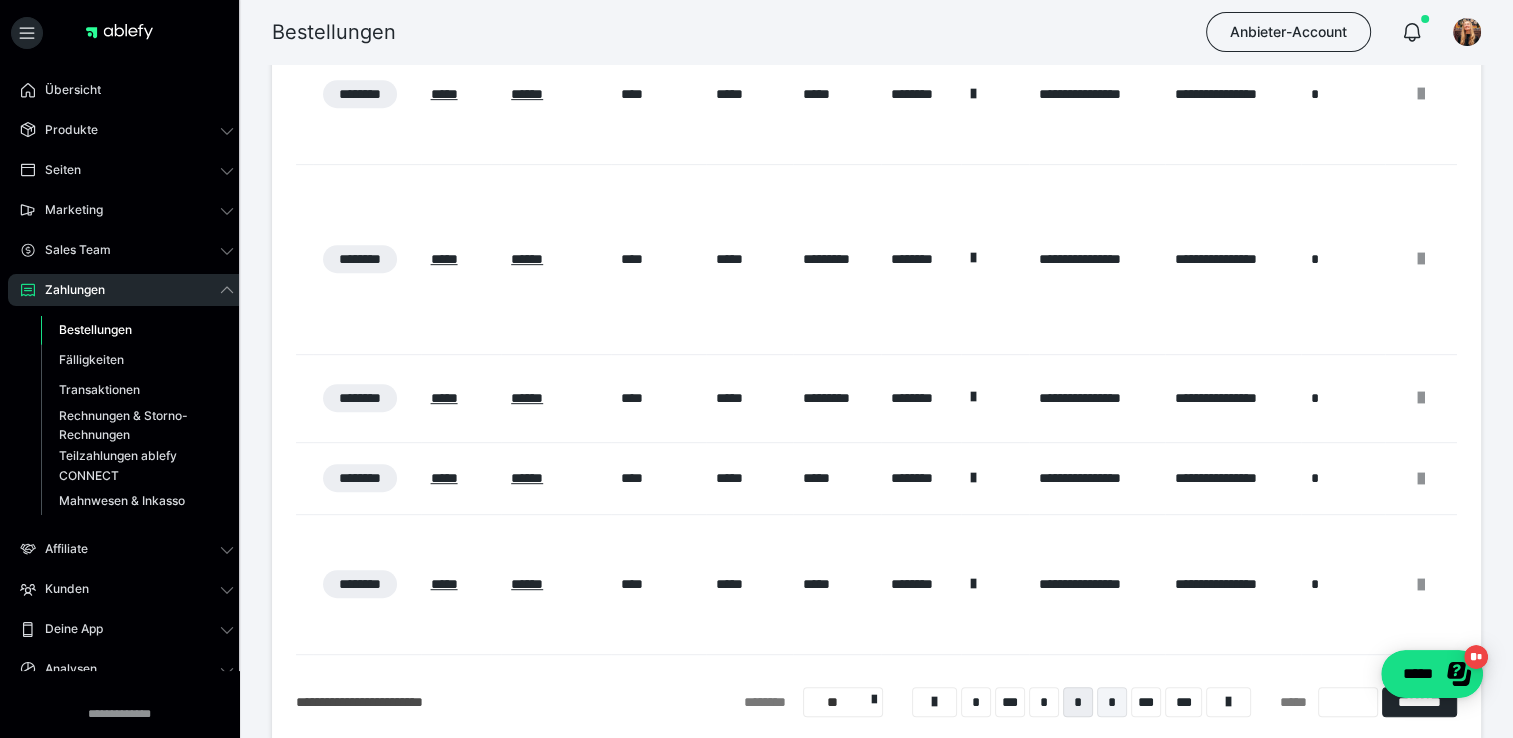 click on "*" at bounding box center [1112, 702] 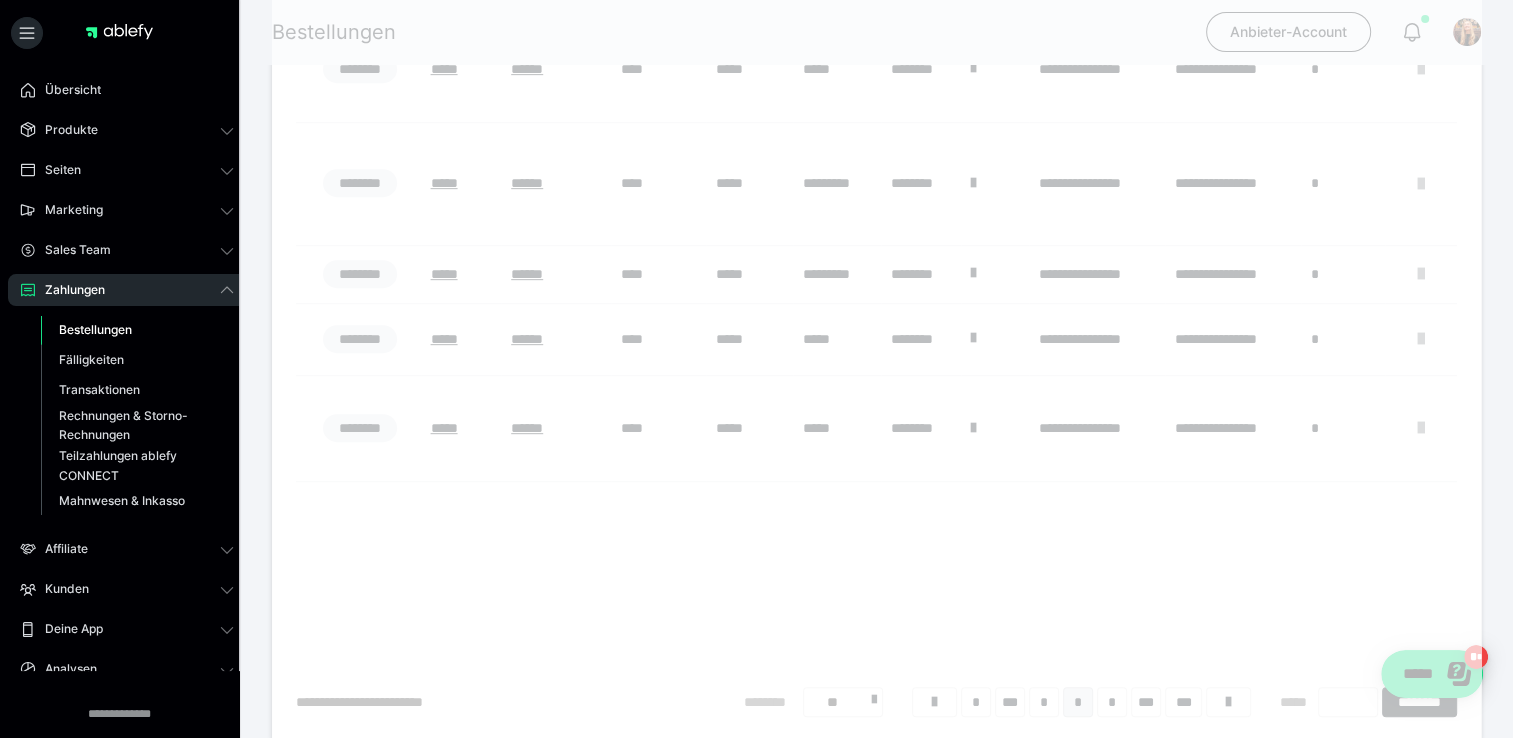 scroll, scrollTop: 124, scrollLeft: 0, axis: vertical 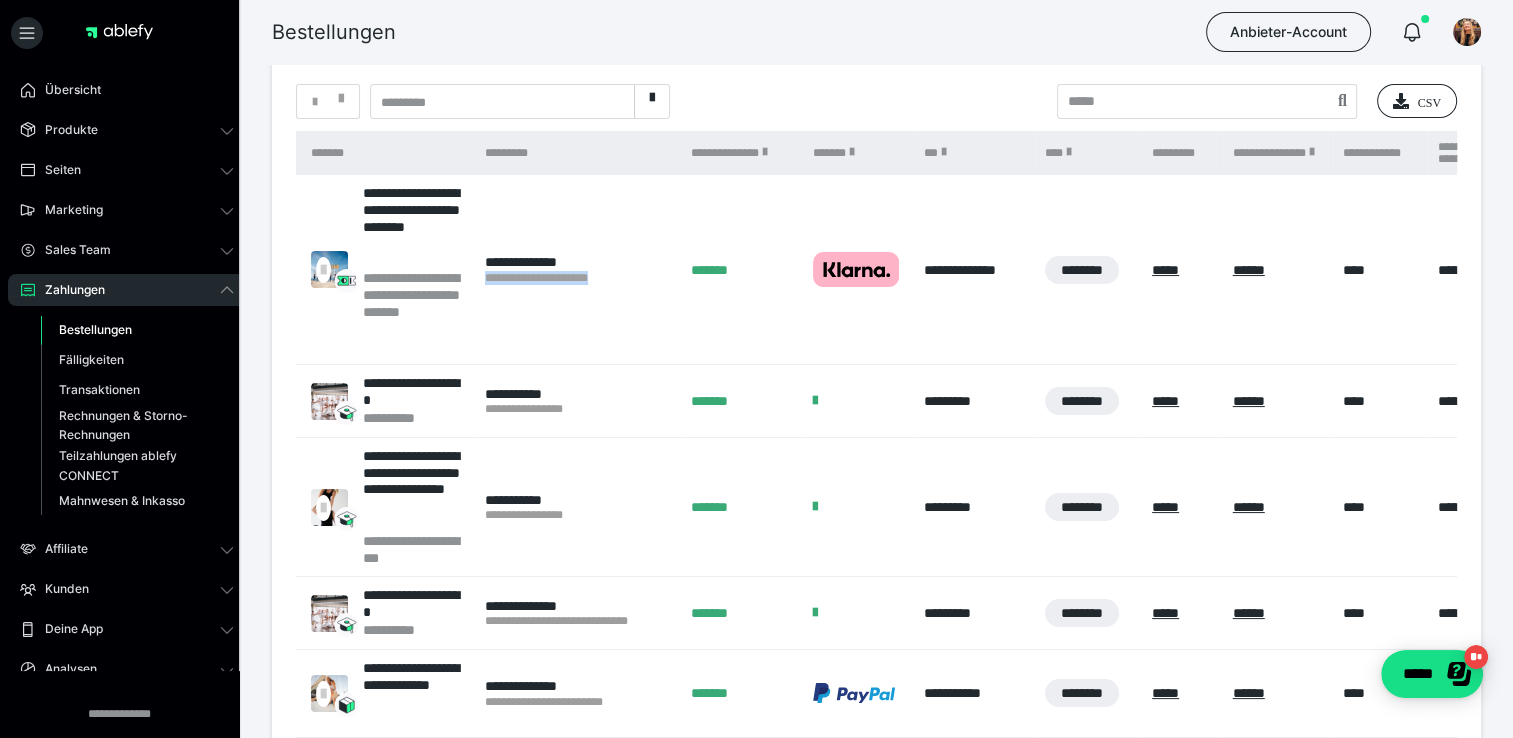 drag, startPoint x: 474, startPoint y: 275, endPoint x: 620, endPoint y: 290, distance: 146.76852 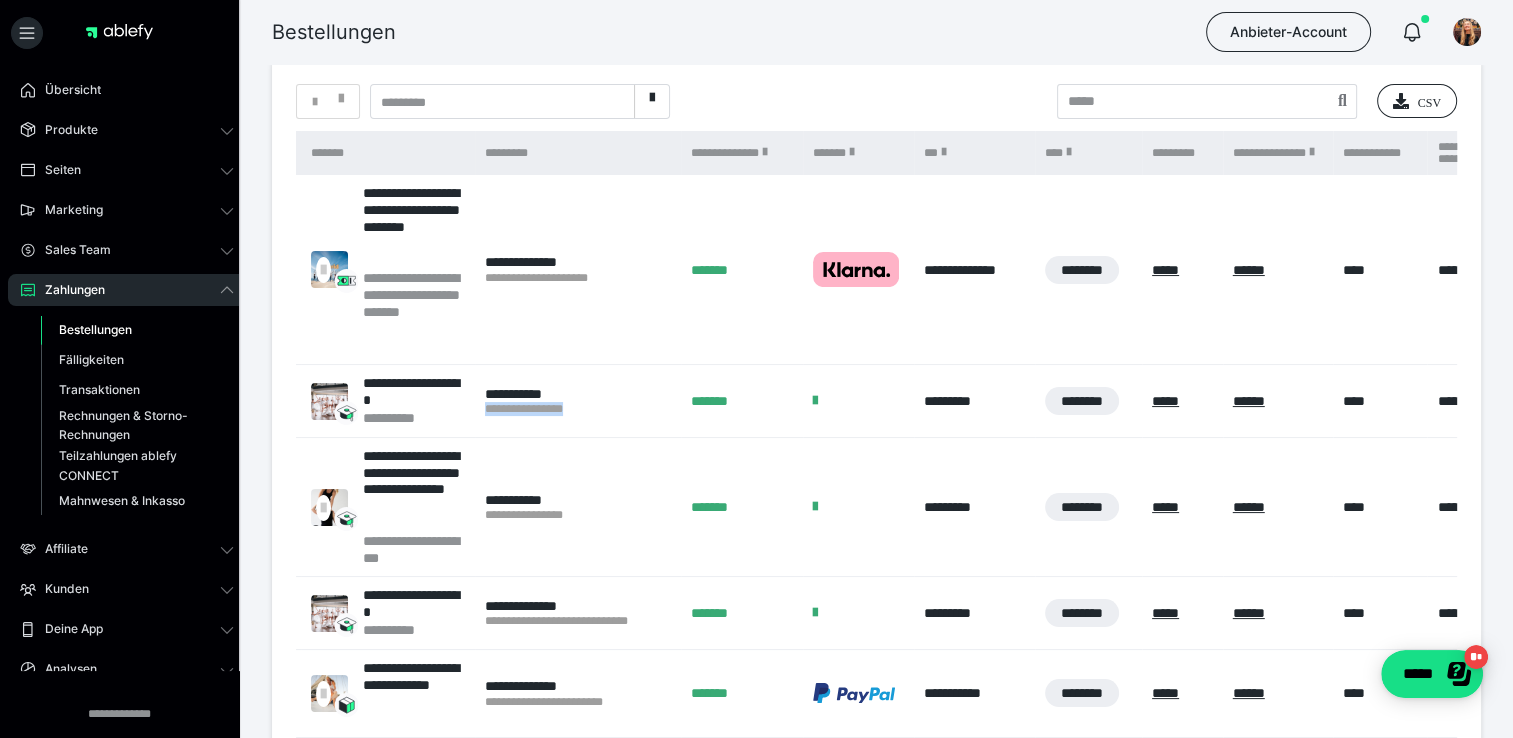 drag, startPoint x: 480, startPoint y: 411, endPoint x: 611, endPoint y: 417, distance: 131.13733 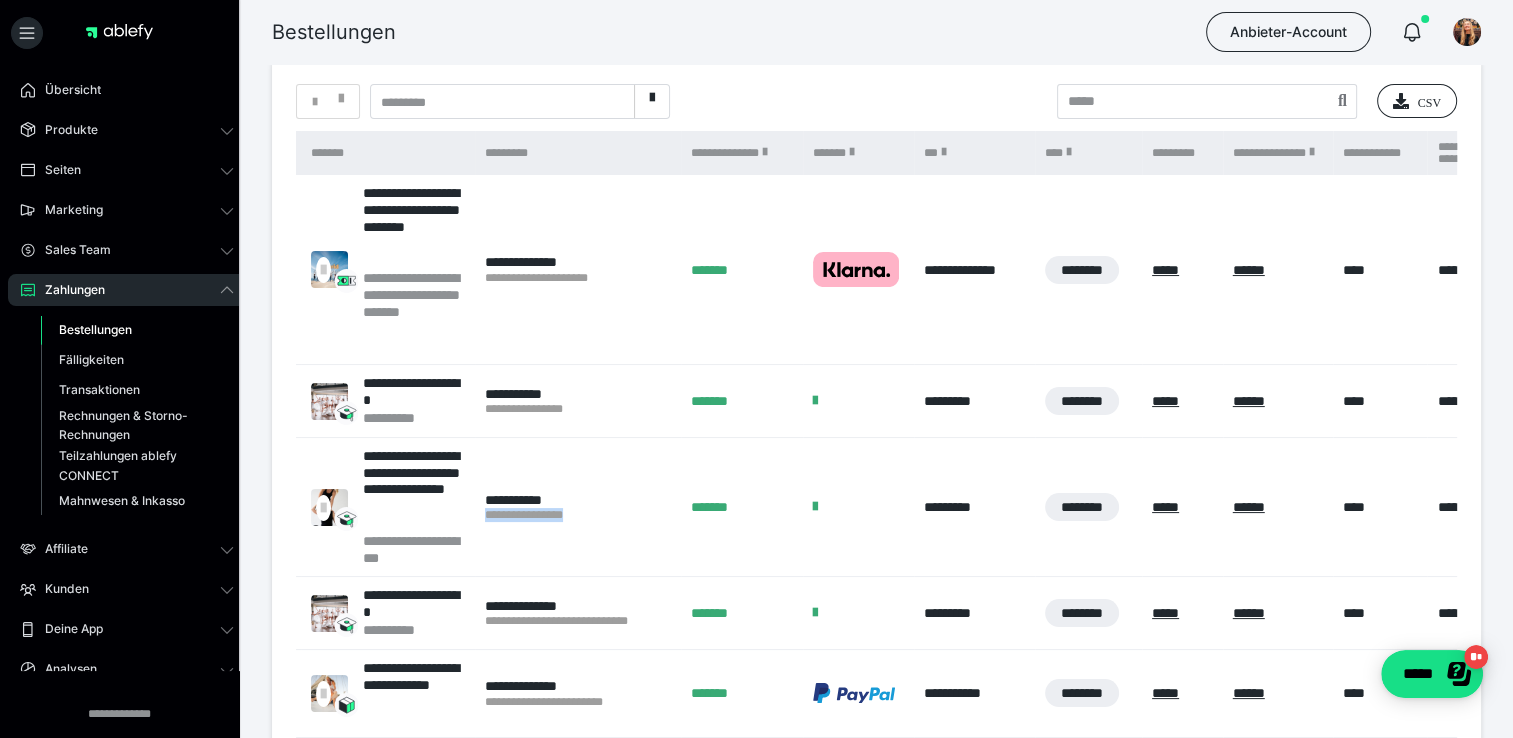 drag, startPoint x: 482, startPoint y: 512, endPoint x: 650, endPoint y: 512, distance: 168 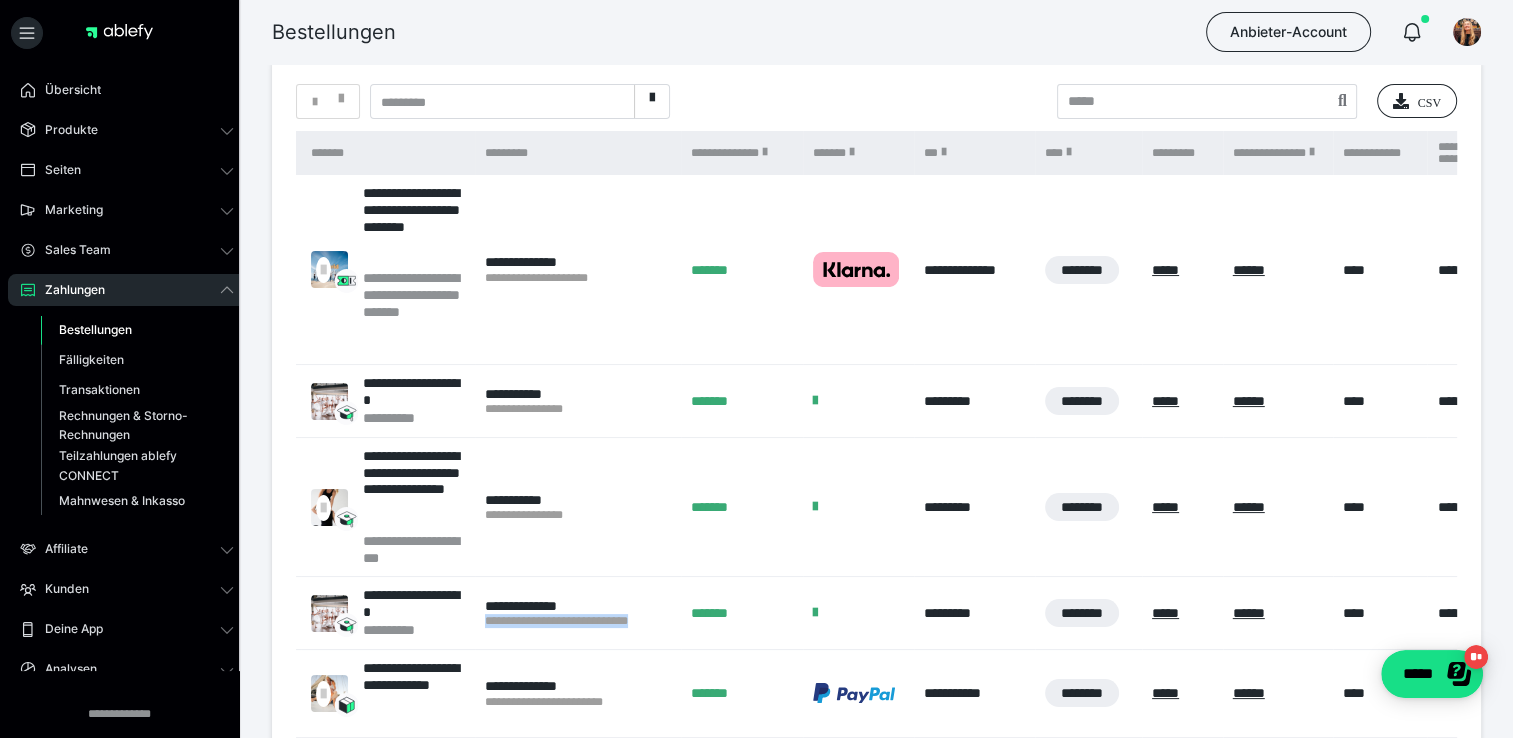 drag, startPoint x: 484, startPoint y: 622, endPoint x: 672, endPoint y: 629, distance: 188.13028 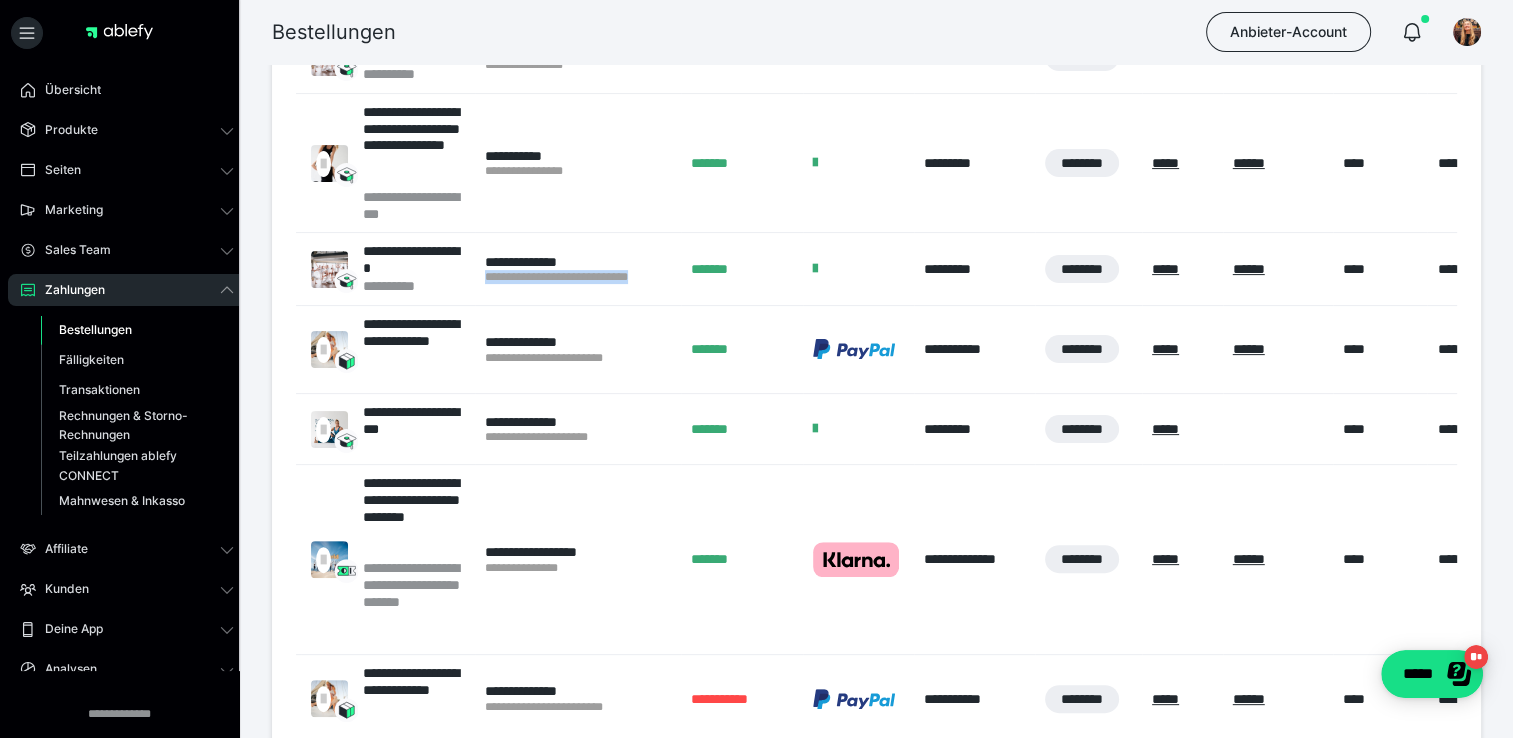 scroll, scrollTop: 474, scrollLeft: 0, axis: vertical 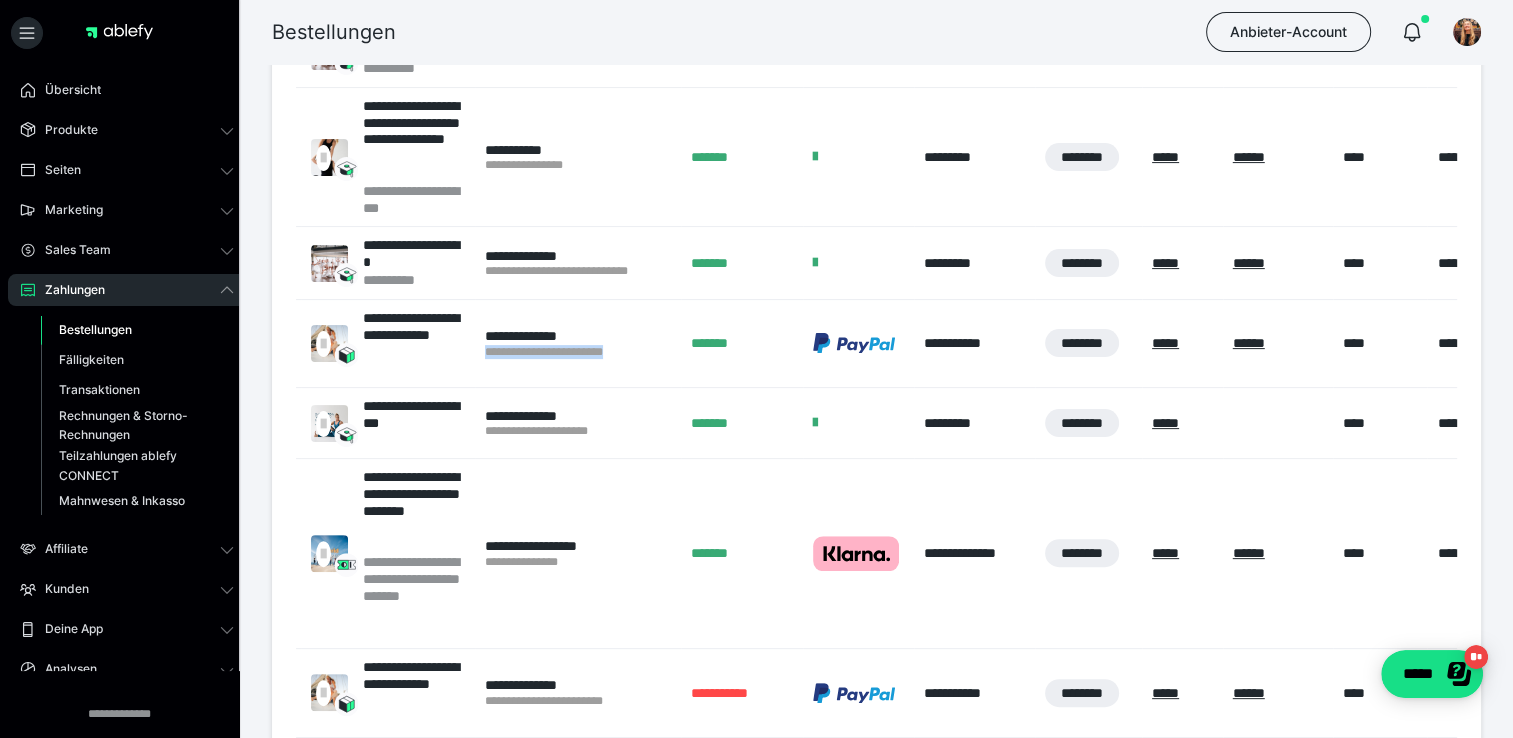 drag, startPoint x: 480, startPoint y: 350, endPoint x: 645, endPoint y: 360, distance: 165.30275 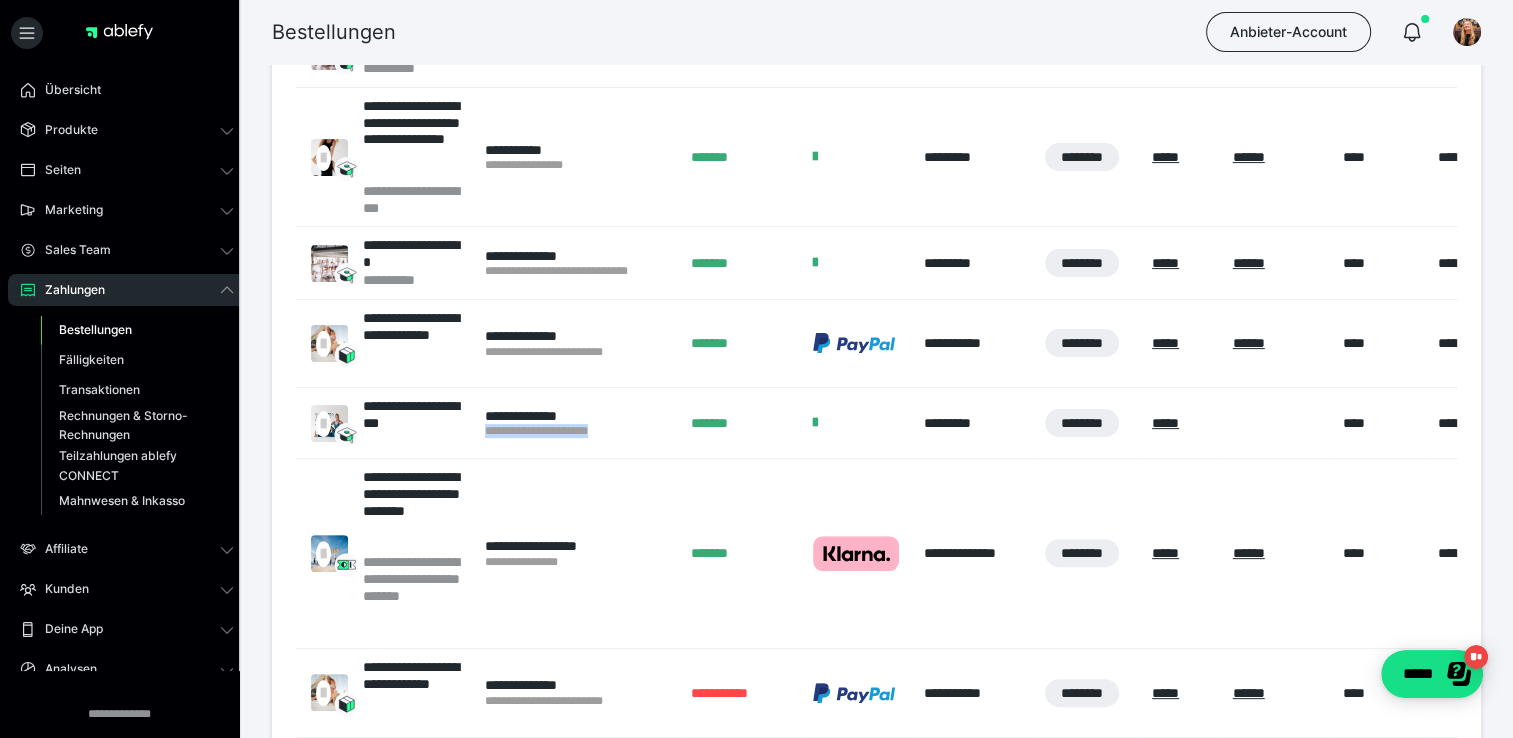 drag, startPoint x: 478, startPoint y: 430, endPoint x: 624, endPoint y: 443, distance: 146.57762 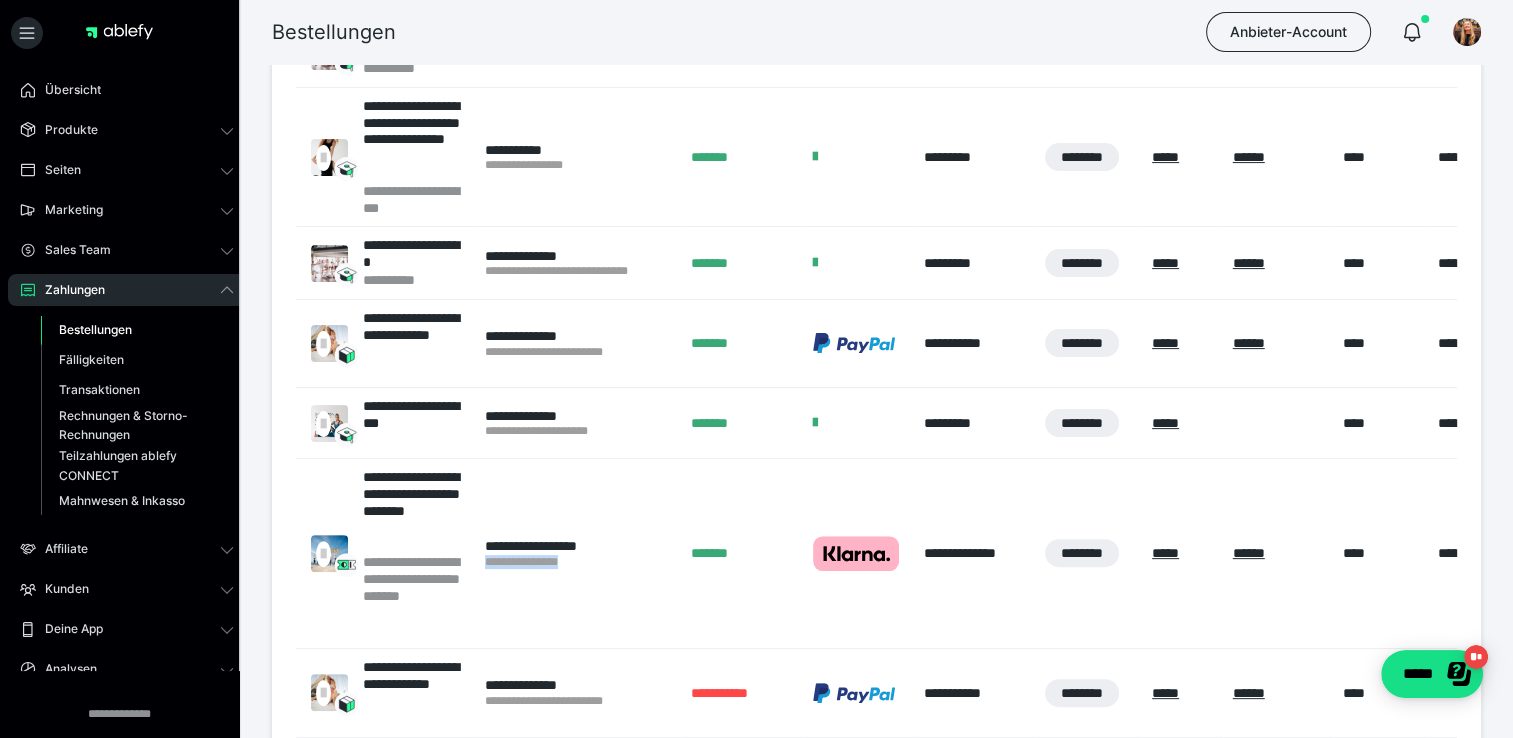 drag, startPoint x: 482, startPoint y: 564, endPoint x: 592, endPoint y: 561, distance: 110.0409 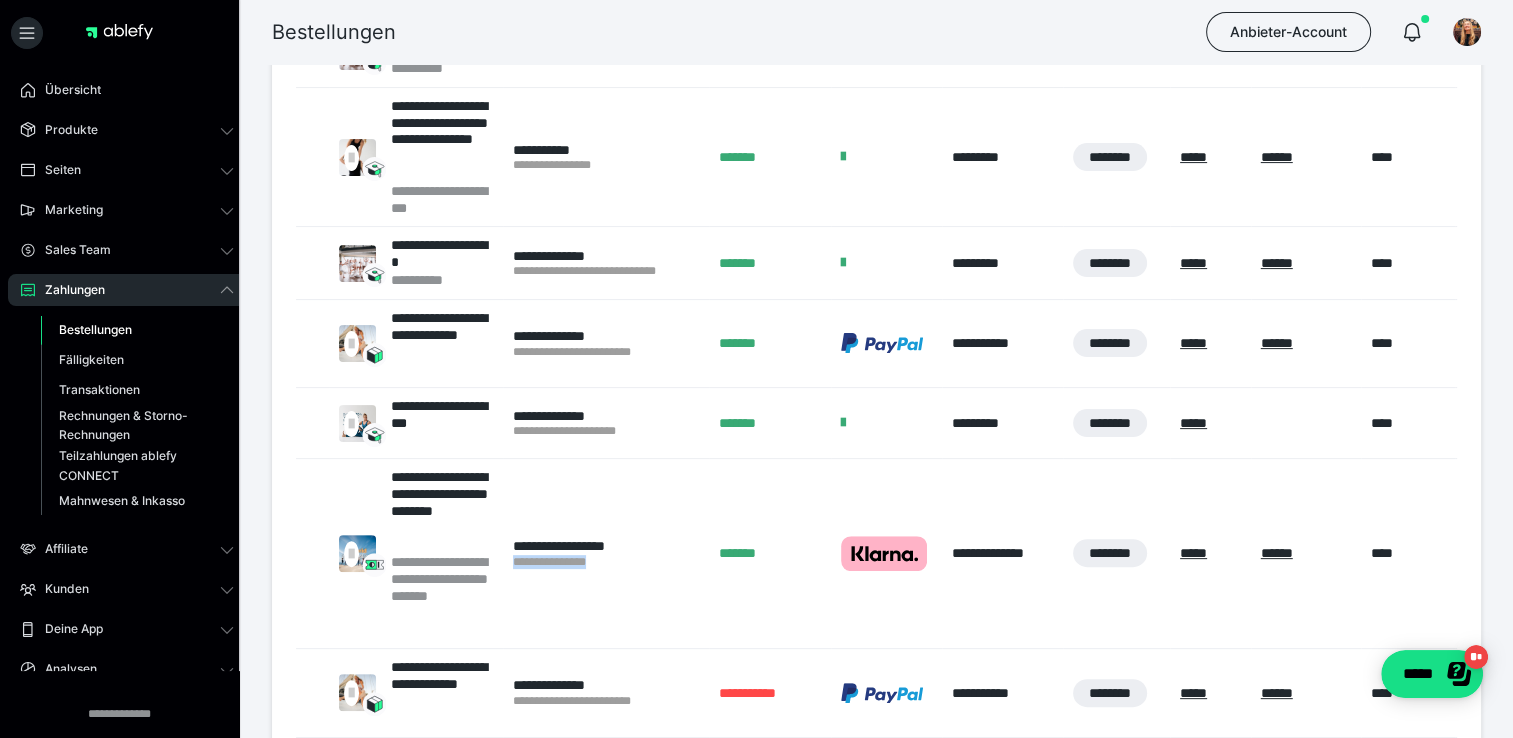 scroll, scrollTop: 0, scrollLeft: 61, axis: horizontal 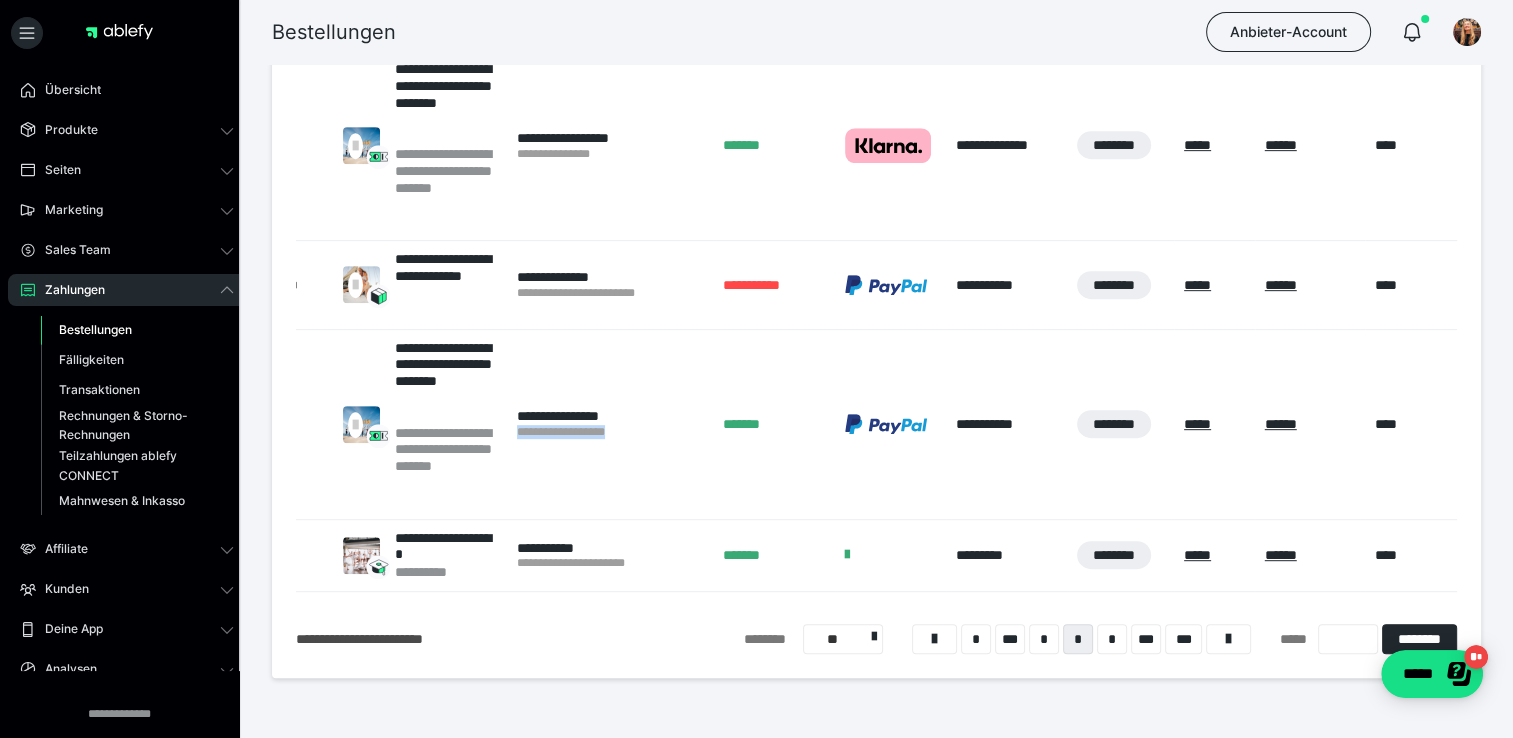 drag, startPoint x: 510, startPoint y: 430, endPoint x: 630, endPoint y: 434, distance: 120.06665 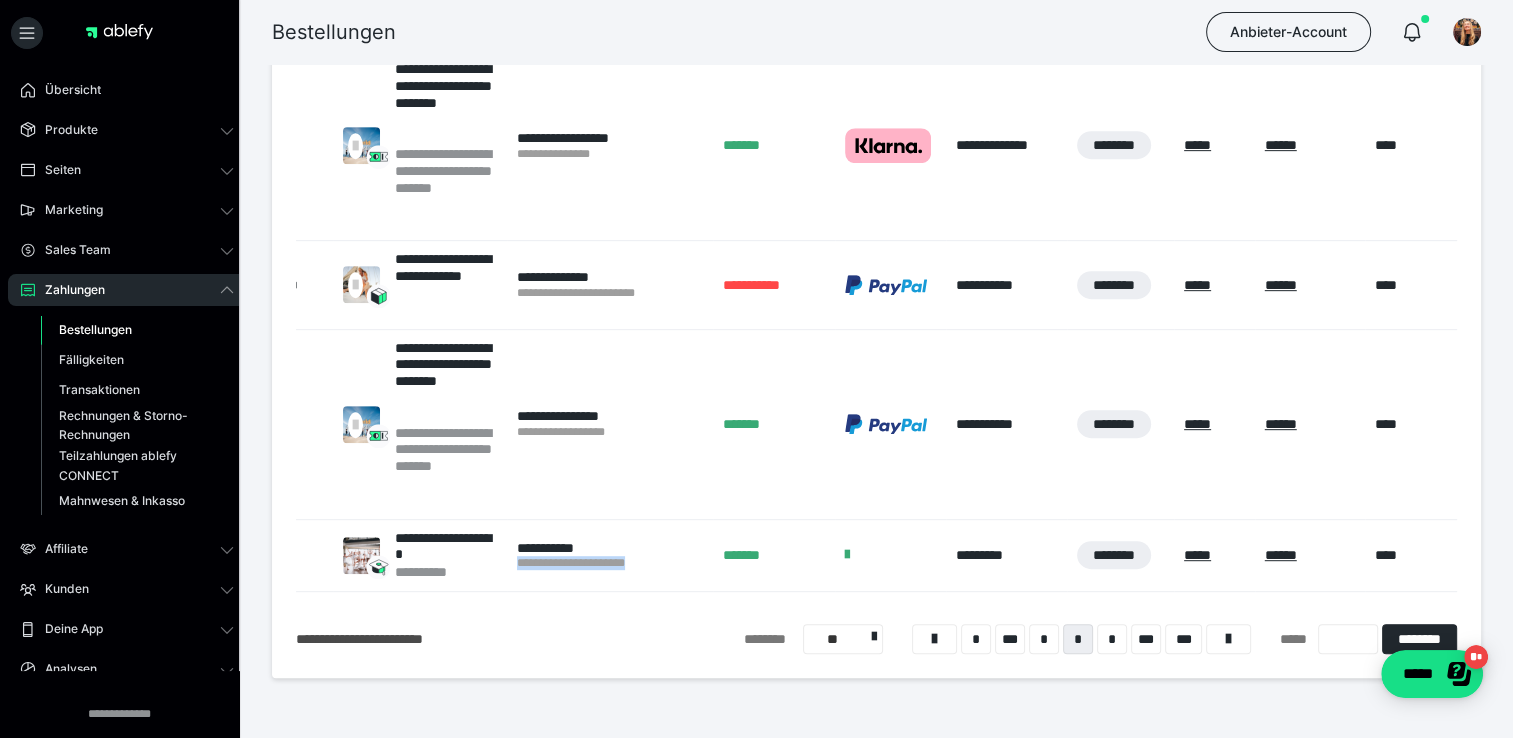 drag, startPoint x: 507, startPoint y: 562, endPoint x: 662, endPoint y: 564, distance: 155.01291 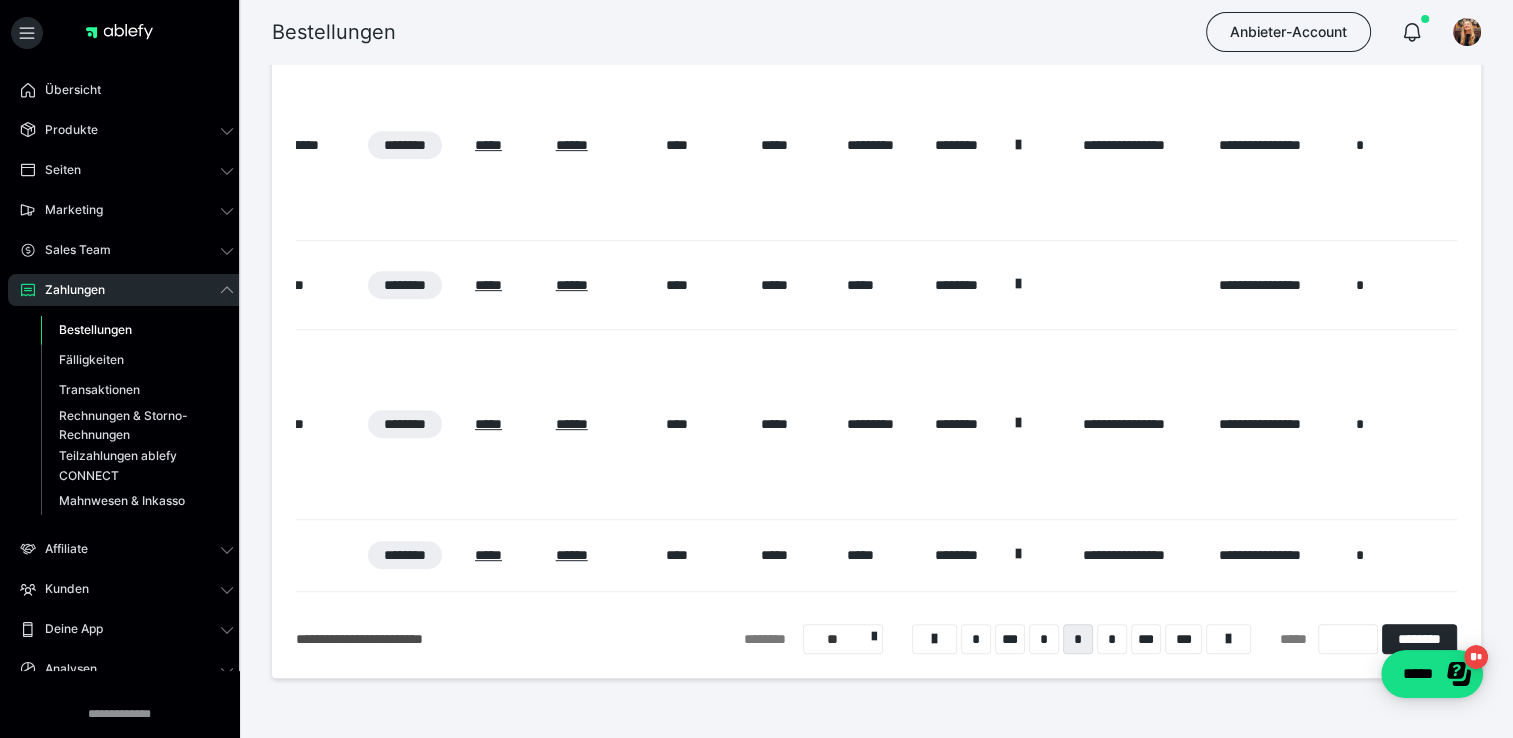 scroll, scrollTop: 0, scrollLeft: 814, axis: horizontal 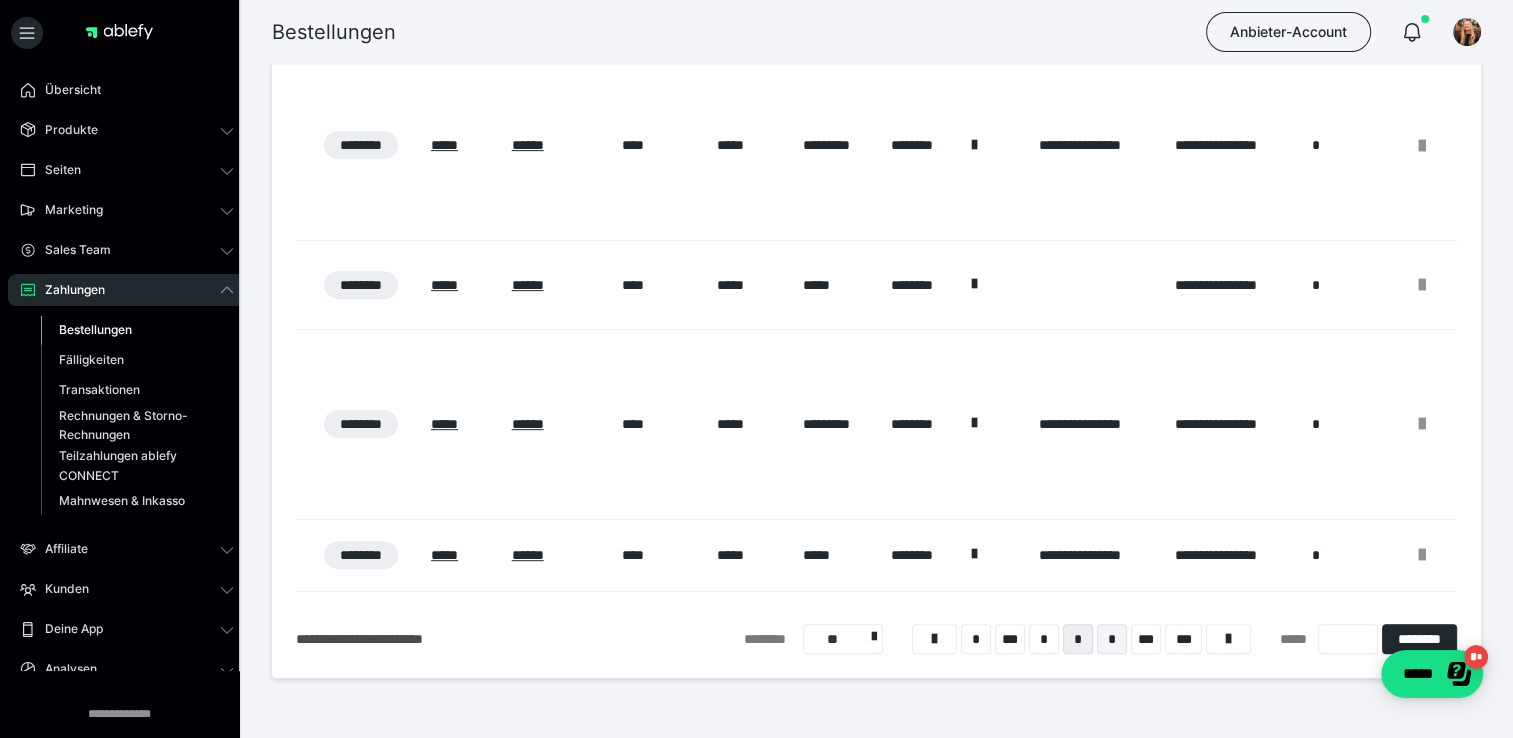 click on "*" at bounding box center (1112, 639) 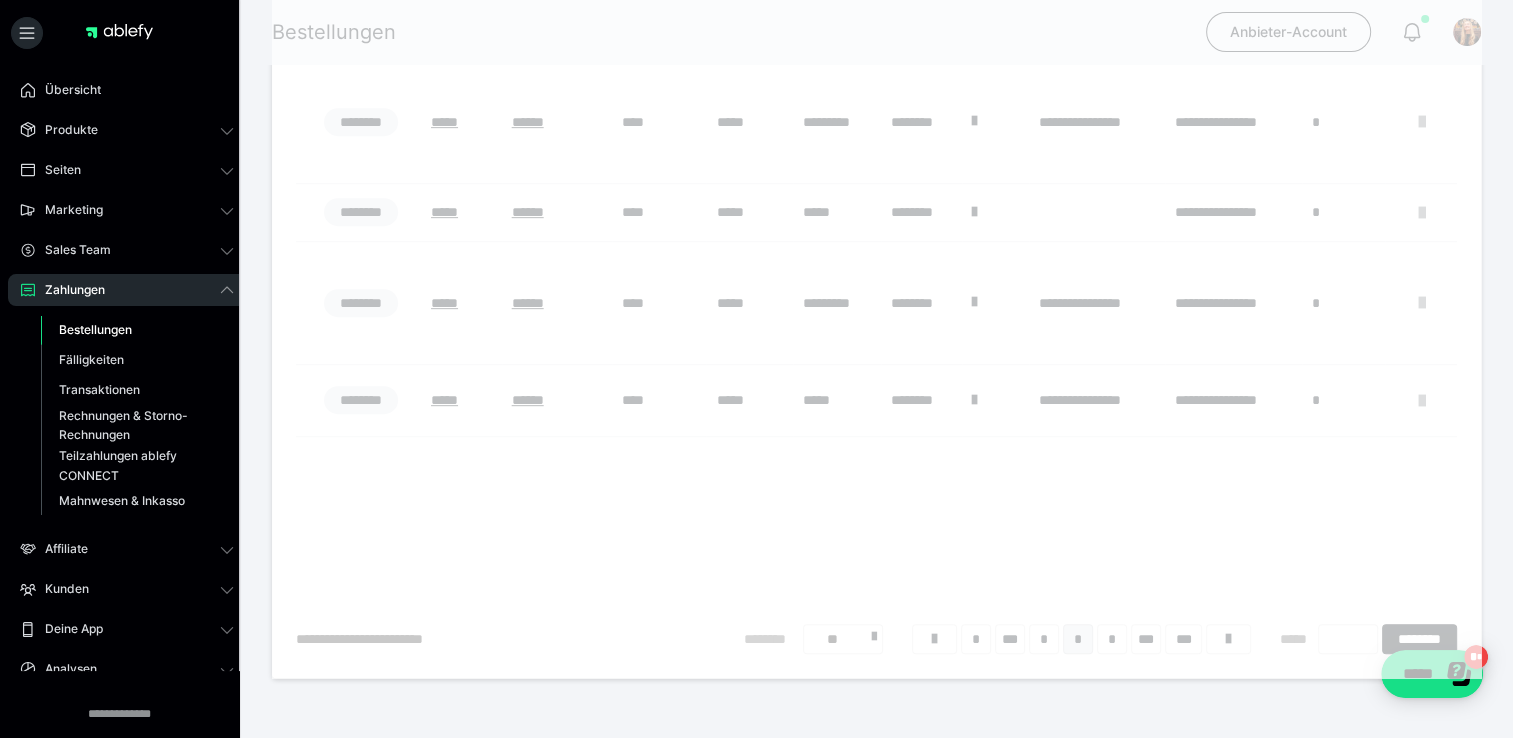 scroll, scrollTop: 124, scrollLeft: 0, axis: vertical 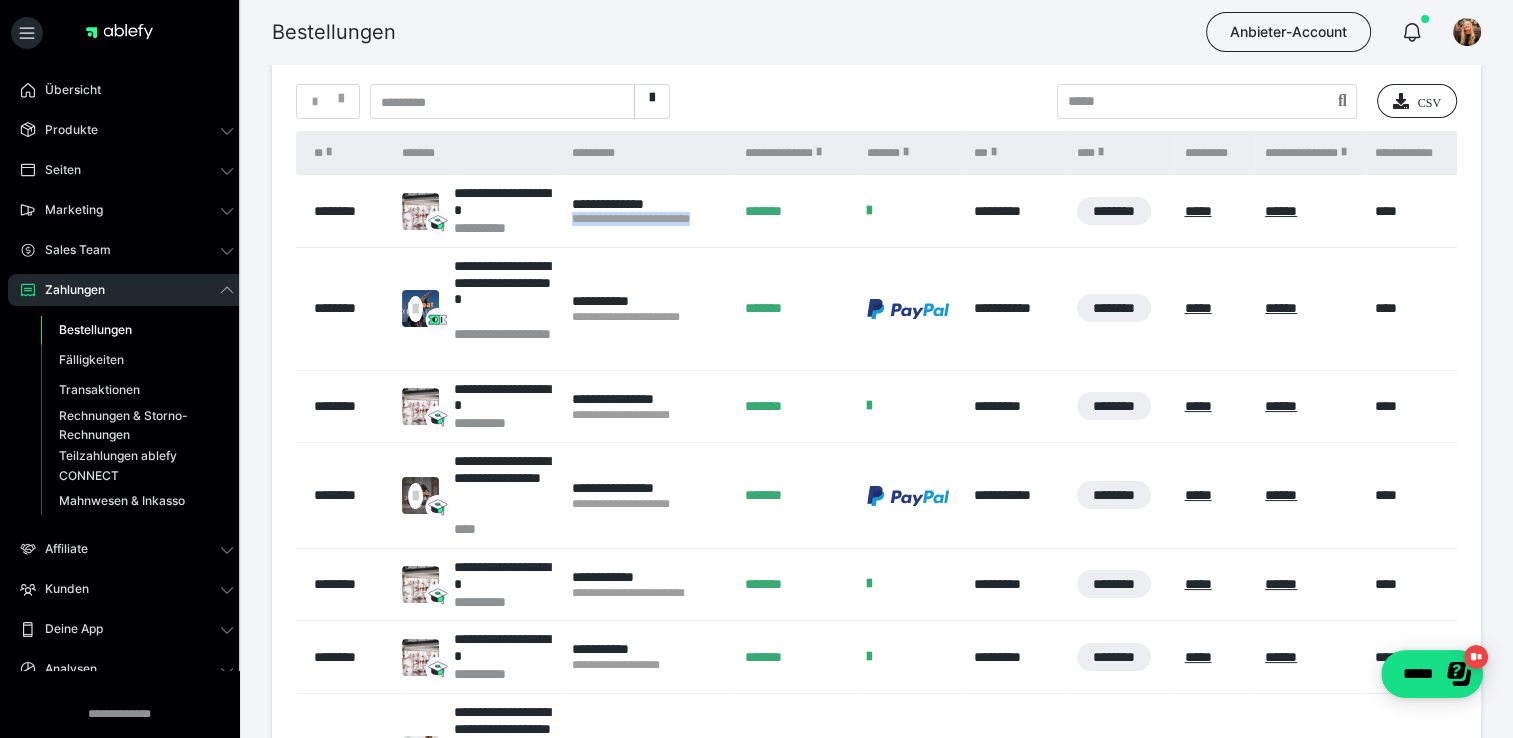 drag, startPoint x: 565, startPoint y: 220, endPoint x: 728, endPoint y: 223, distance: 163.0276 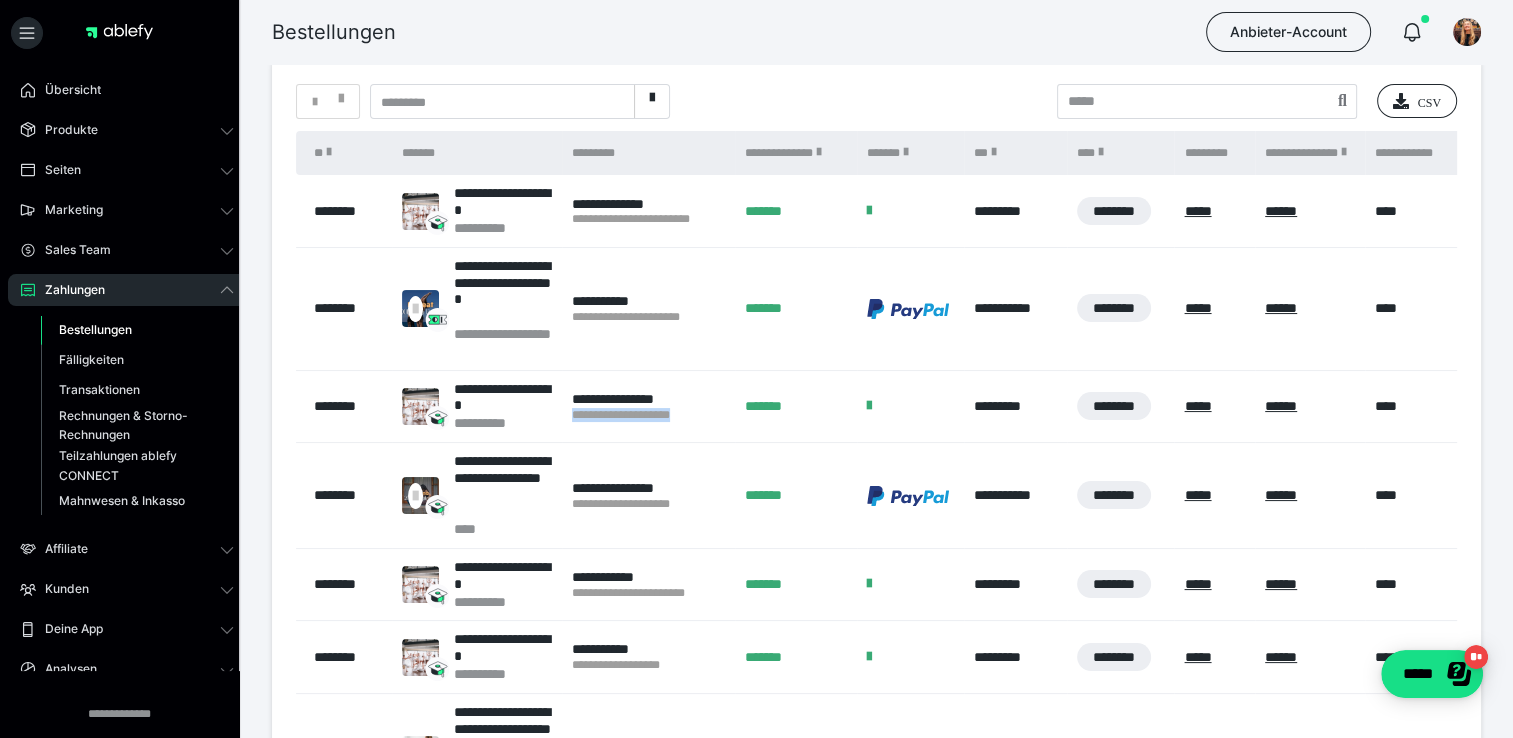 drag, startPoint x: 568, startPoint y: 416, endPoint x: 714, endPoint y: 405, distance: 146.4138 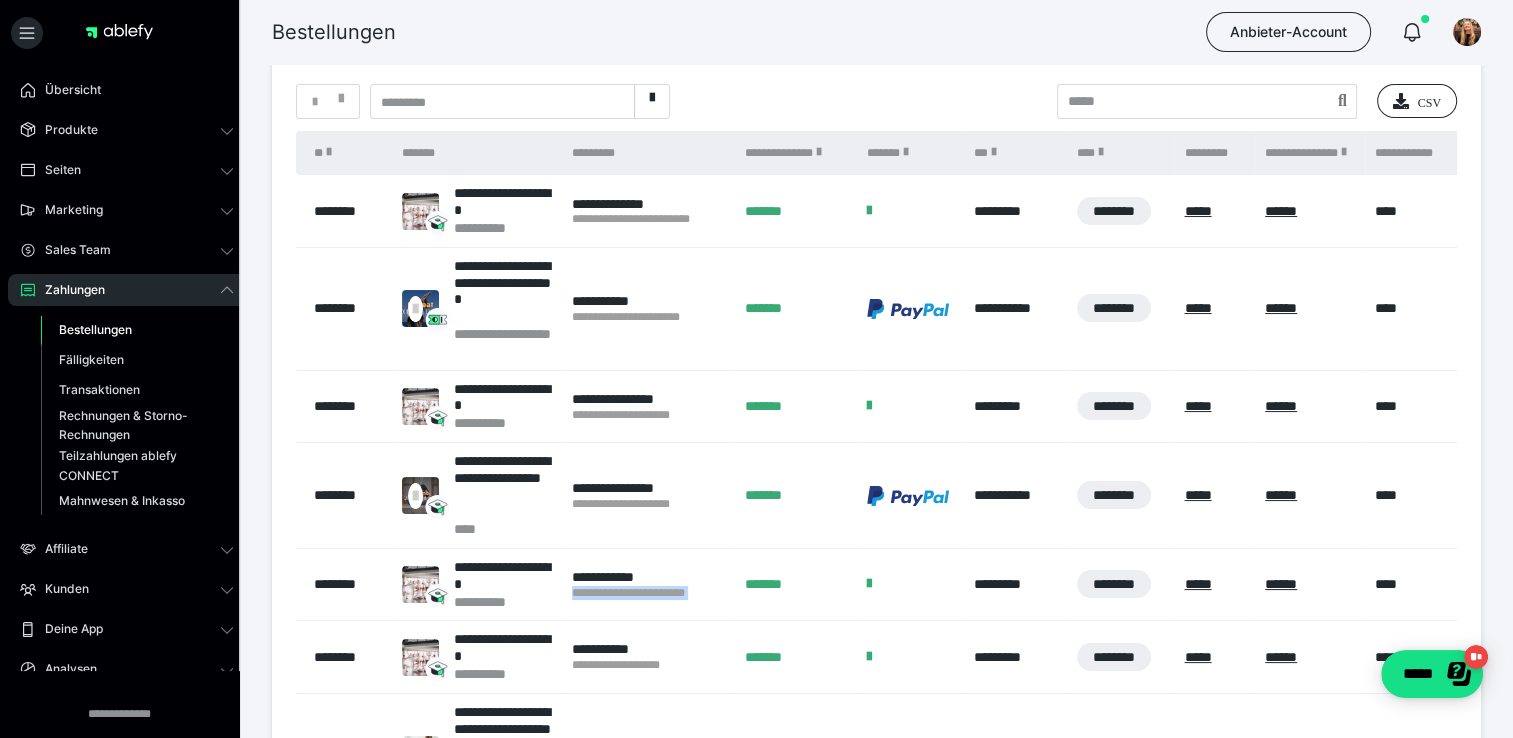 drag, startPoint x: 567, startPoint y: 592, endPoint x: 746, endPoint y: 612, distance: 180.11385 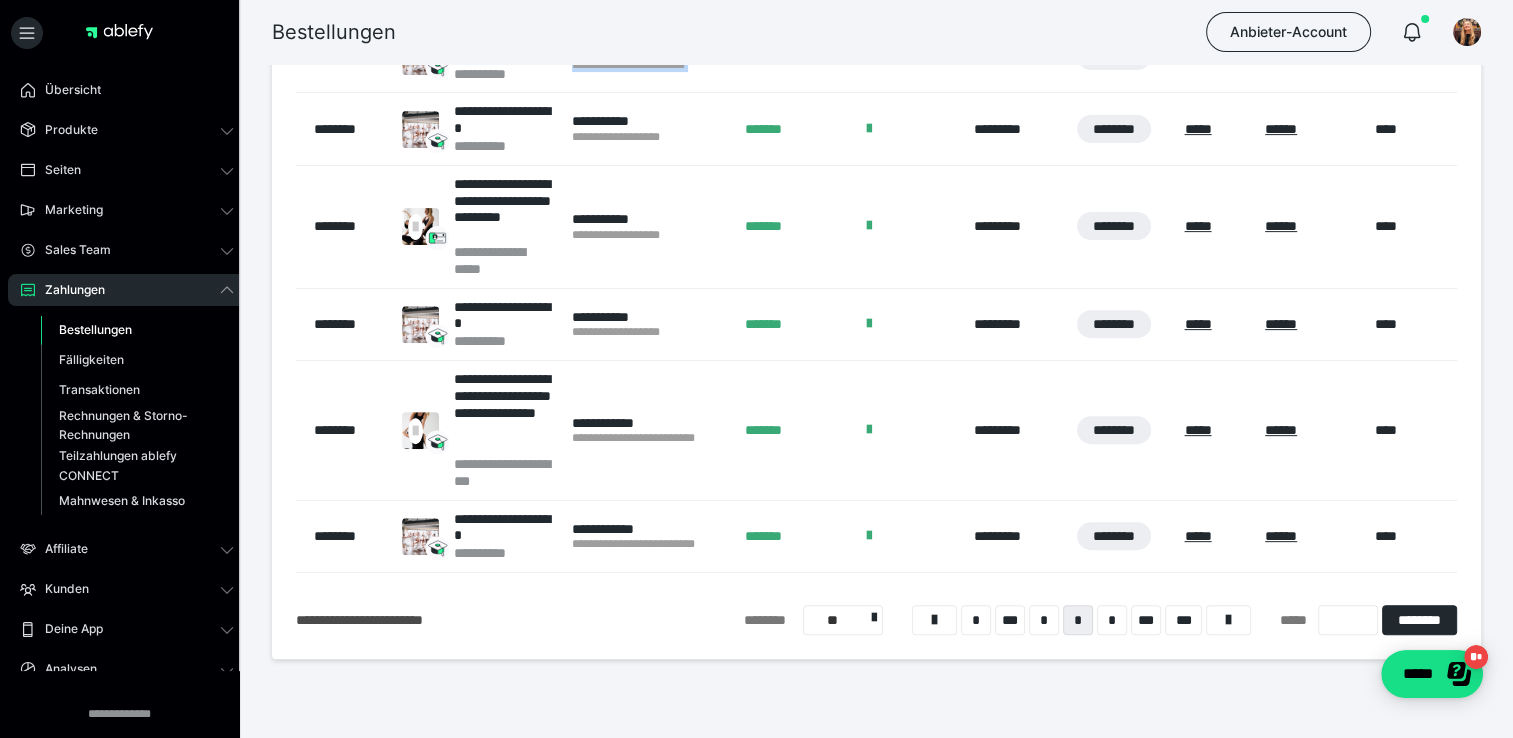 scroll, scrollTop: 654, scrollLeft: 0, axis: vertical 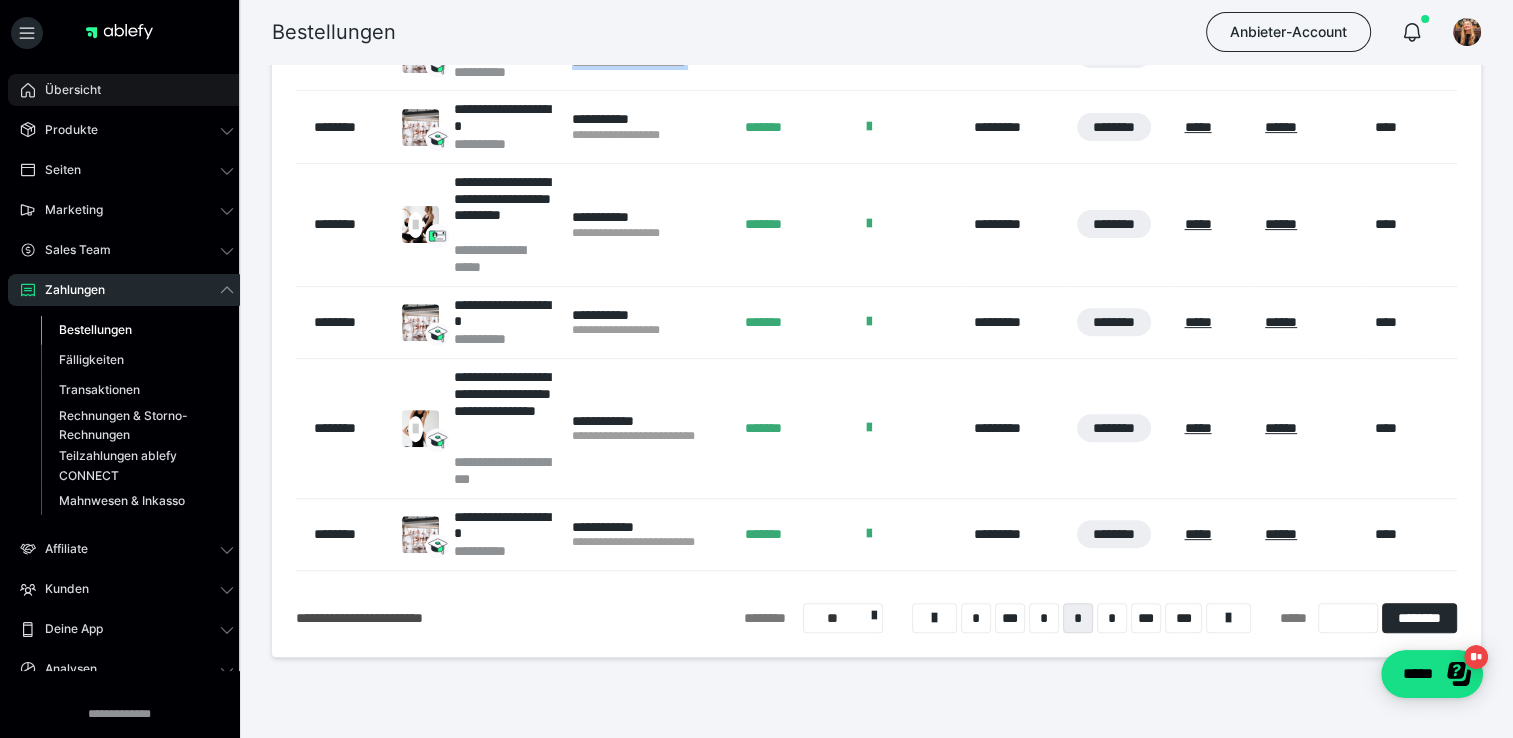 click on "Übersicht" at bounding box center [66, 90] 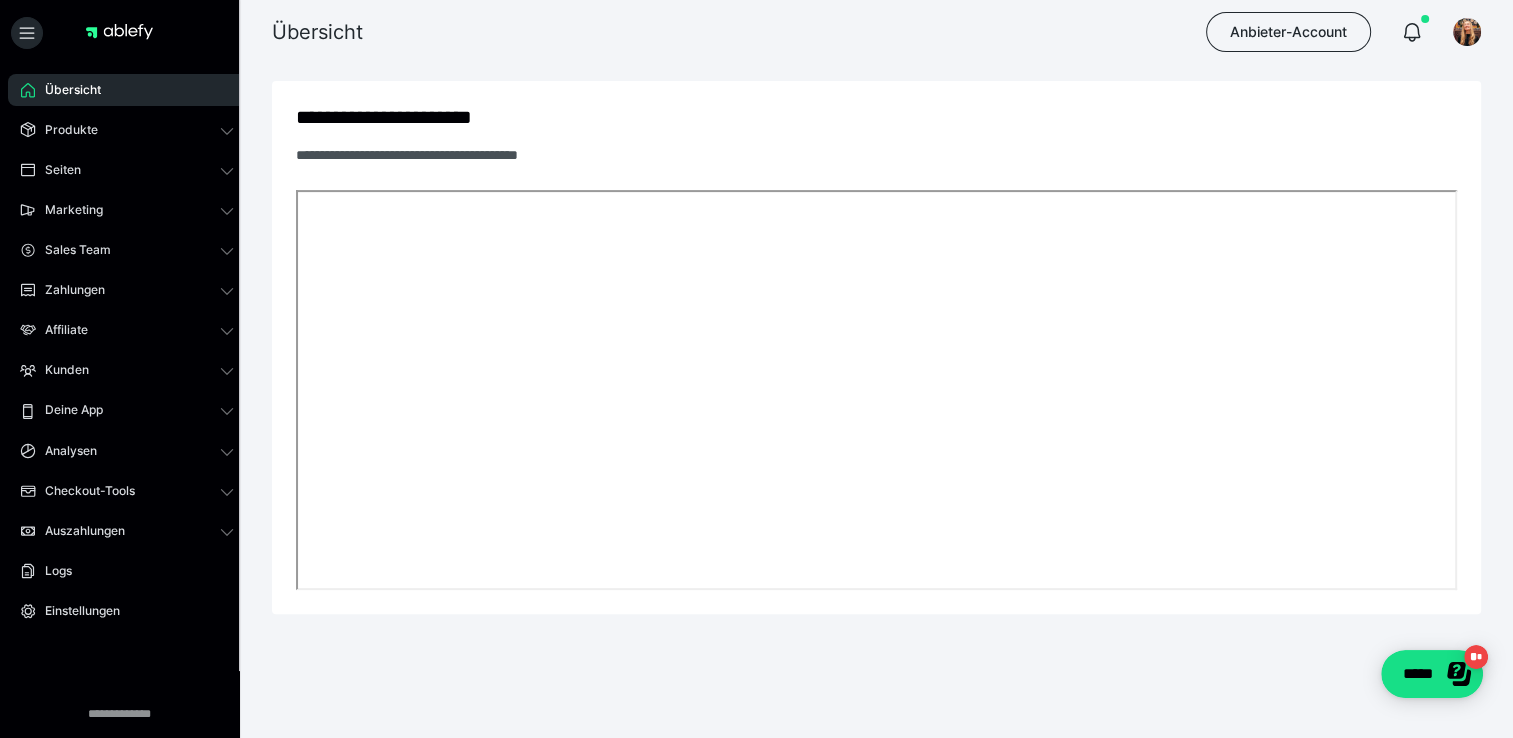 scroll, scrollTop: 654, scrollLeft: 0, axis: vertical 